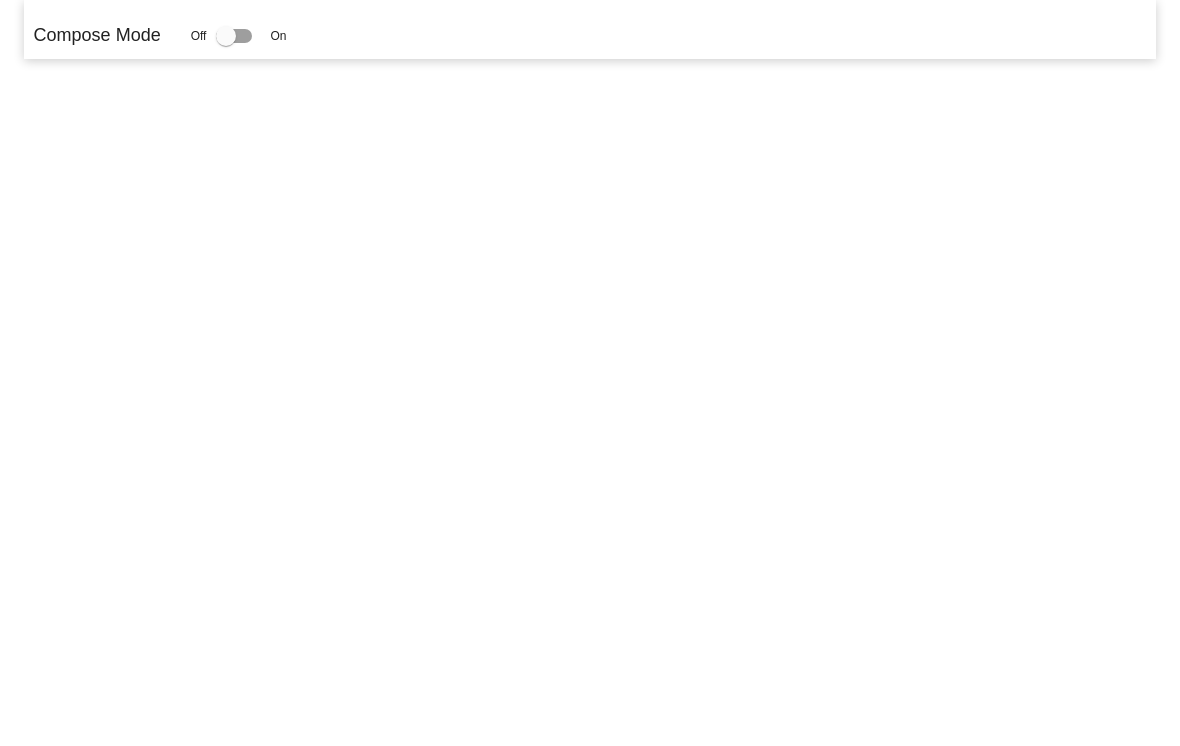 scroll, scrollTop: 0, scrollLeft: 0, axis: both 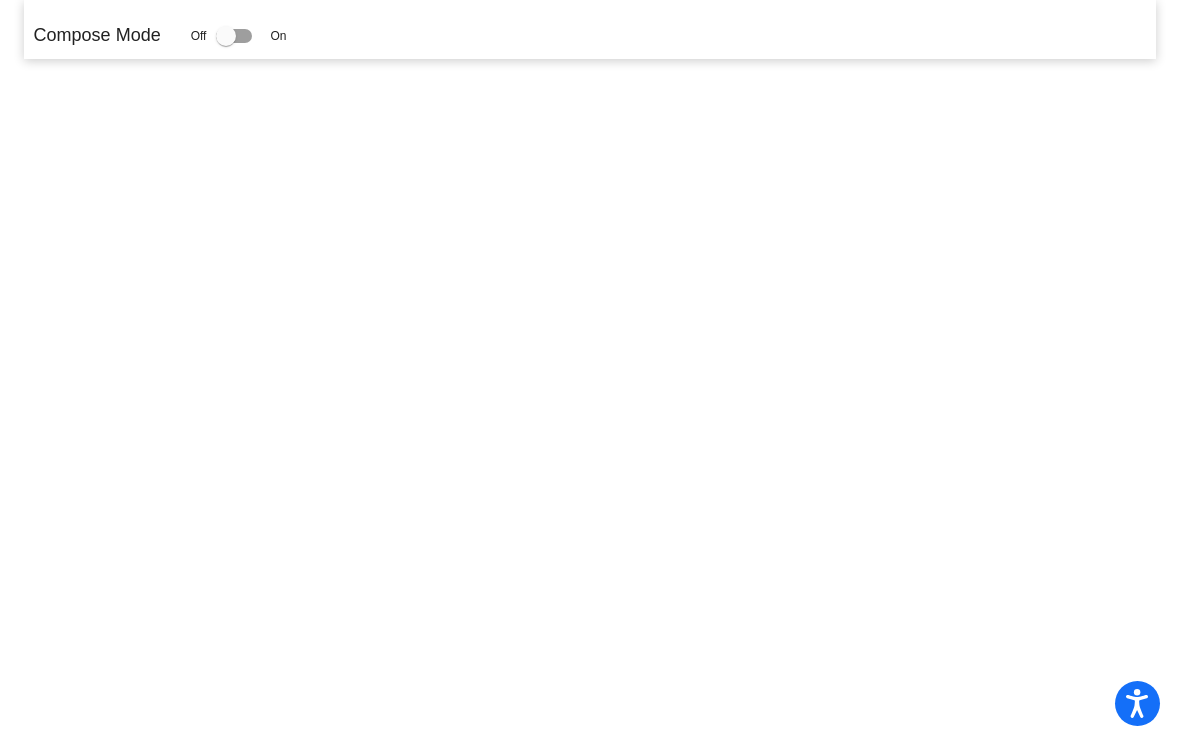 click 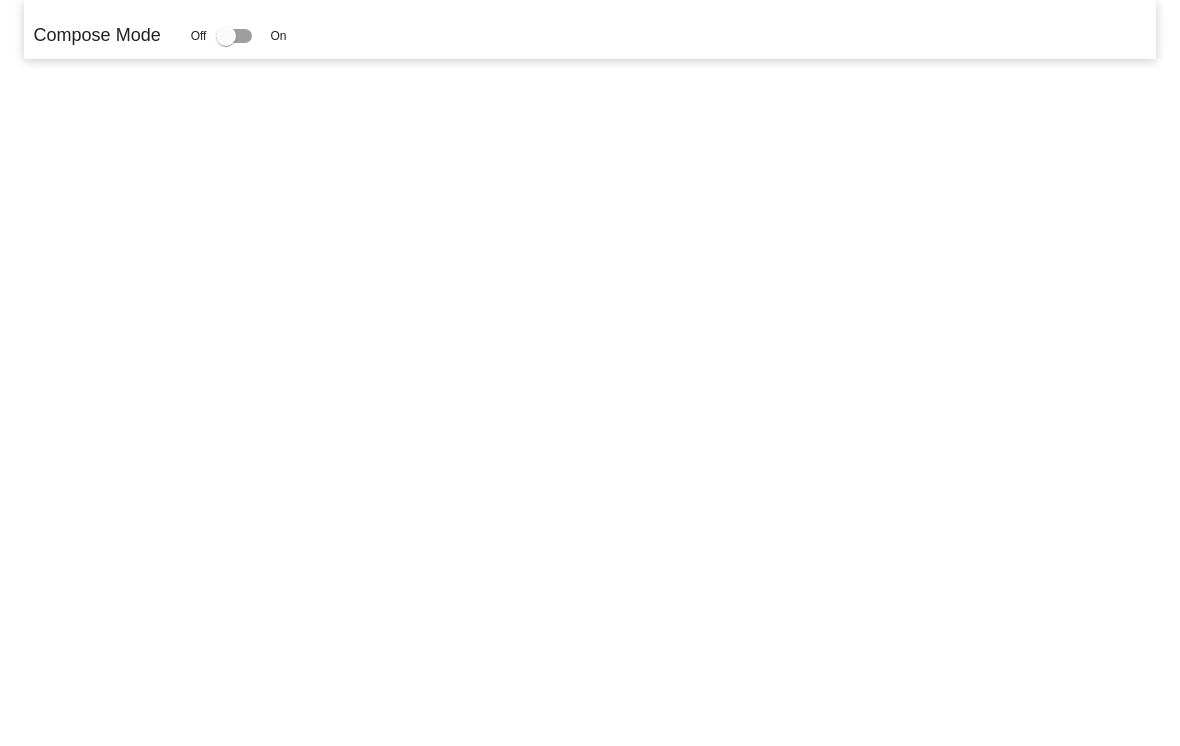 scroll, scrollTop: 0, scrollLeft: 0, axis: both 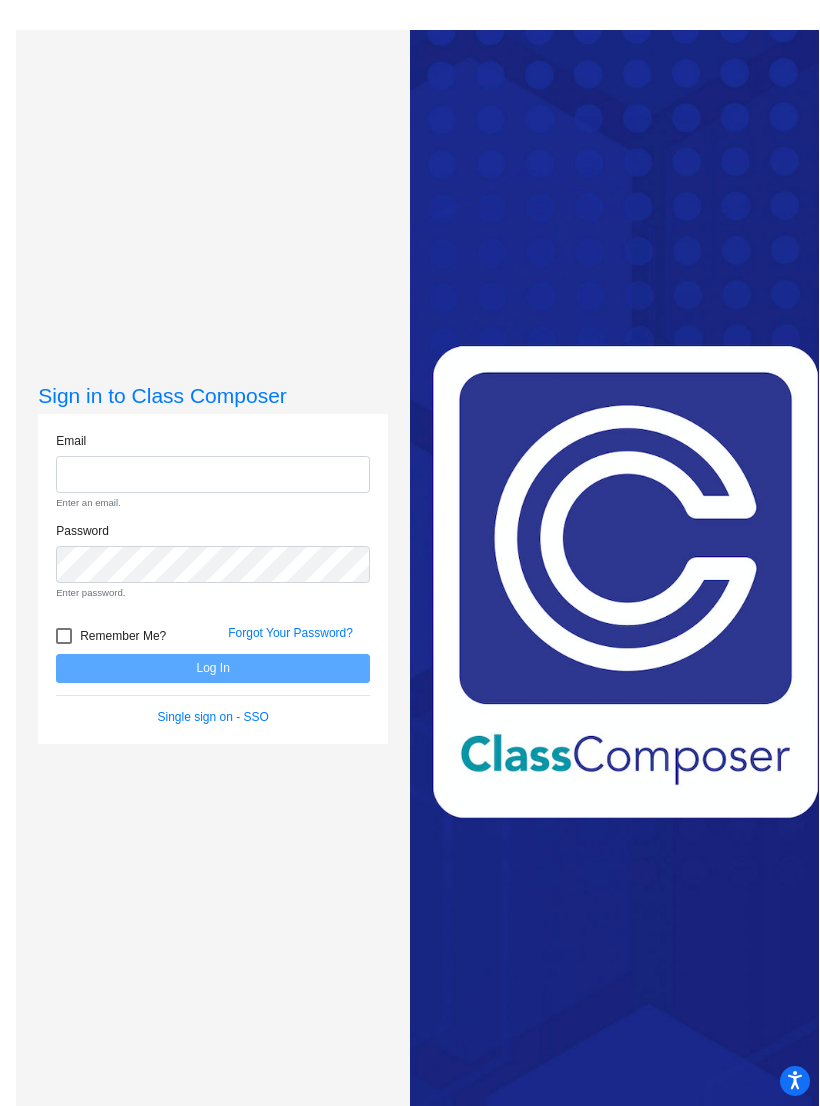 drag, startPoint x: 386, startPoint y: 499, endPoint x: 412, endPoint y: 531, distance: 41.231056 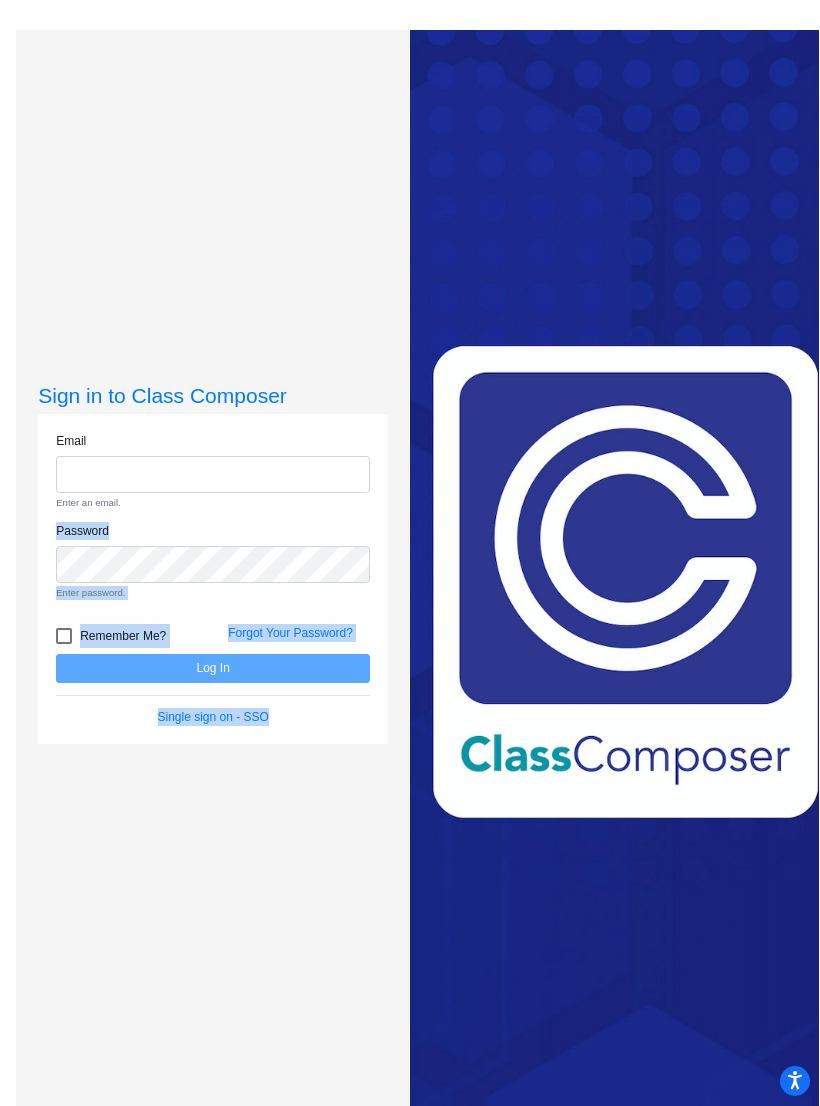 drag, startPoint x: 417, startPoint y: 527, endPoint x: 1, endPoint y: 558, distance: 417.15344 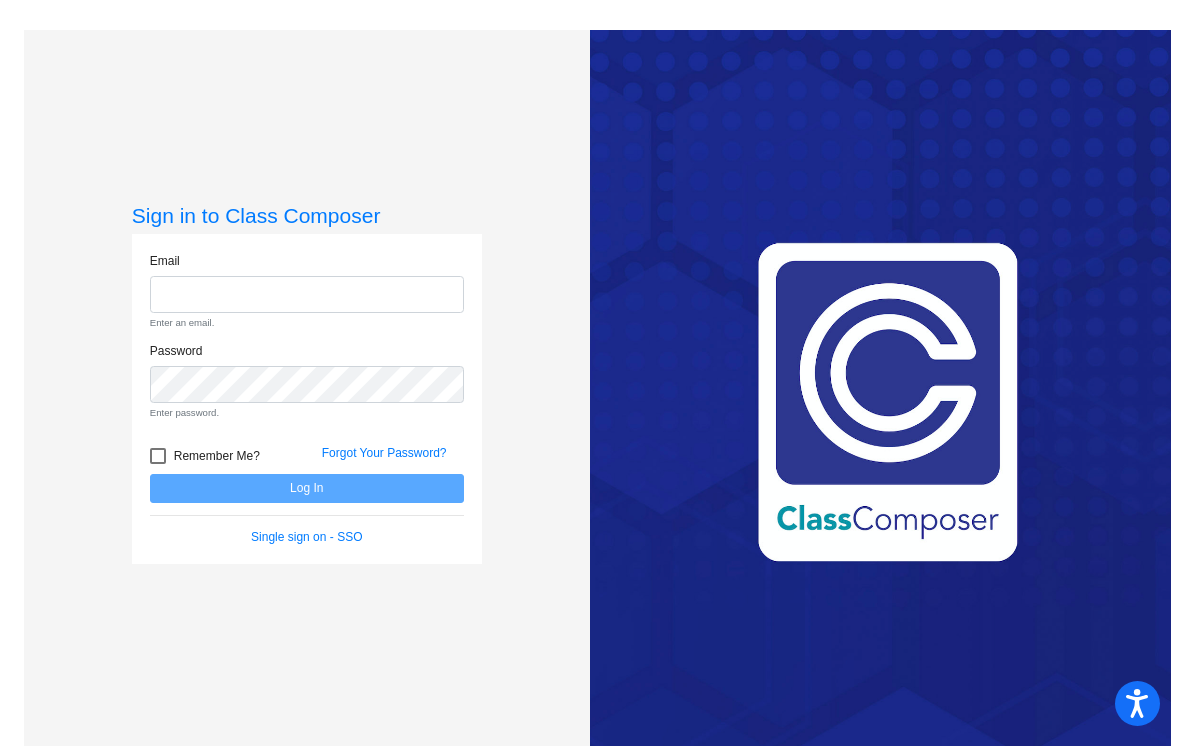 click on "Sign in to Class Composer" 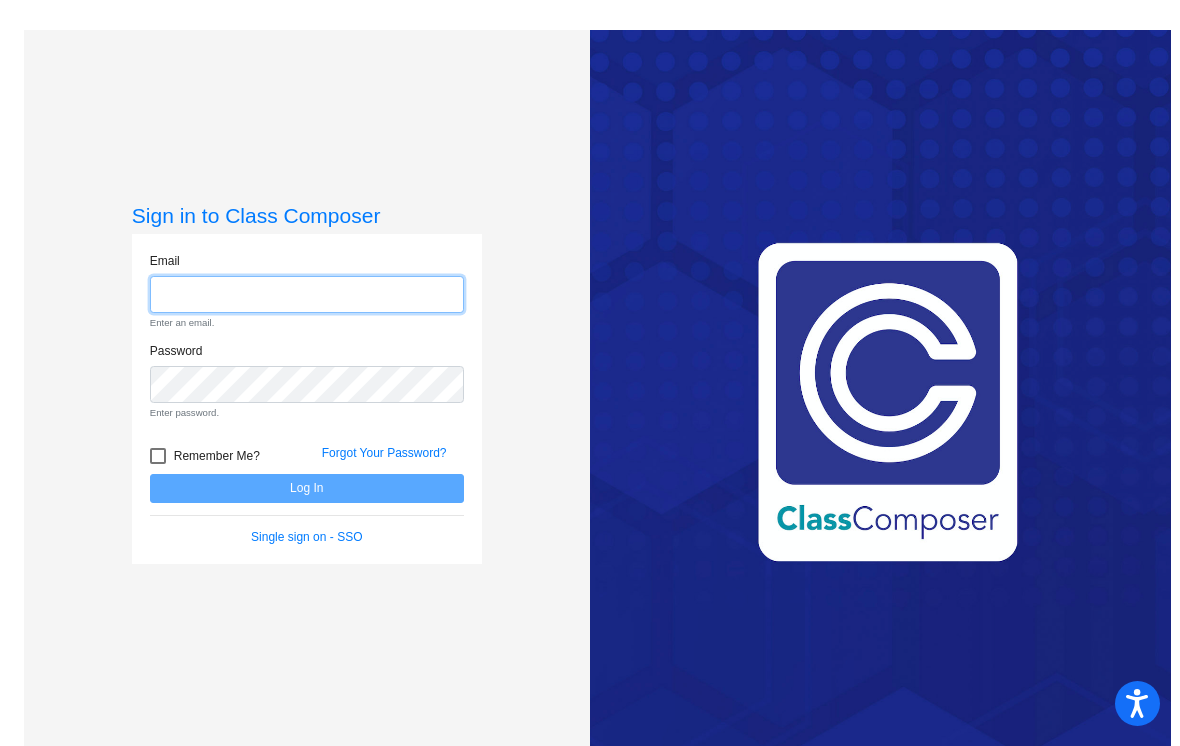 click 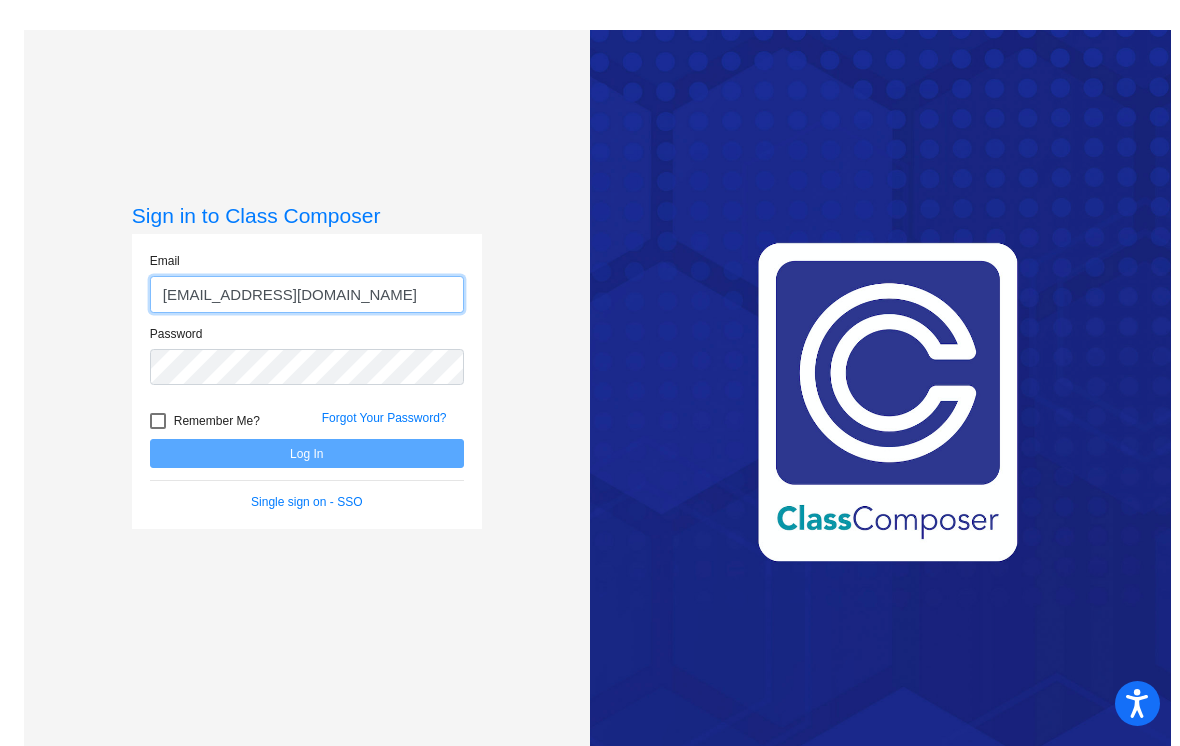 type on "[EMAIL_ADDRESS][DOMAIN_NAME]" 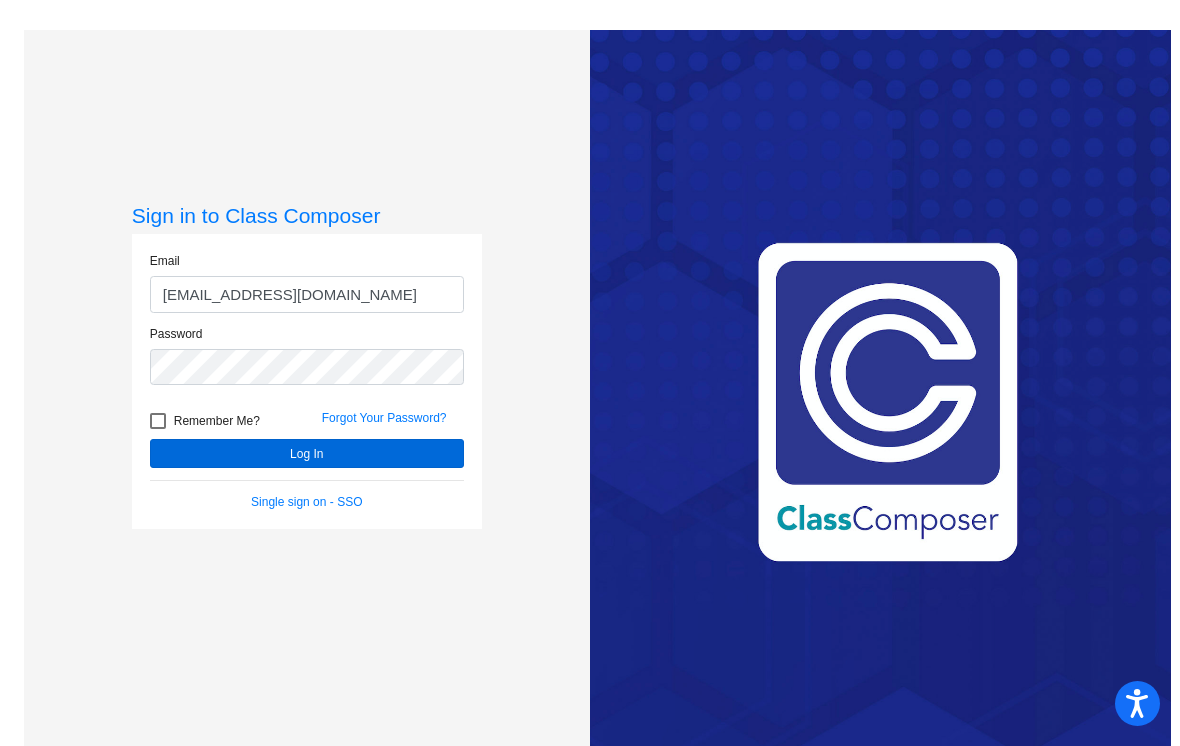 click on "Log In" 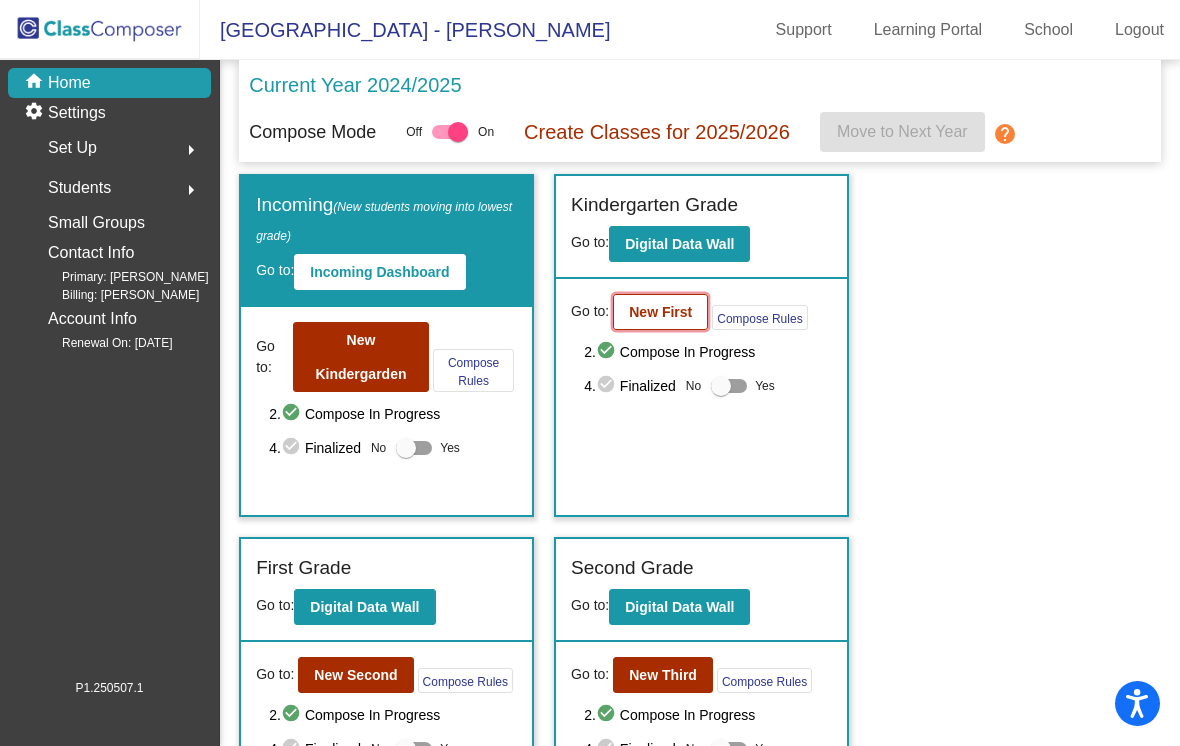 click on "New First" 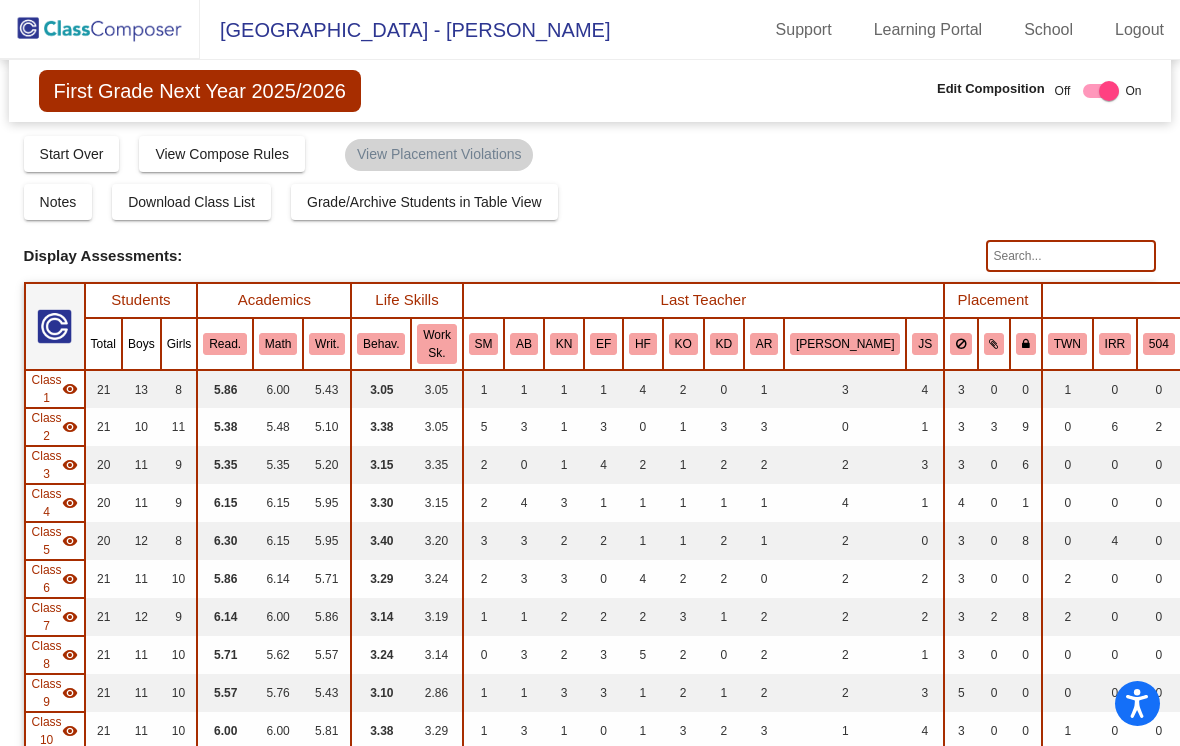 scroll, scrollTop: 0, scrollLeft: 0, axis: both 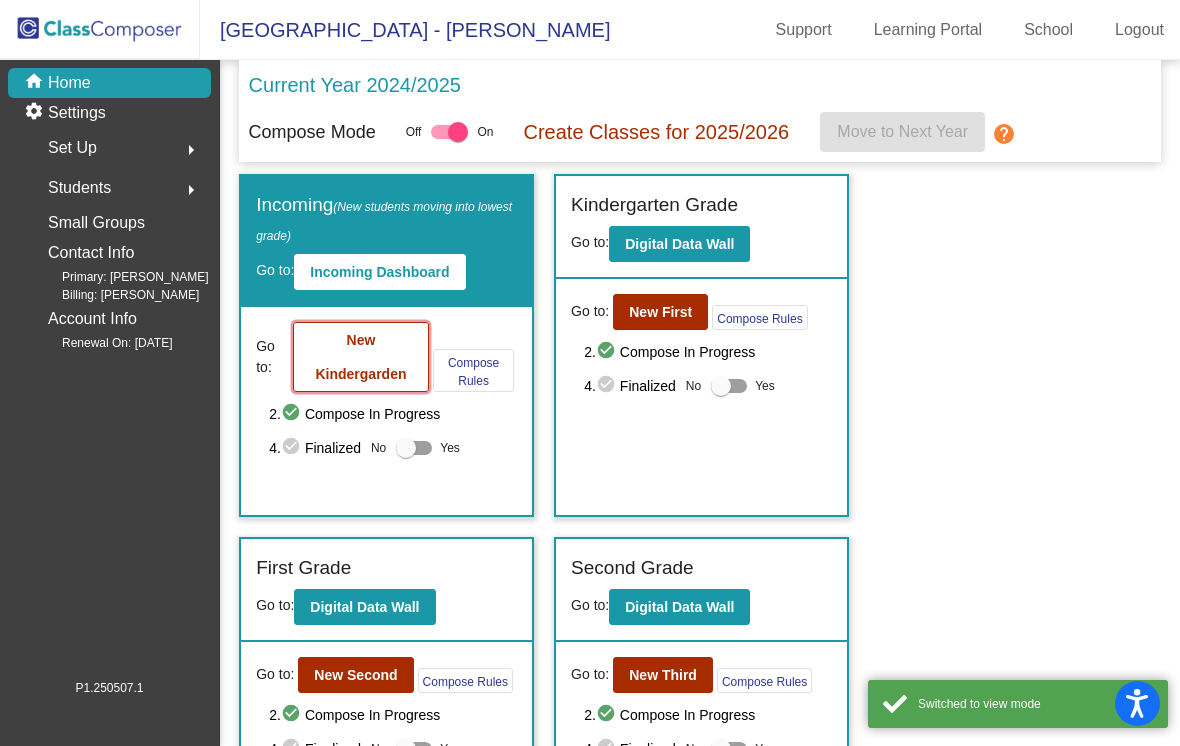 click on "New Kindergarden" 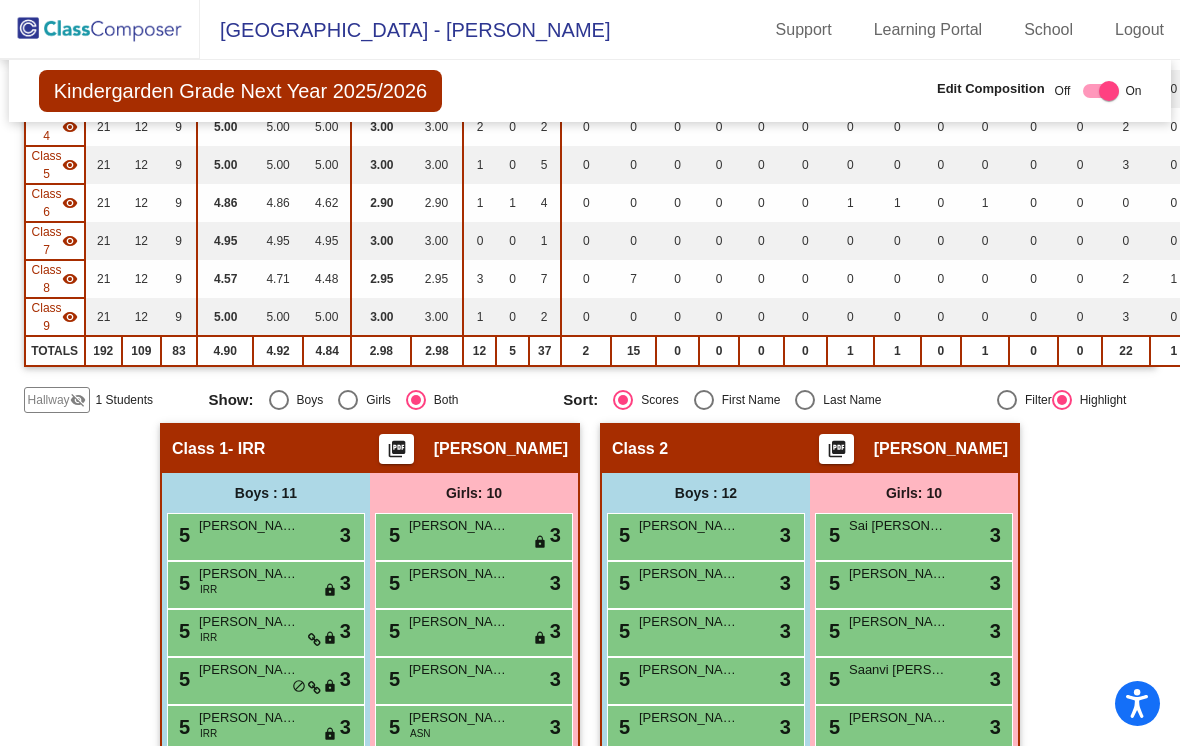 scroll, scrollTop: 396, scrollLeft: 6, axis: both 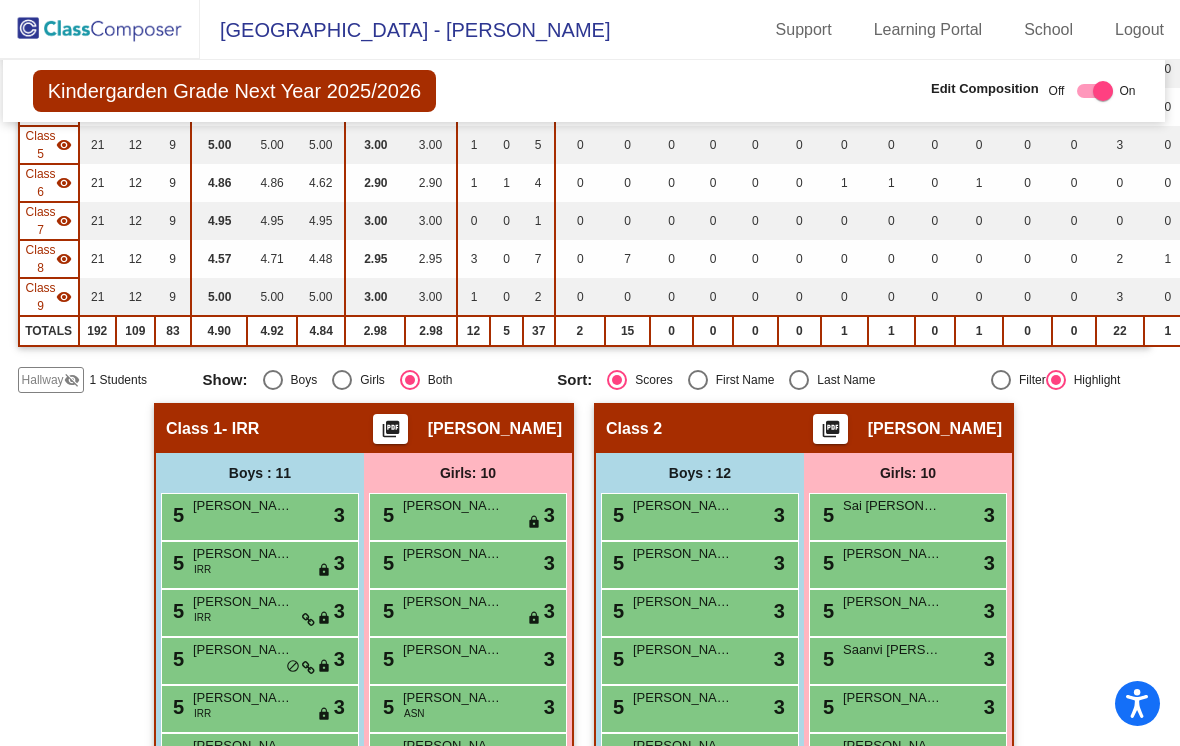 click on "Hallway   visibility_off" 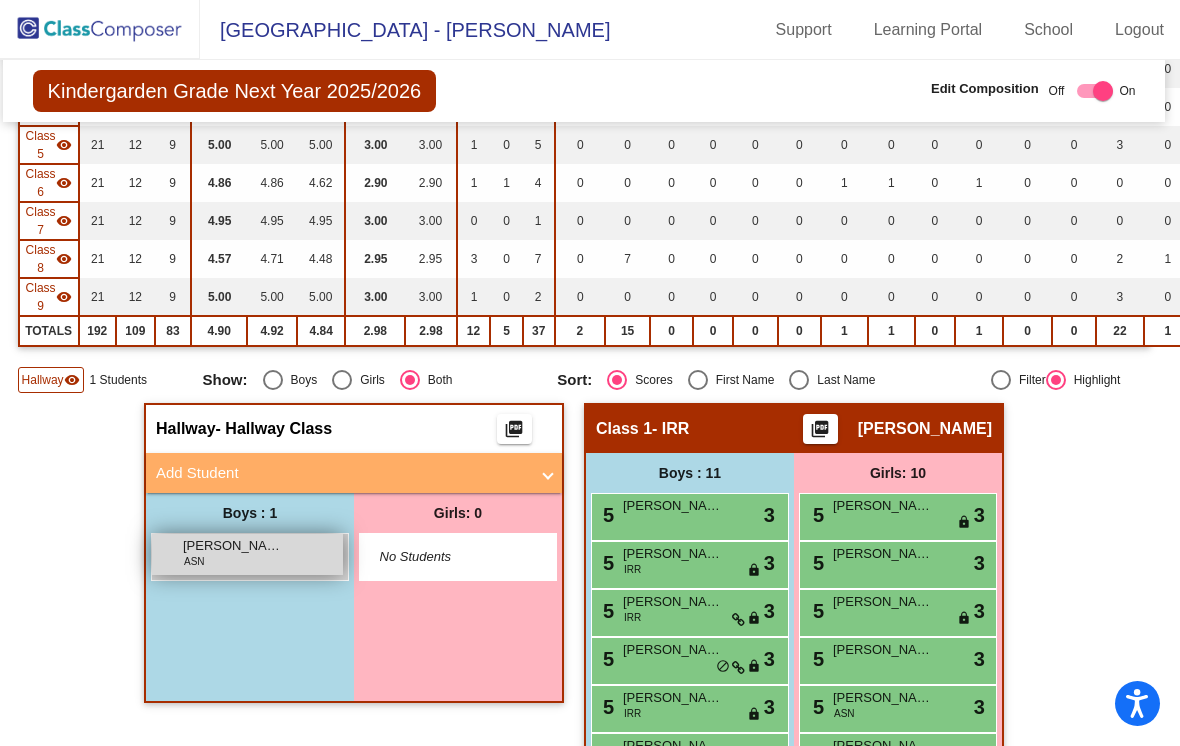 click on "[PERSON_NAME] ASN lock do_not_disturb_alt" at bounding box center [247, 554] 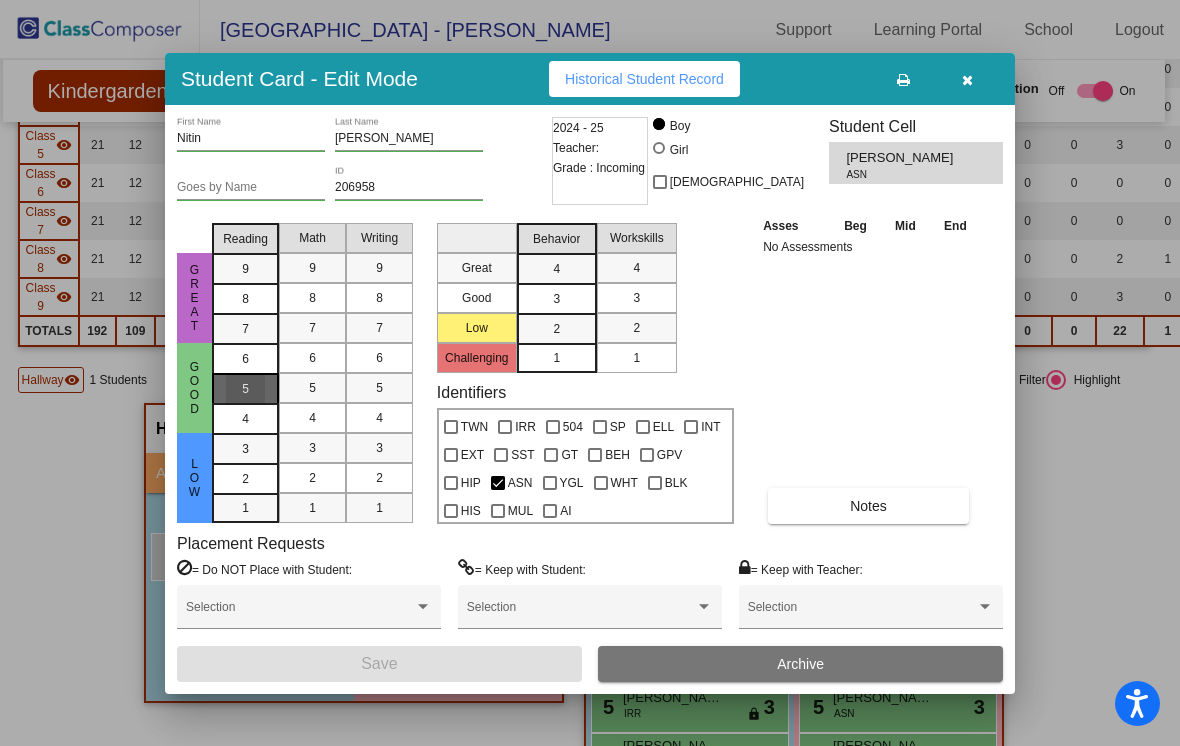 click on "5" at bounding box center [245, 359] 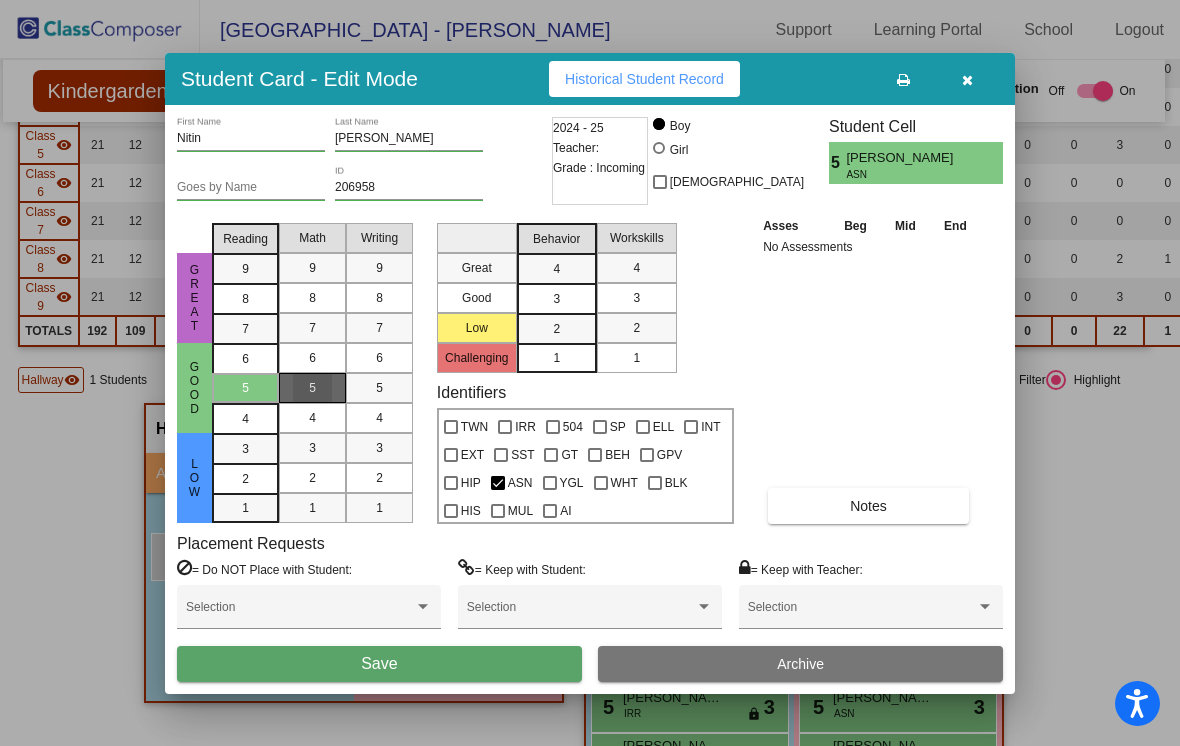 click on "5" at bounding box center [312, 388] 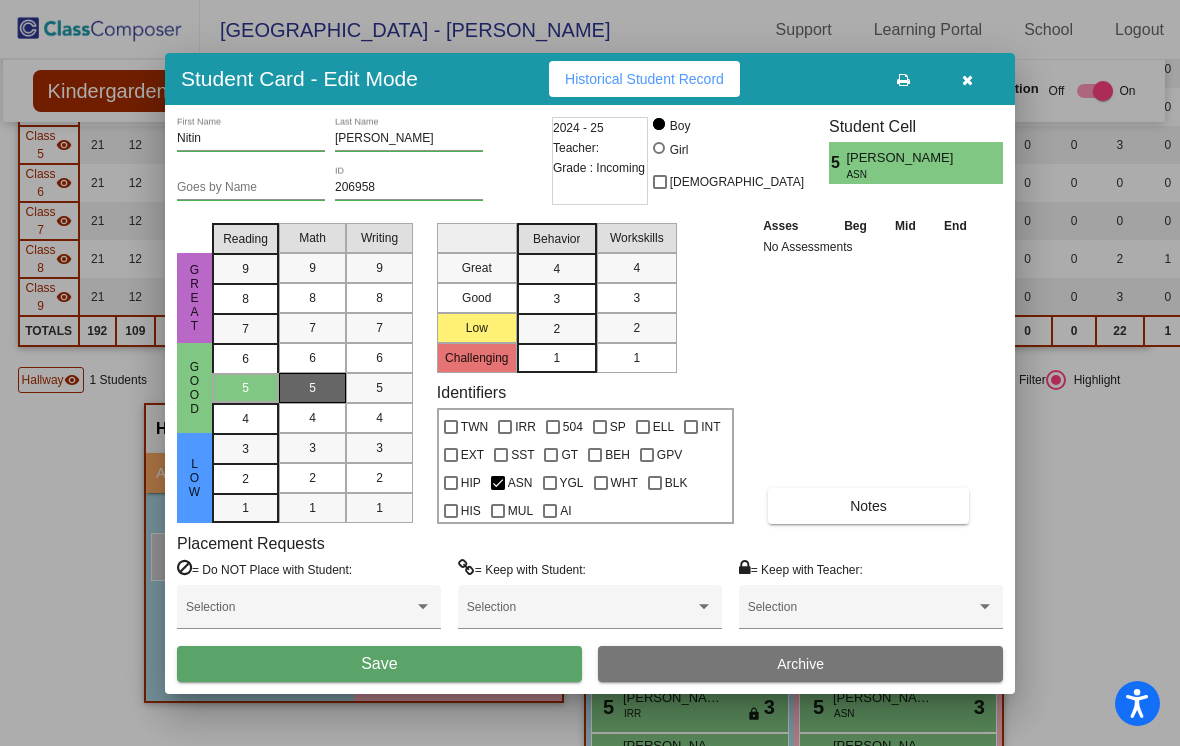 drag, startPoint x: 367, startPoint y: 388, endPoint x: 414, endPoint y: 388, distance: 47 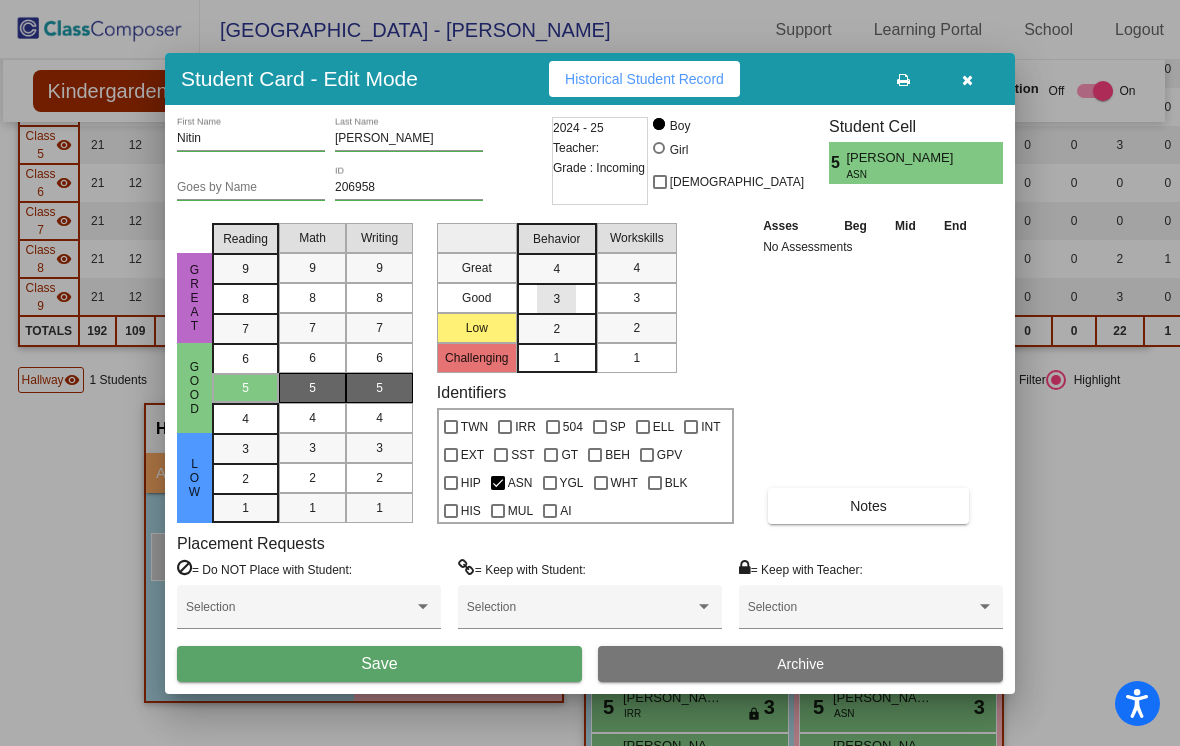 click on "3" at bounding box center (556, 269) 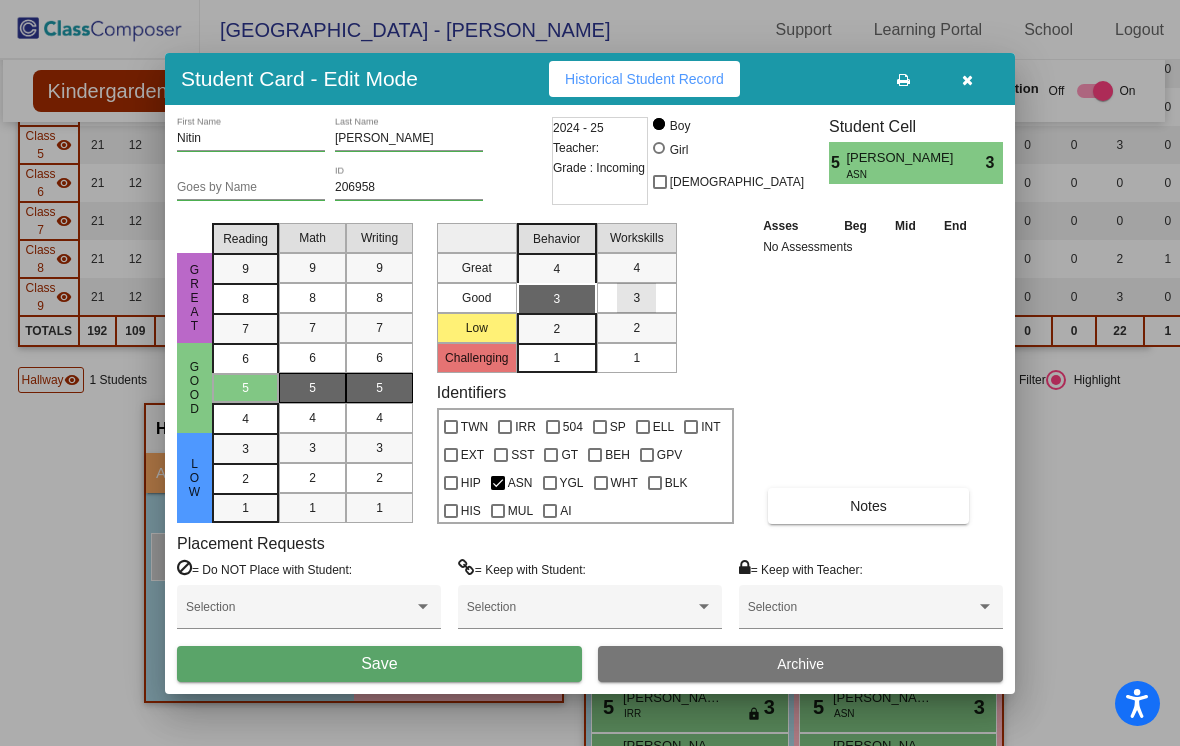 click on "3" at bounding box center (636, 298) 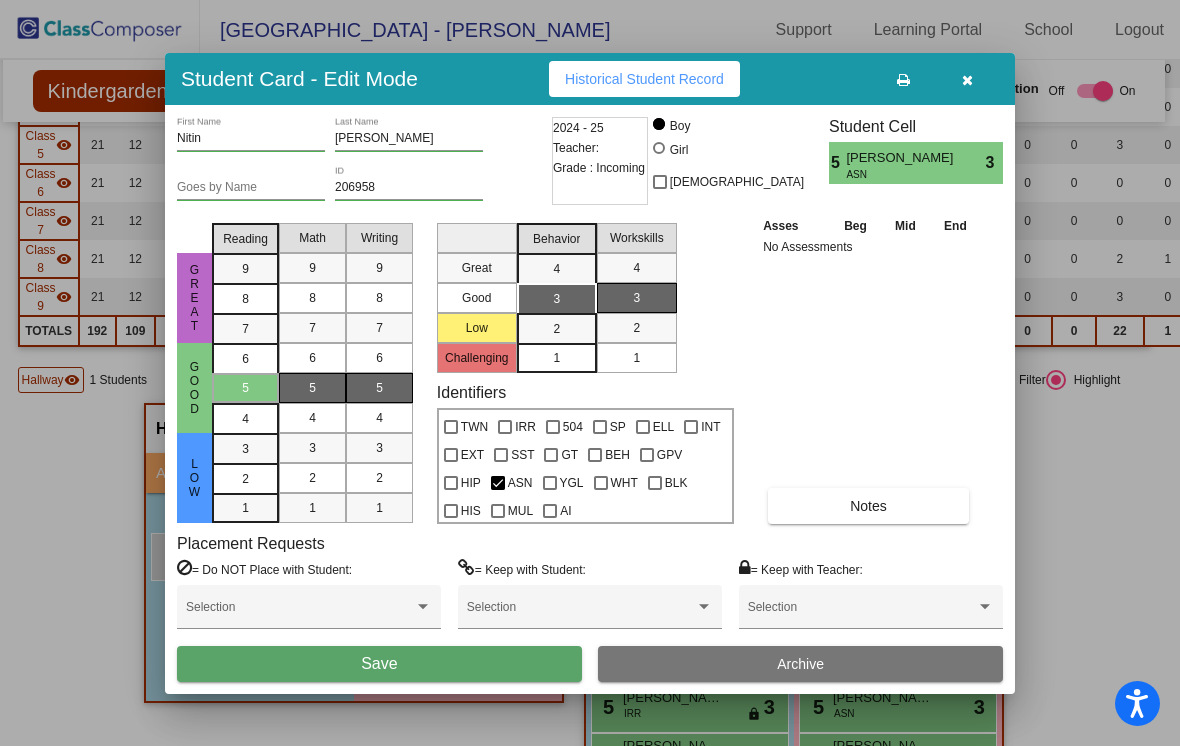 click on "Save" at bounding box center [379, 663] 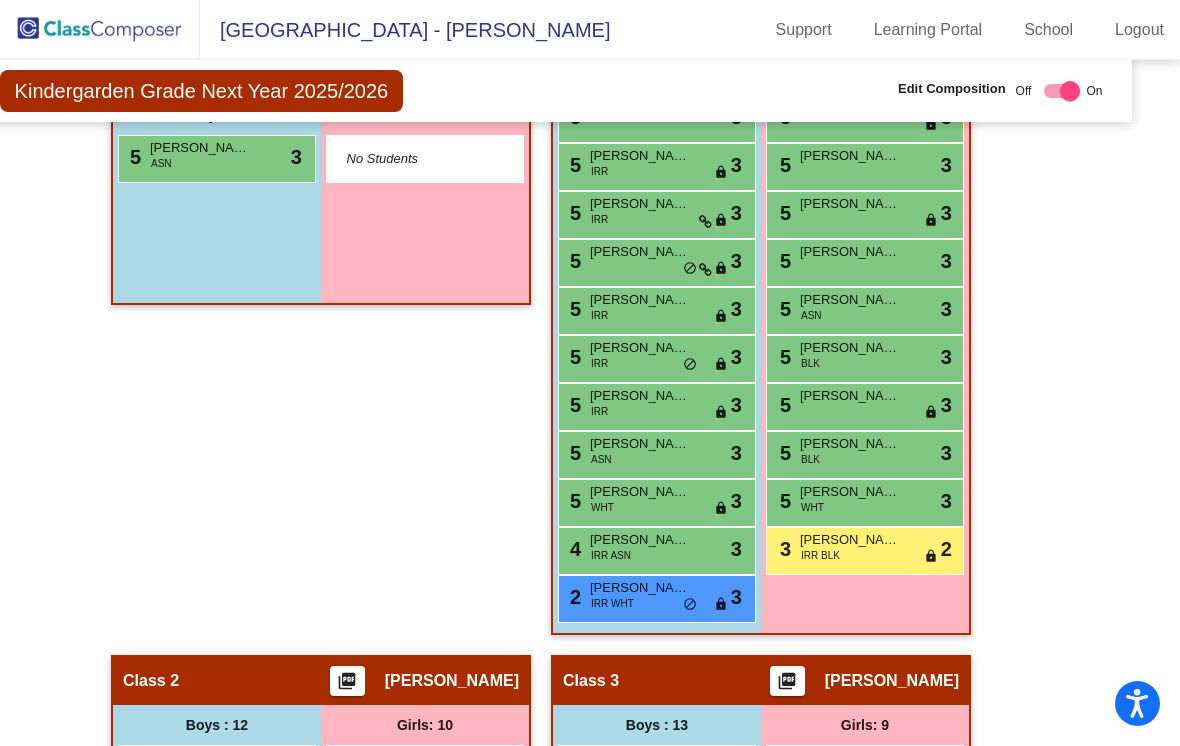 scroll, scrollTop: 792, scrollLeft: 38, axis: both 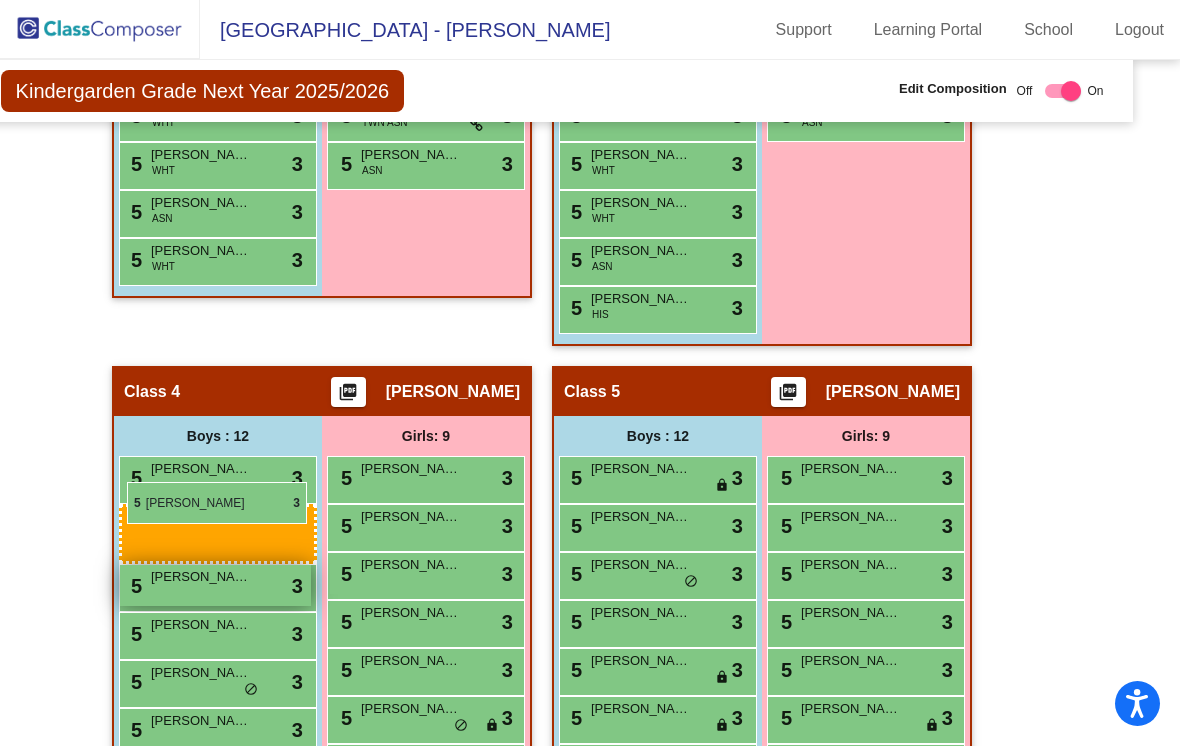 drag, startPoint x: 182, startPoint y: 156, endPoint x: 127, endPoint y: 475, distance: 323.70667 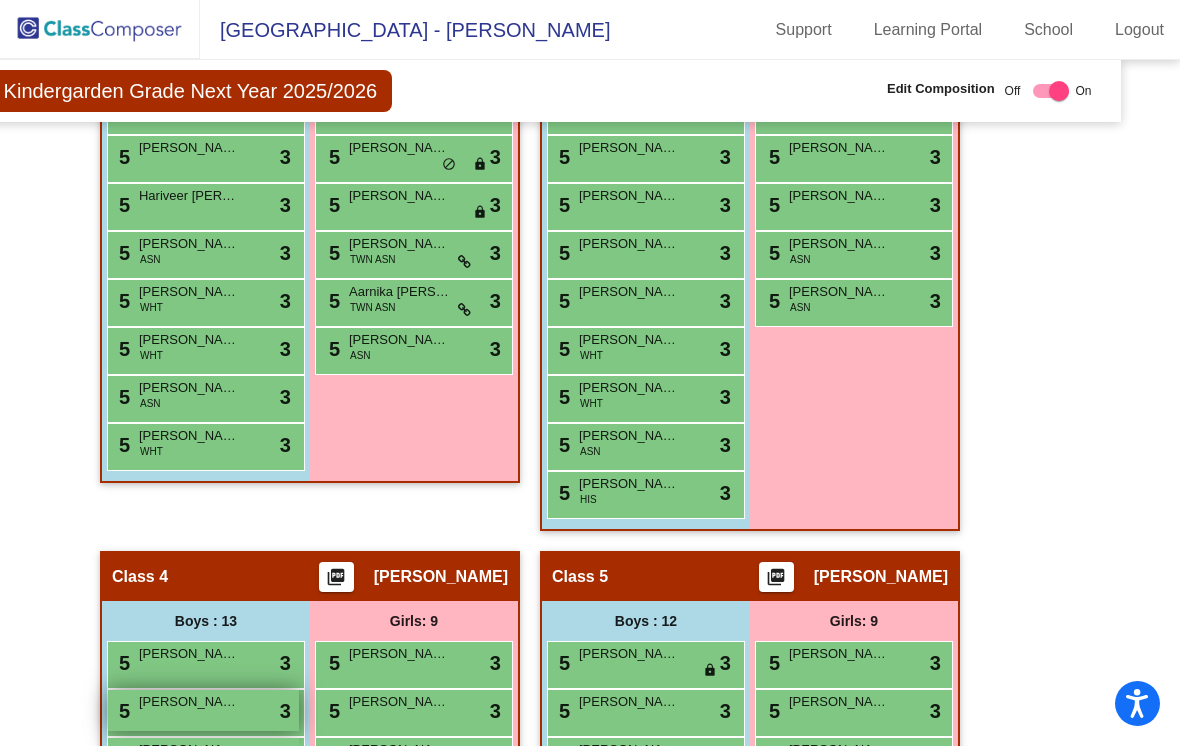 scroll, scrollTop: 1593, scrollLeft: 54, axis: both 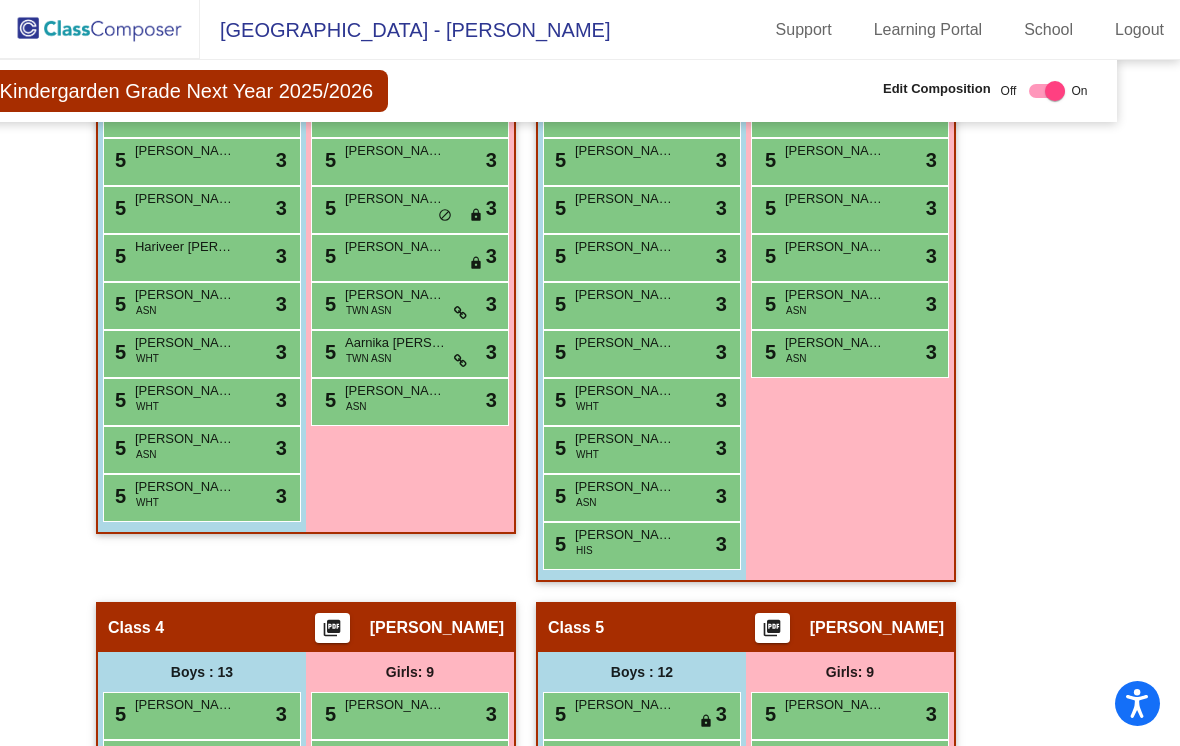 click 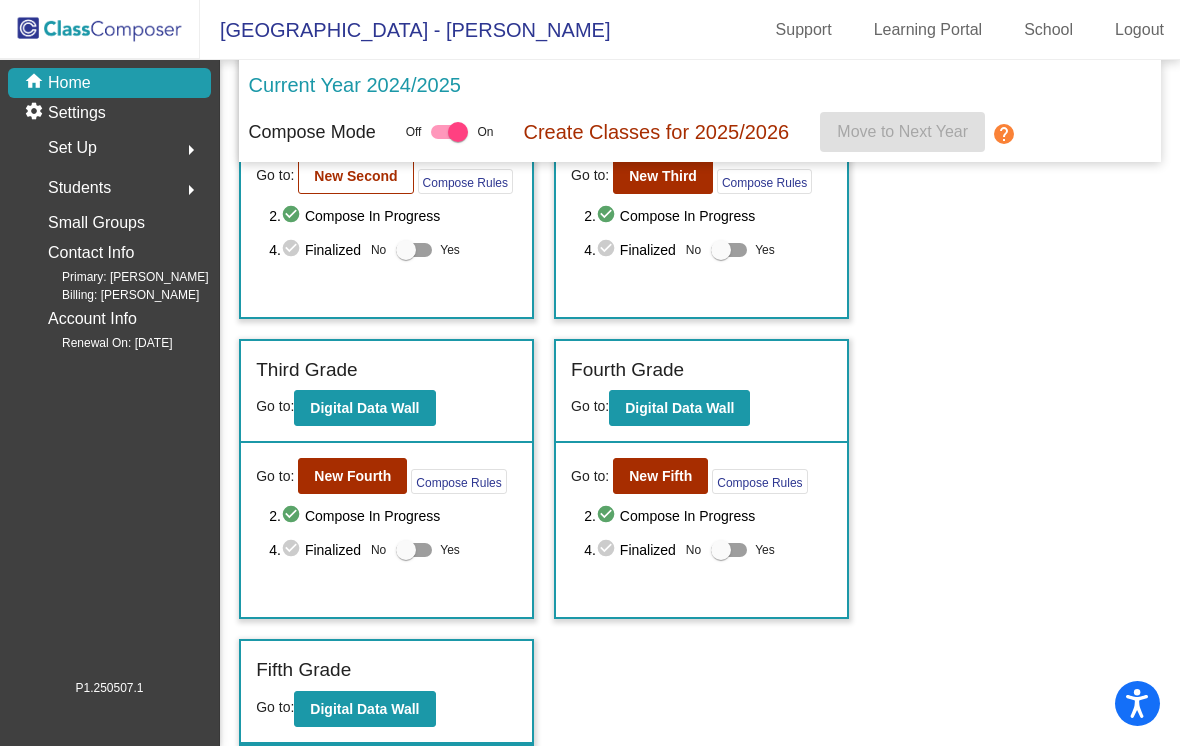 scroll, scrollTop: 500, scrollLeft: 0, axis: vertical 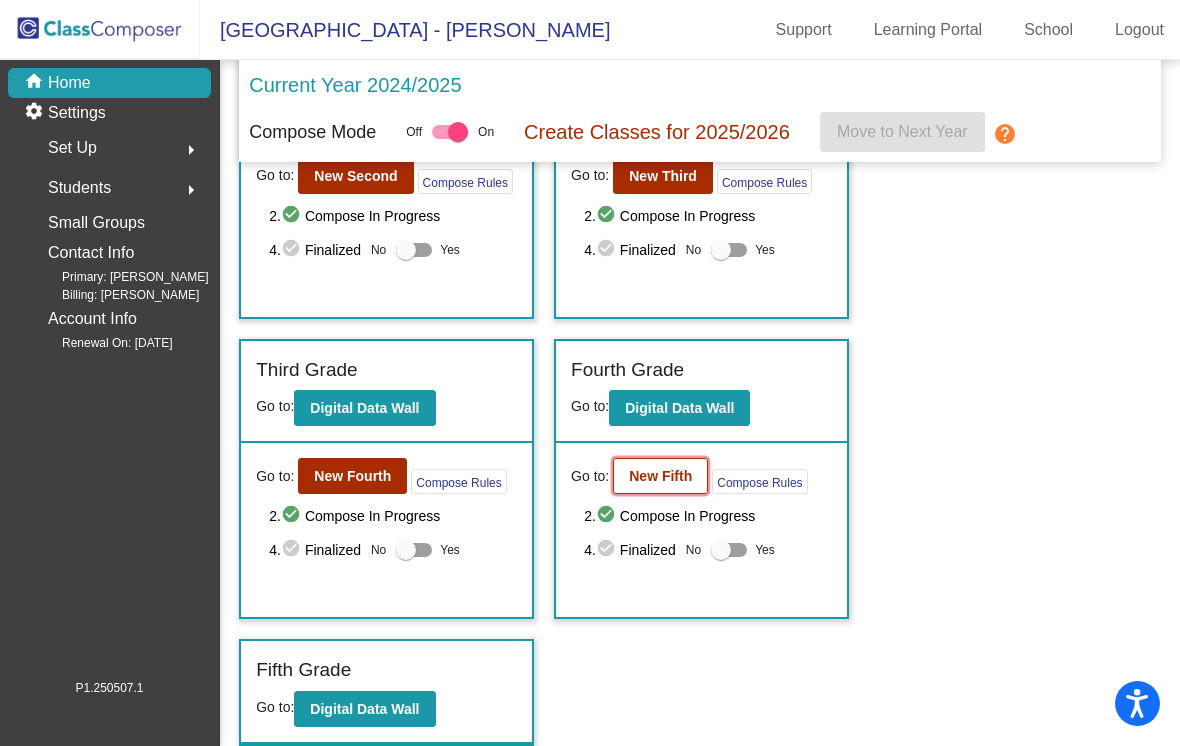 click on "New Fifth" 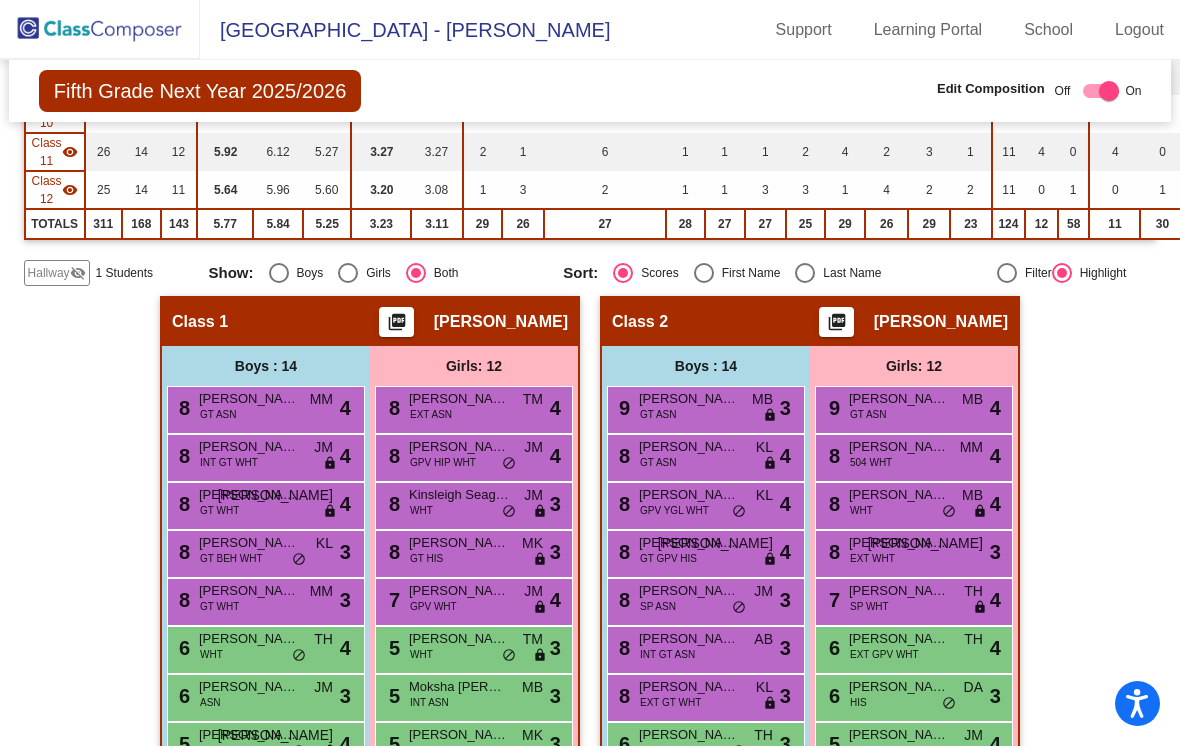 scroll, scrollTop: 617, scrollLeft: 0, axis: vertical 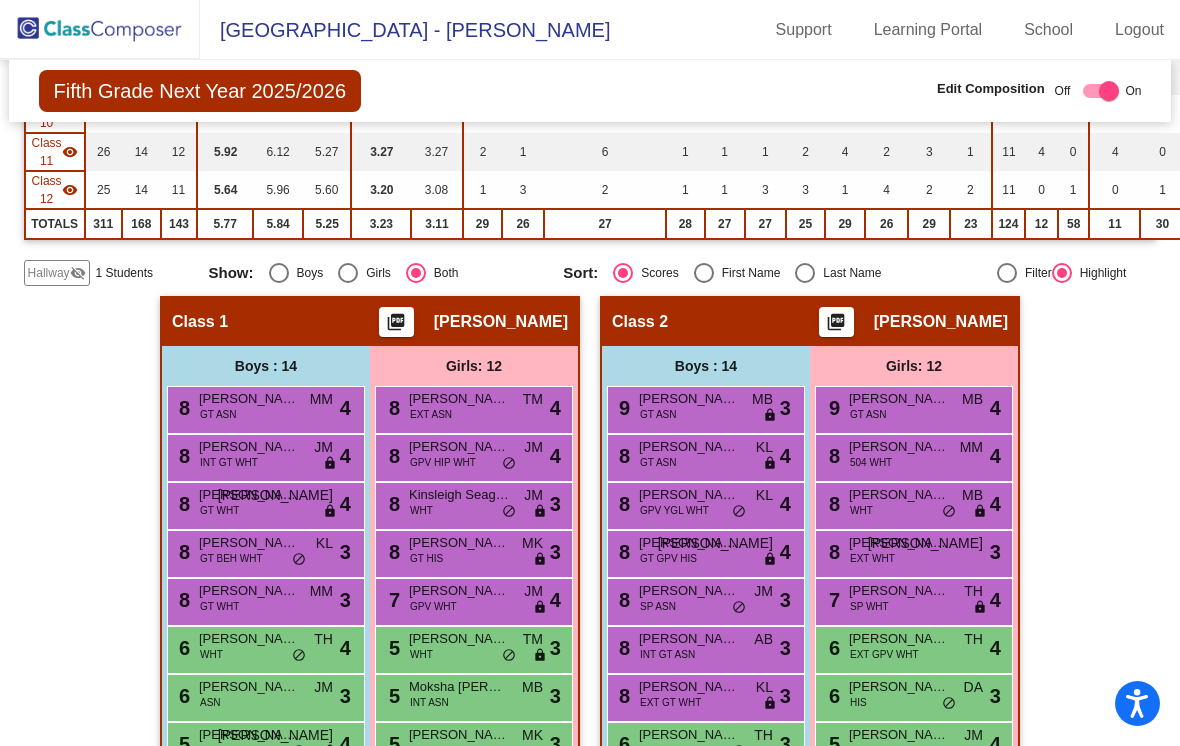 click on "Hallway" 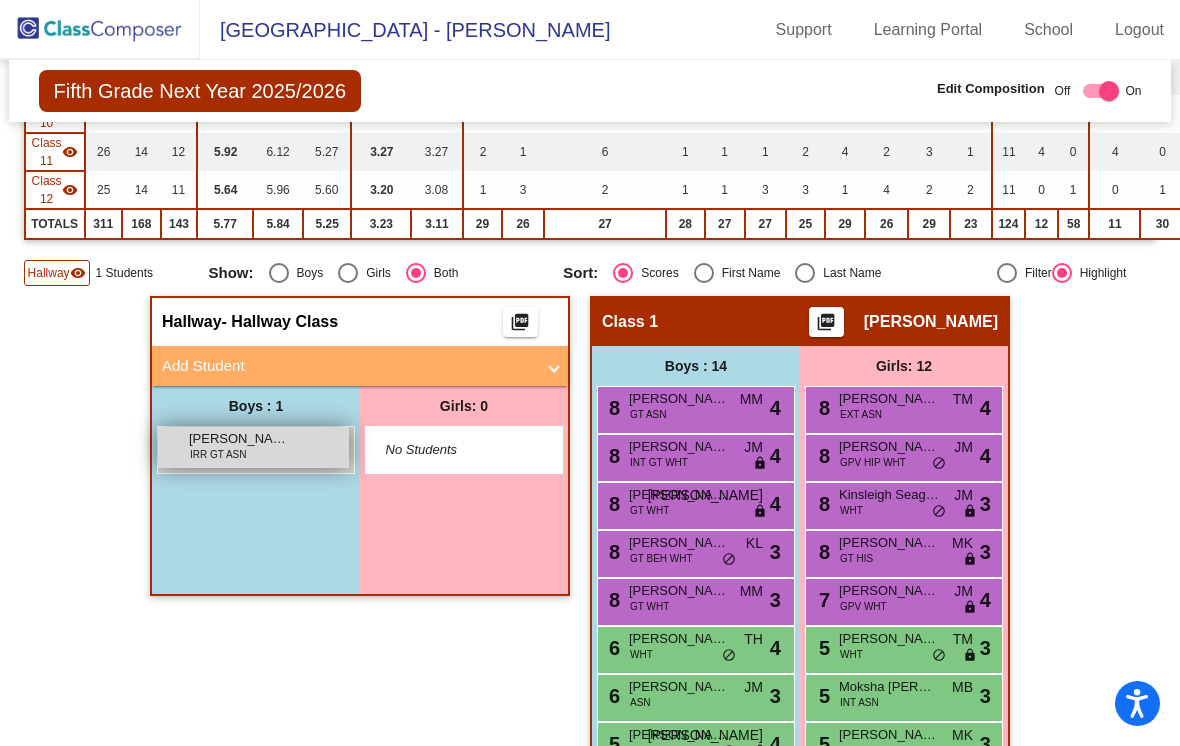 click on "[PERSON_NAME] IRR GT ASN lock do_not_disturb_alt" at bounding box center [253, 447] 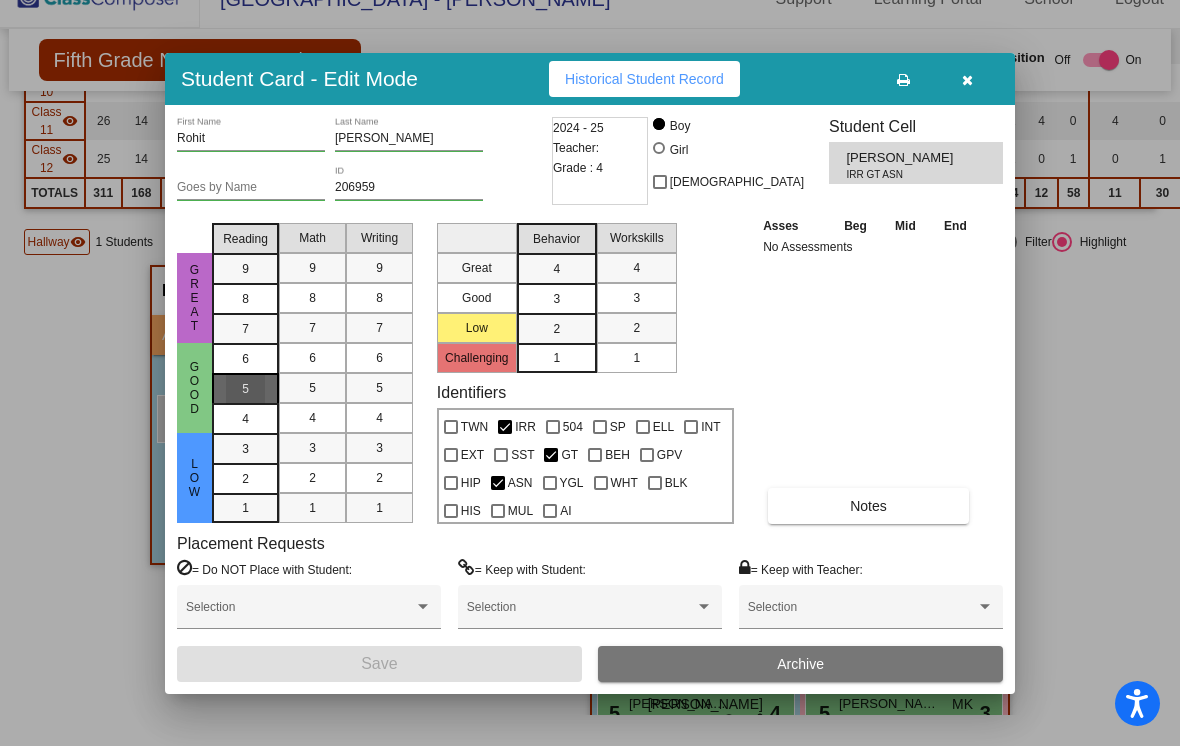click on "5" at bounding box center [245, 359] 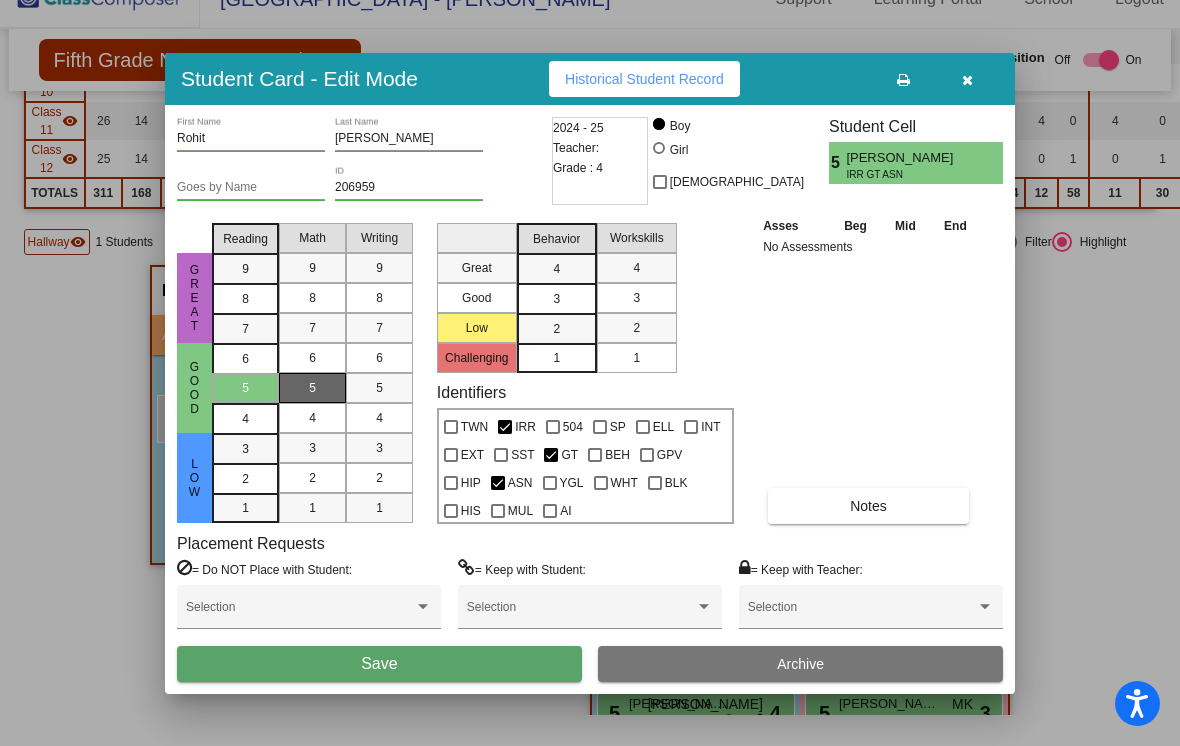 drag, startPoint x: 311, startPoint y: 391, endPoint x: 330, endPoint y: 391, distance: 19 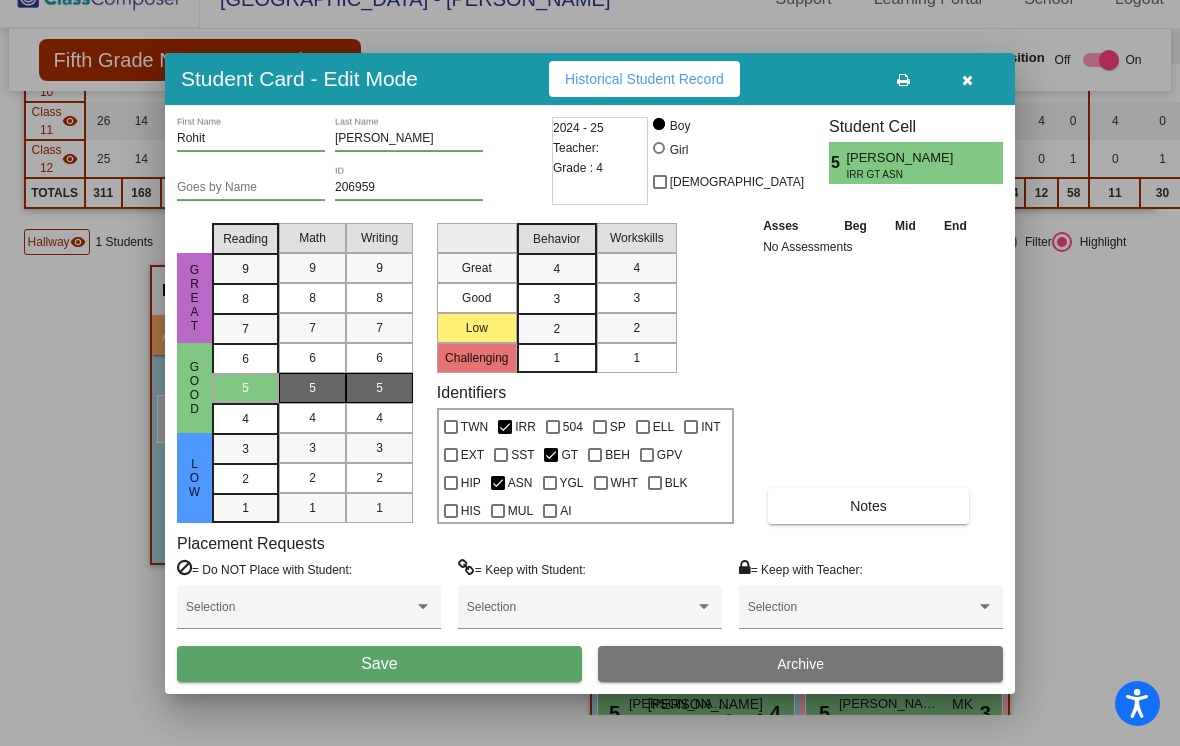 click on "5" at bounding box center (379, 388) 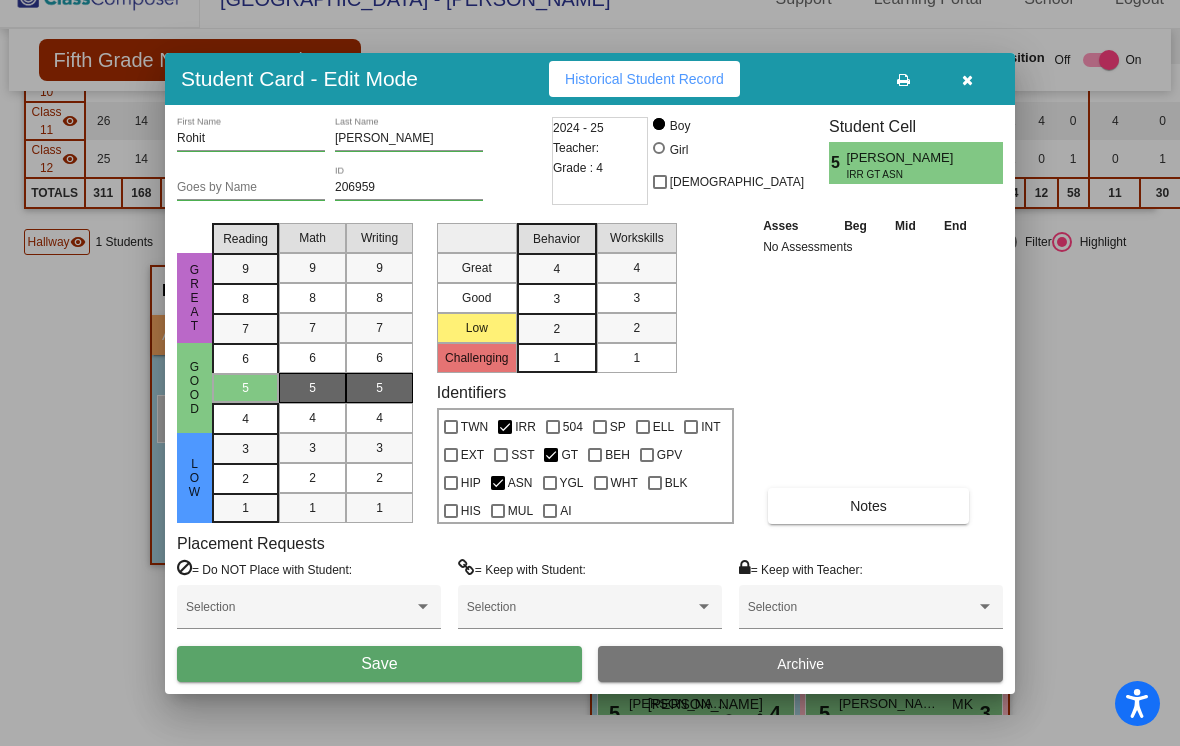 click on "3" at bounding box center (556, 269) 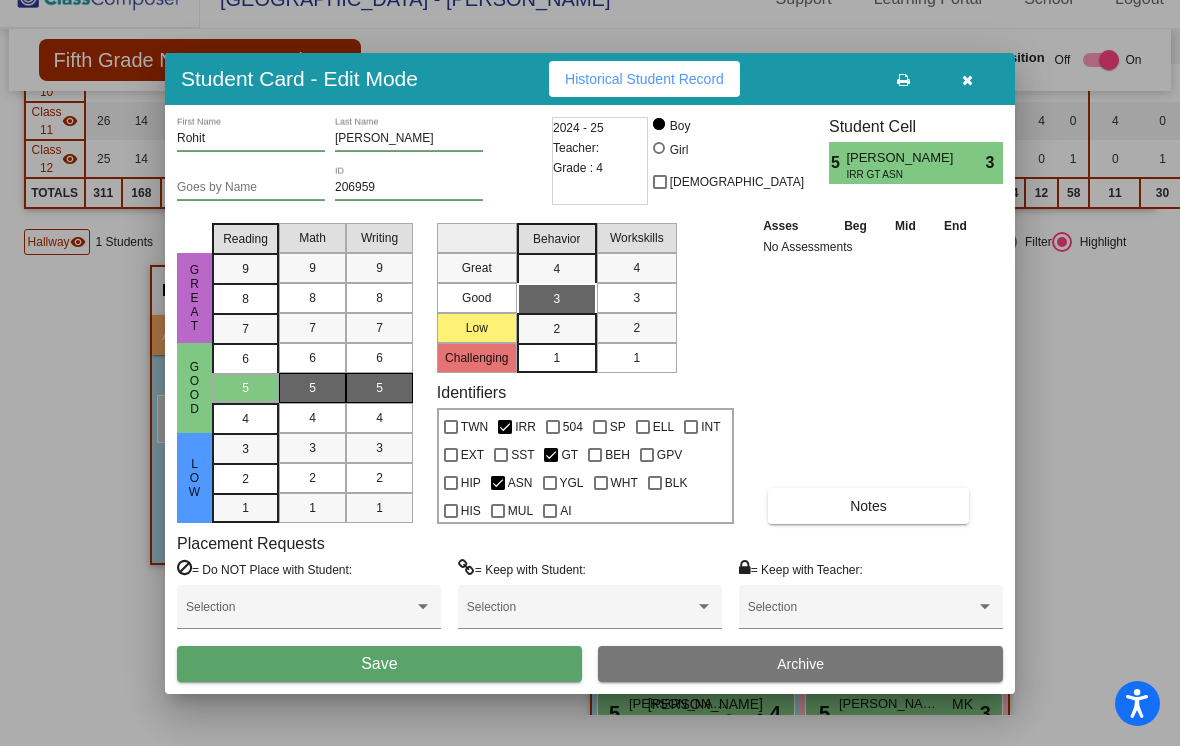 click on "3" at bounding box center [636, 298] 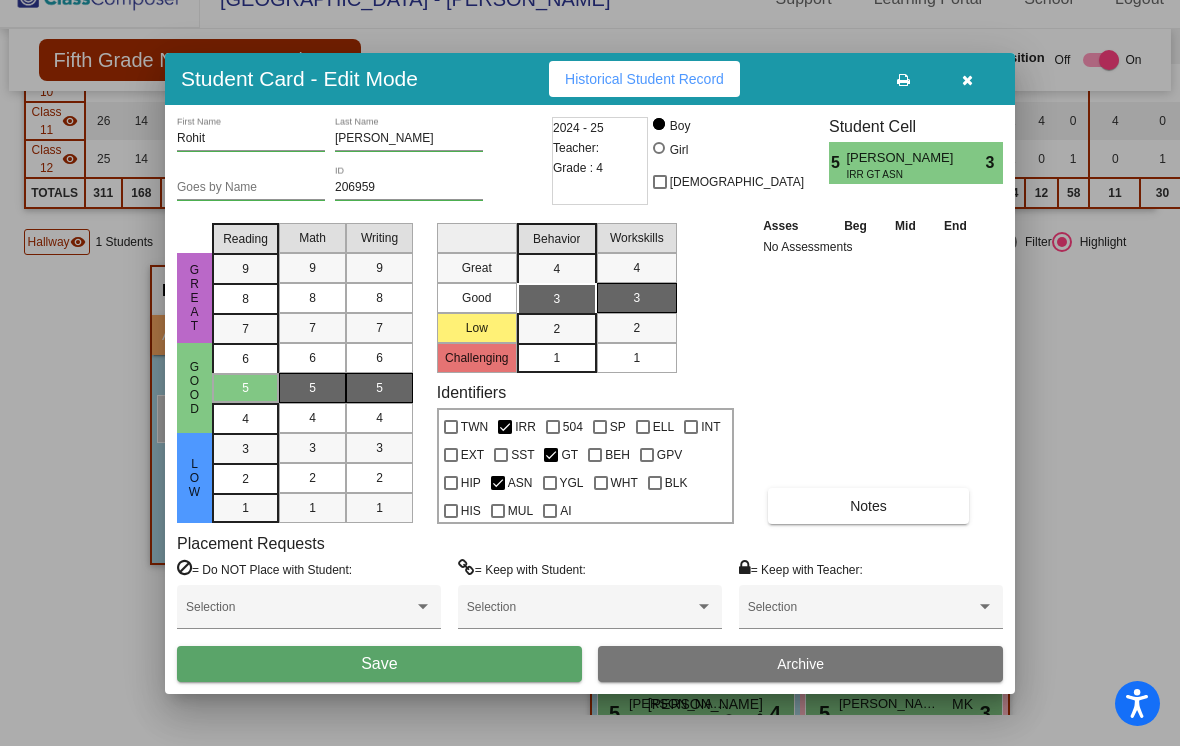 click on "Save   Archive" at bounding box center [590, 664] 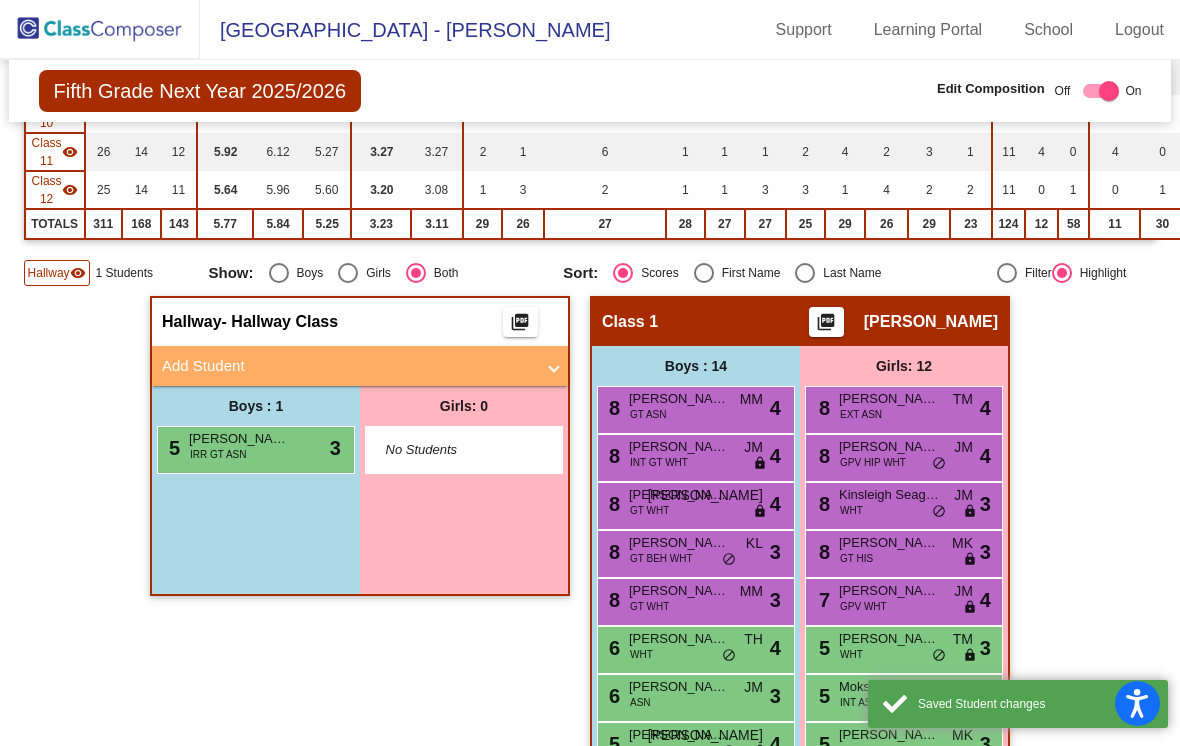 scroll, scrollTop: 31, scrollLeft: 0, axis: vertical 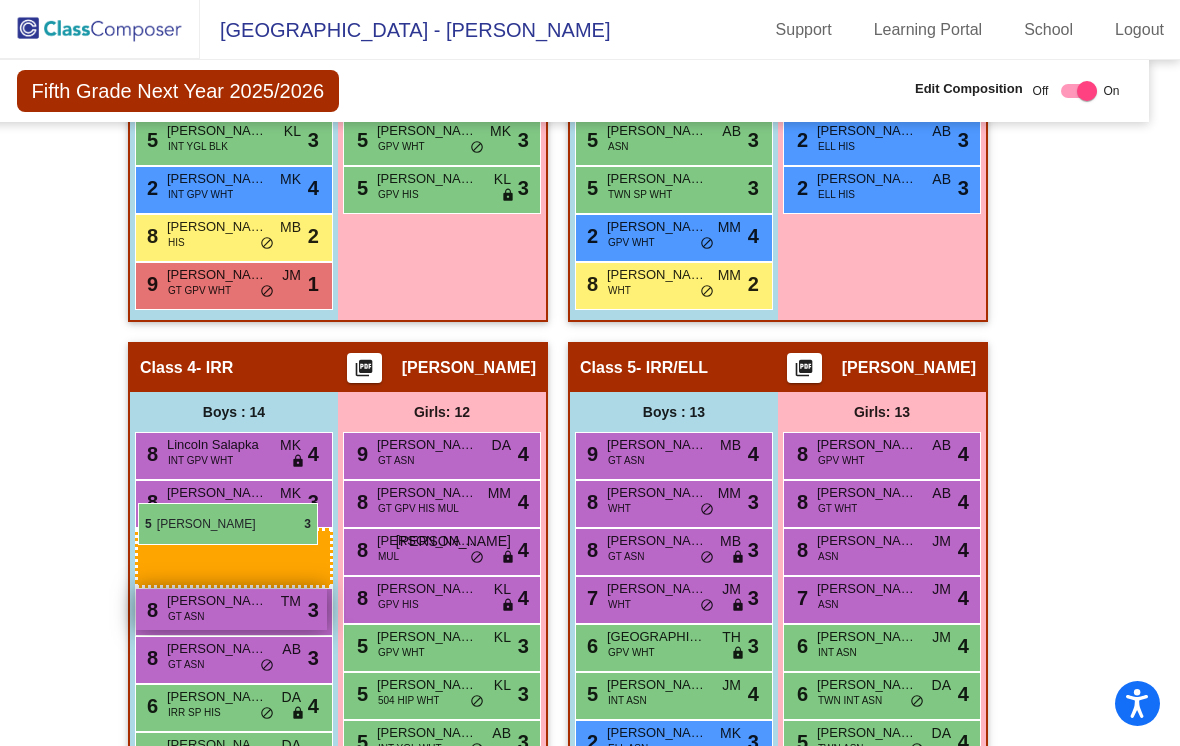 drag, startPoint x: 219, startPoint y: 324, endPoint x: 139, endPoint y: 503, distance: 196.06377 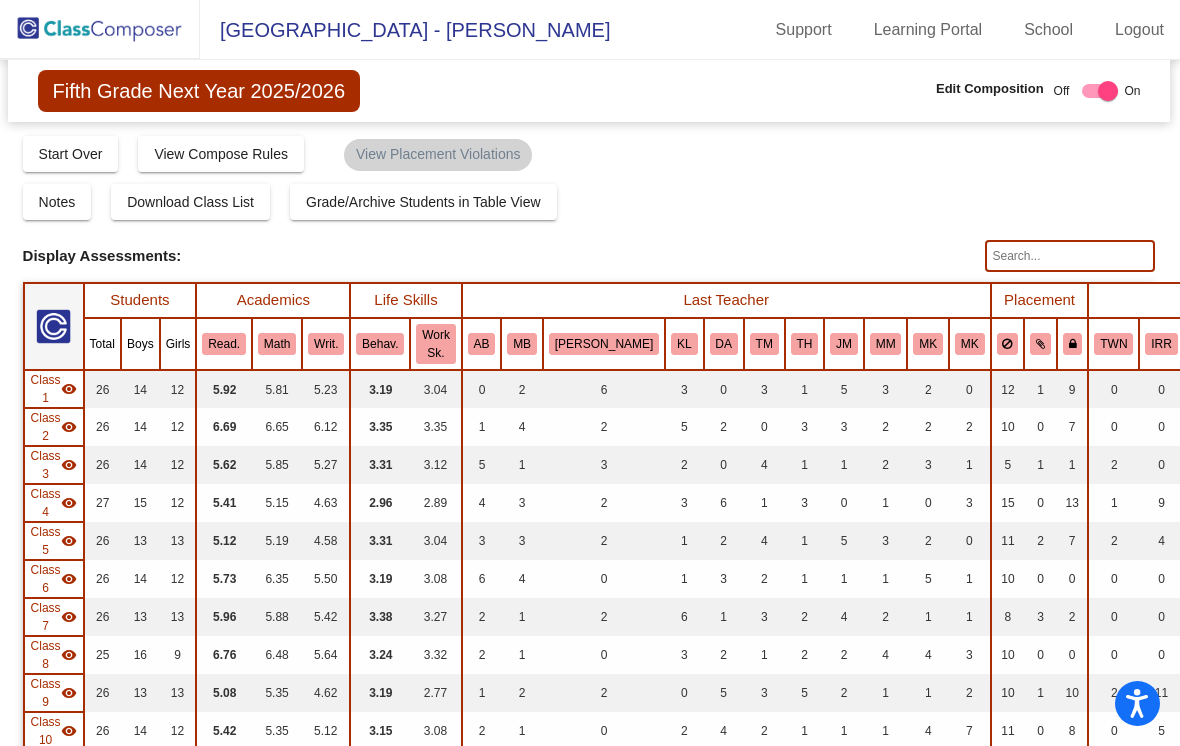 scroll, scrollTop: 0, scrollLeft: 1, axis: horizontal 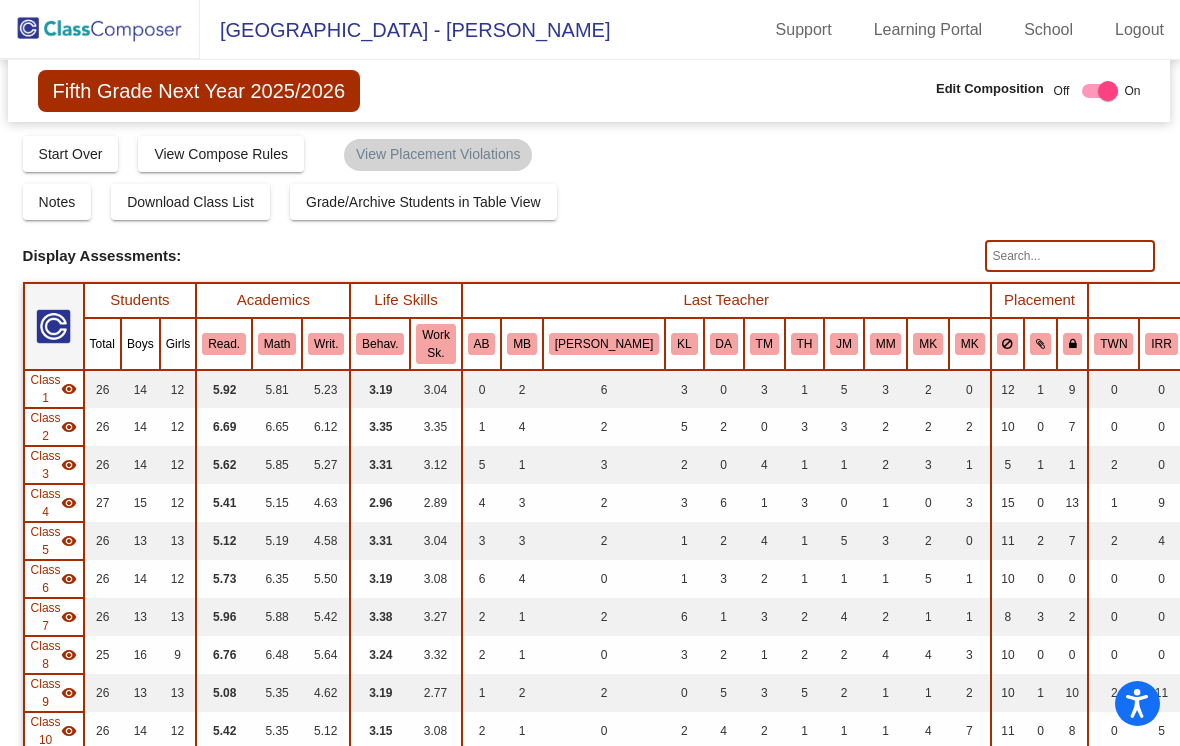 click 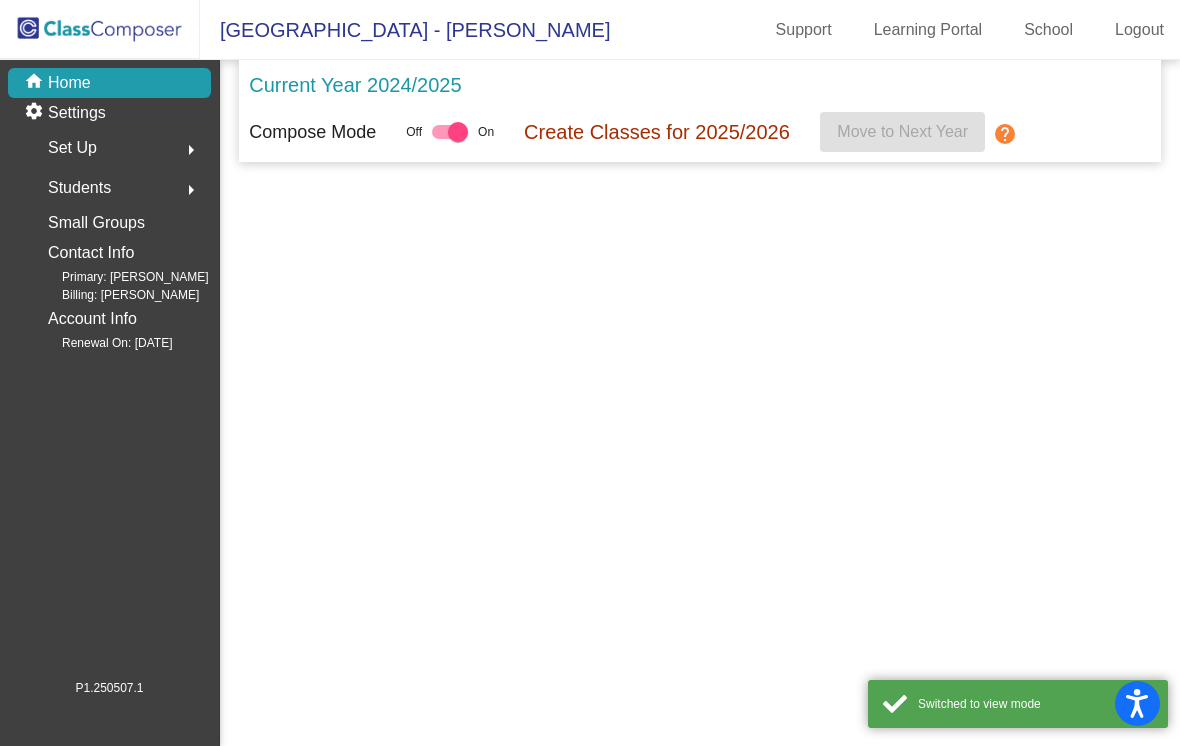scroll, scrollTop: 0, scrollLeft: 0, axis: both 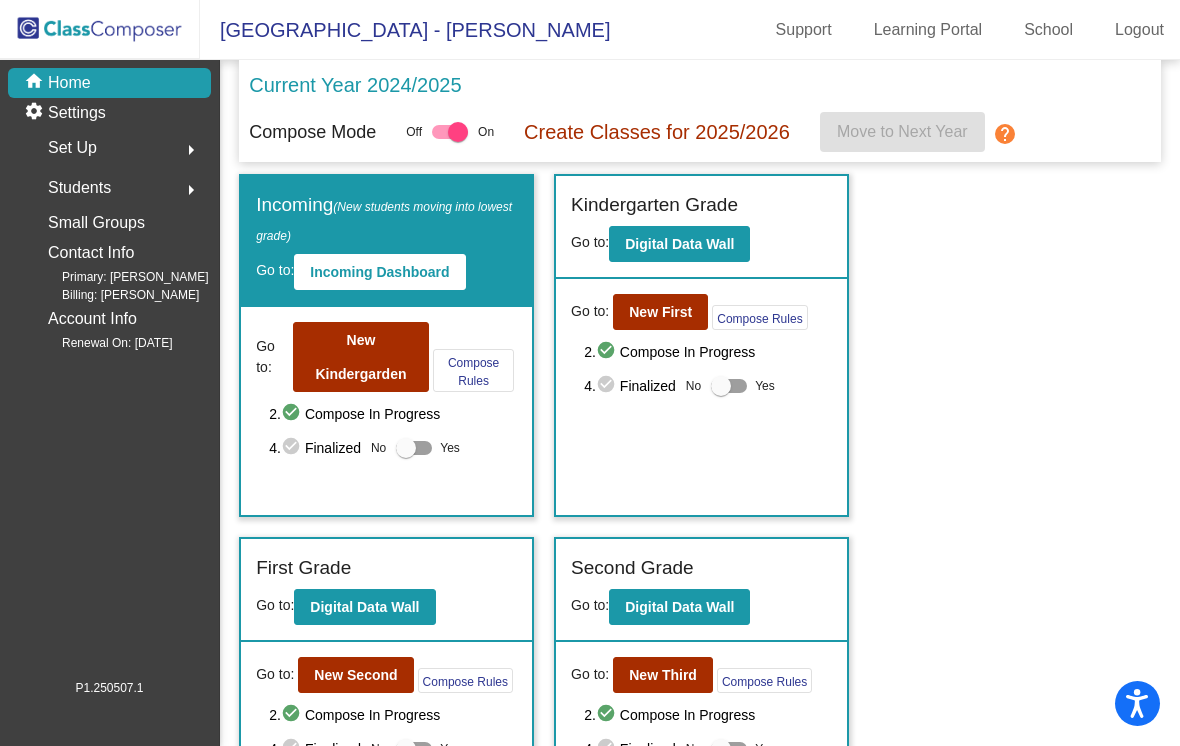 click on "Students" 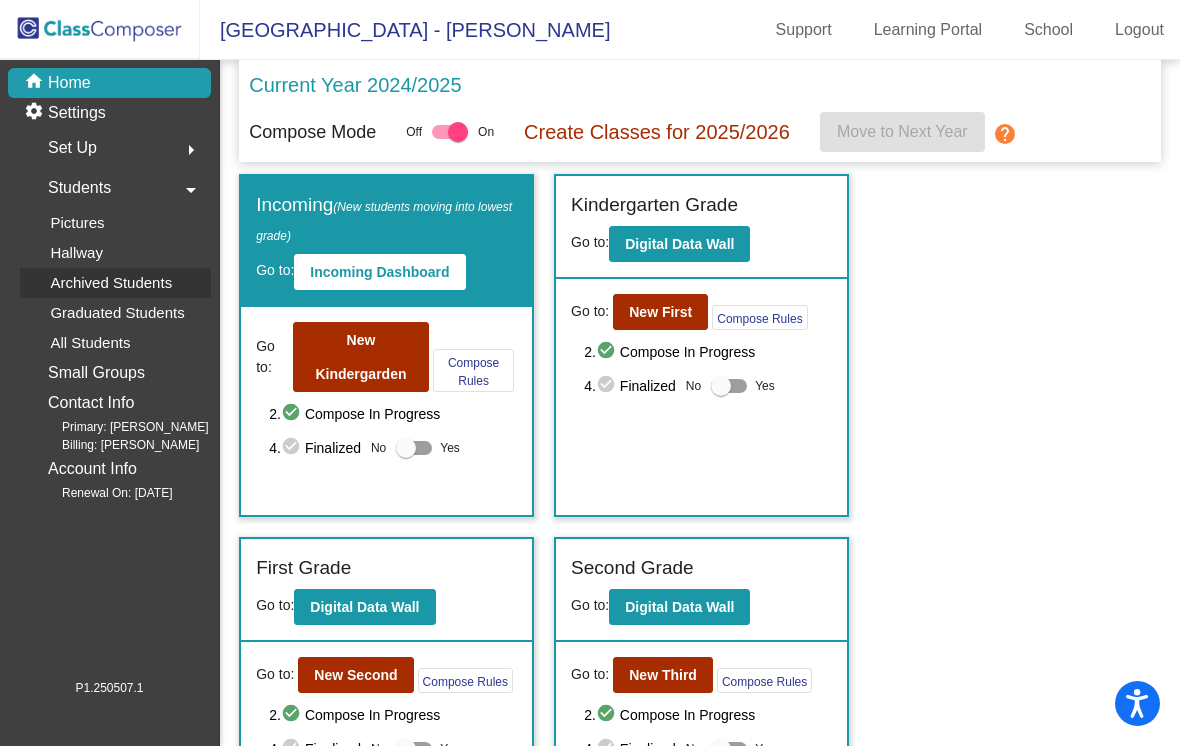 click on "Archived Students" 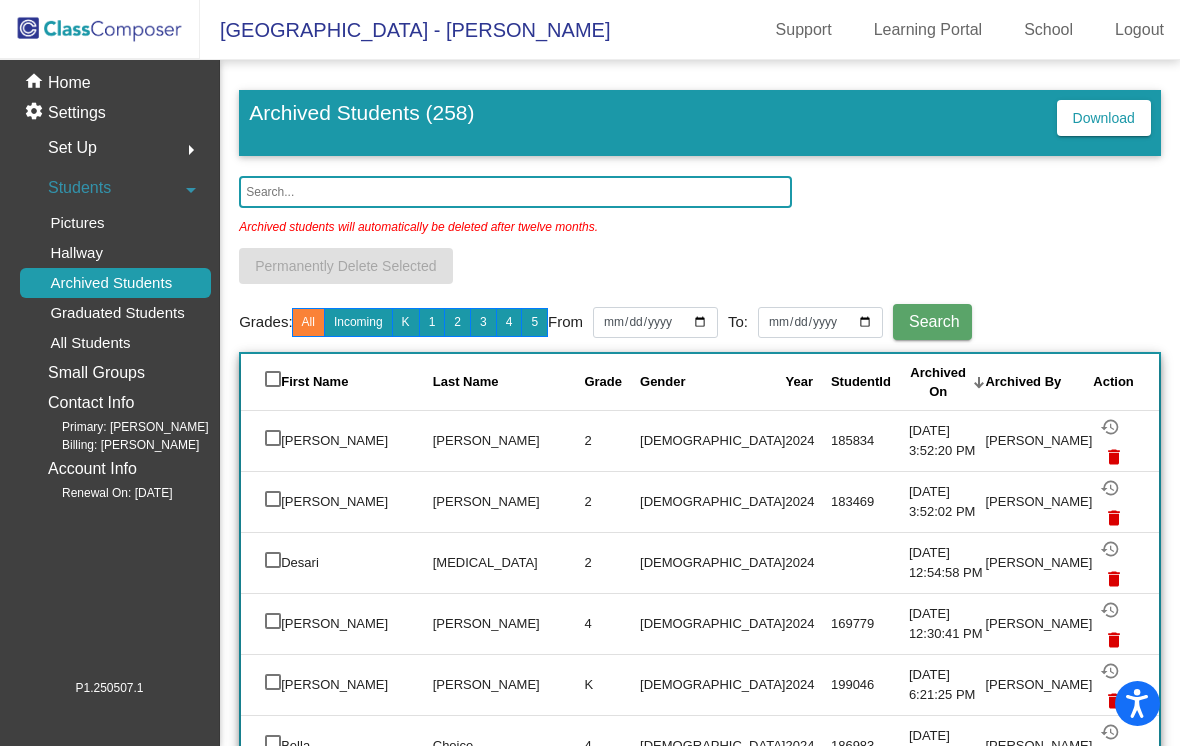 scroll, scrollTop: 0, scrollLeft: 0, axis: both 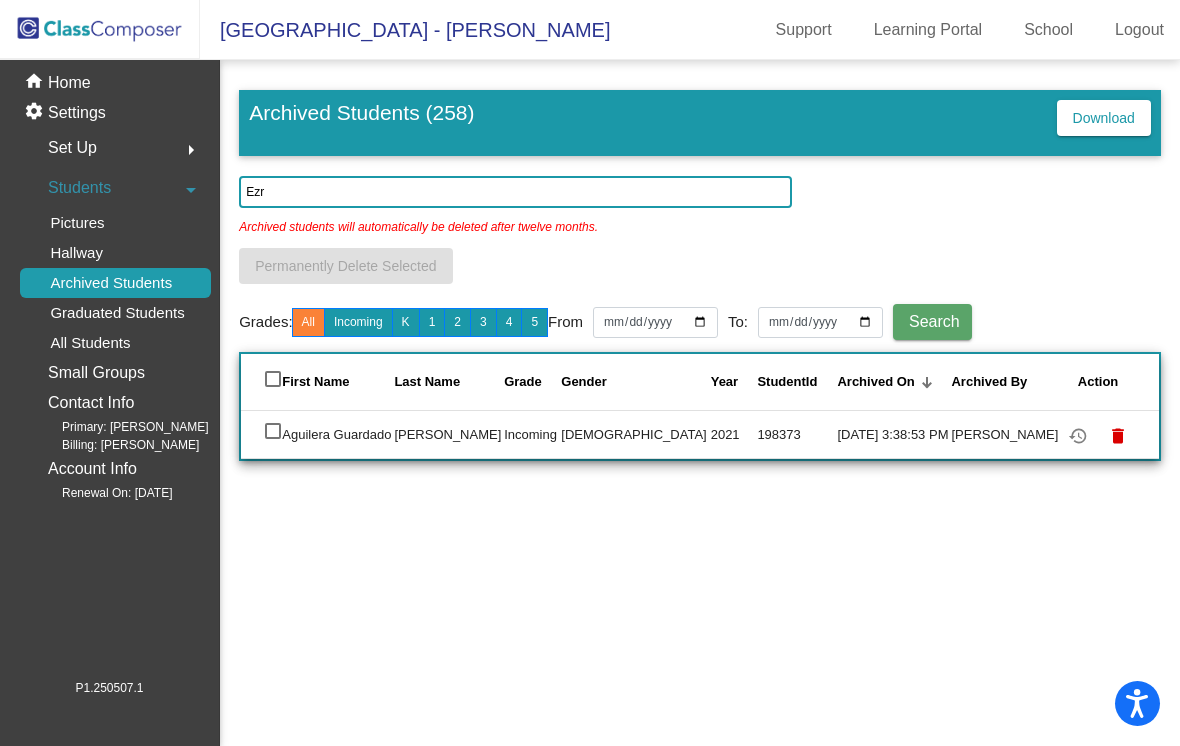 type on "Ezr" 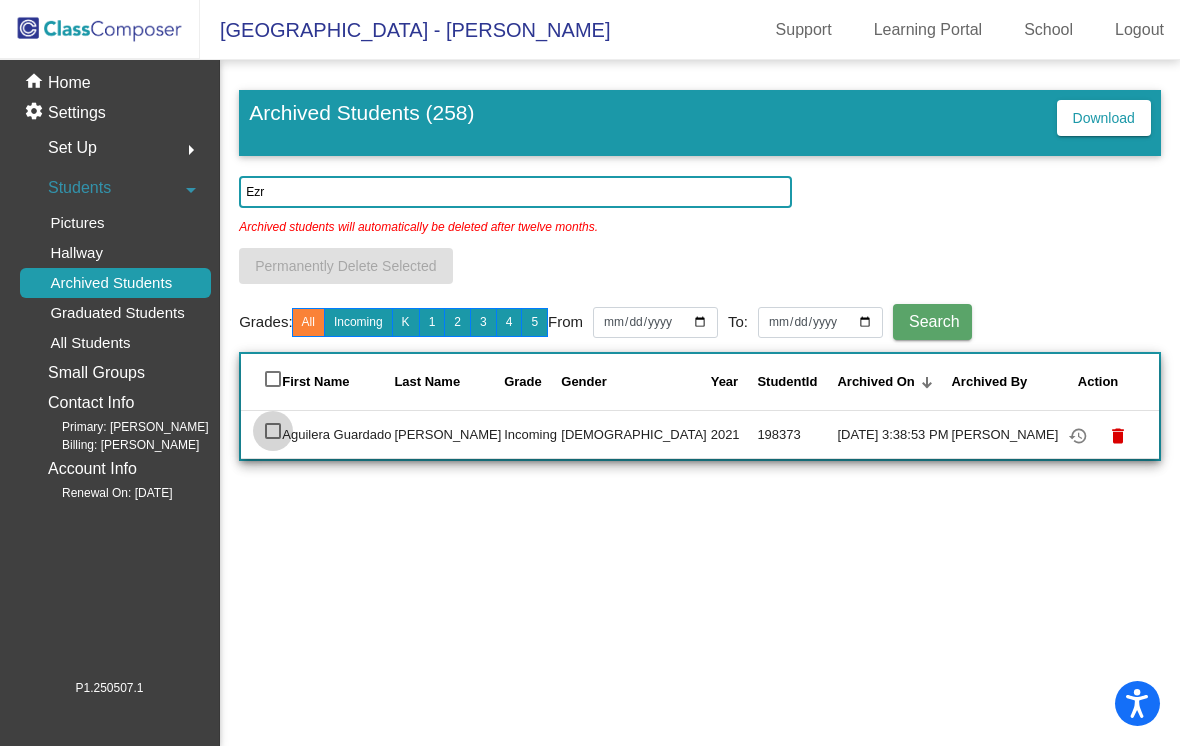 click at bounding box center (273, 431) 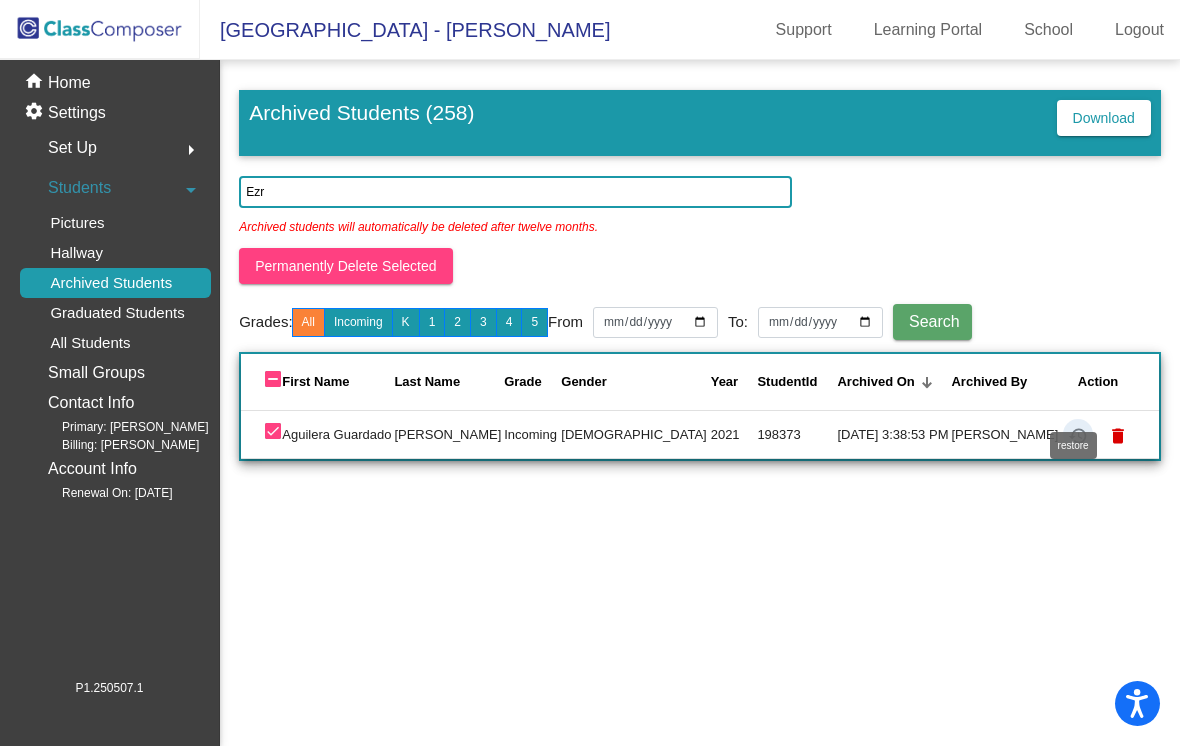 click on "restore" 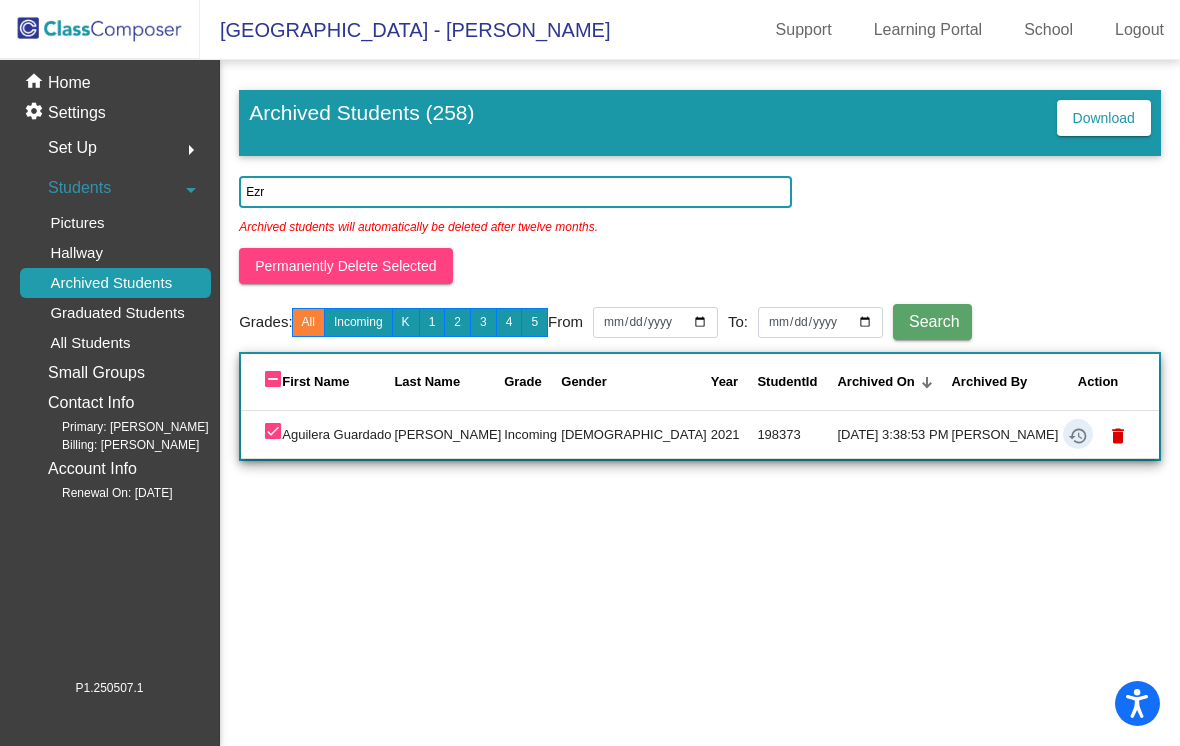 scroll, scrollTop: 0, scrollLeft: 0, axis: both 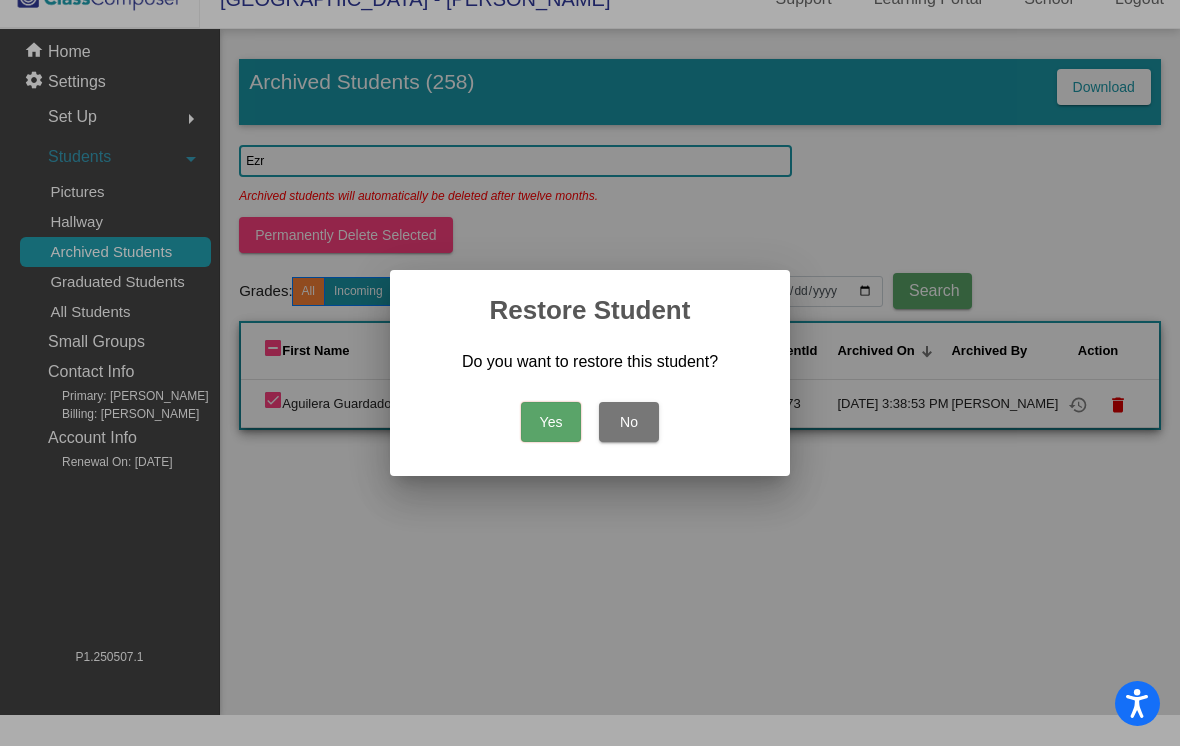 click on "Yes" at bounding box center (551, 422) 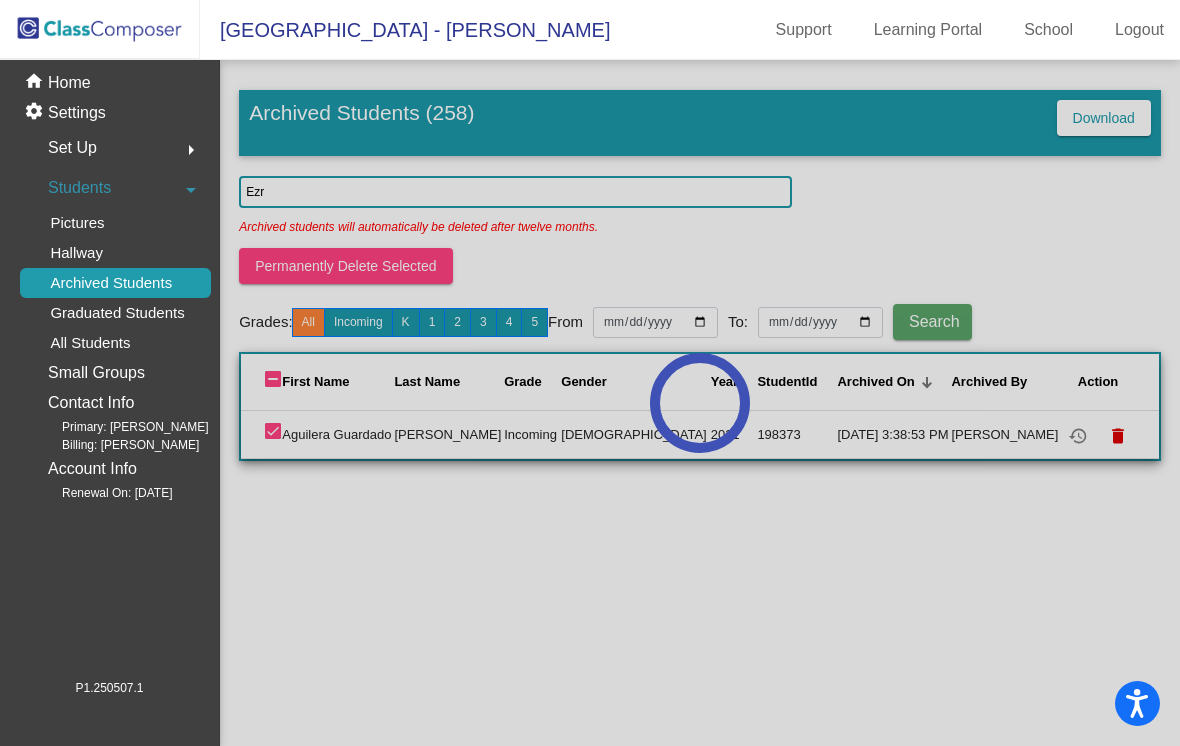 scroll, scrollTop: 31, scrollLeft: 0, axis: vertical 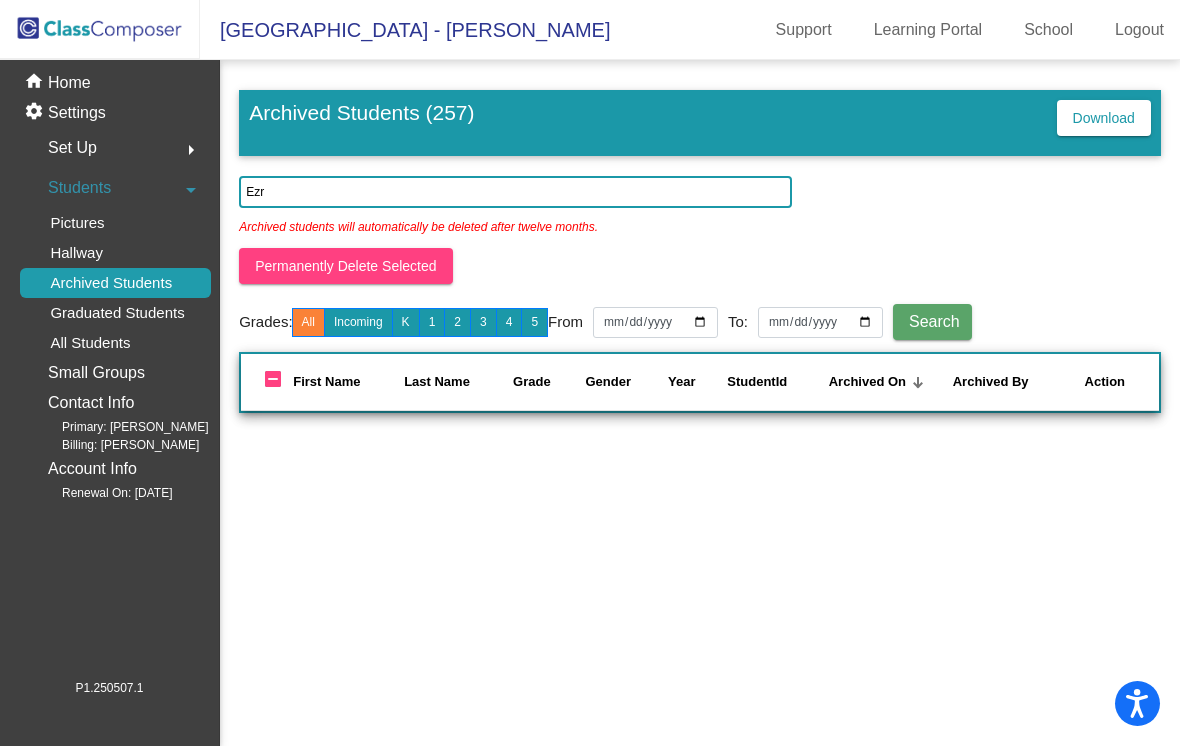 click on "Ezr" 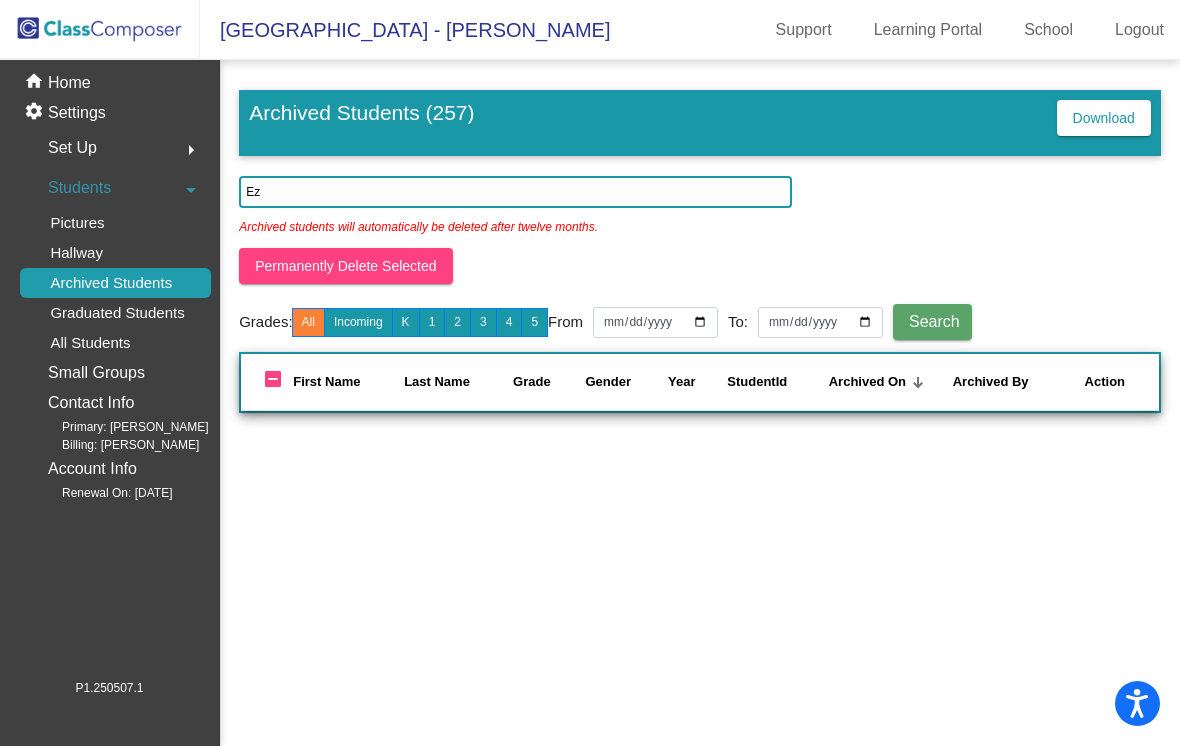 type on "E" 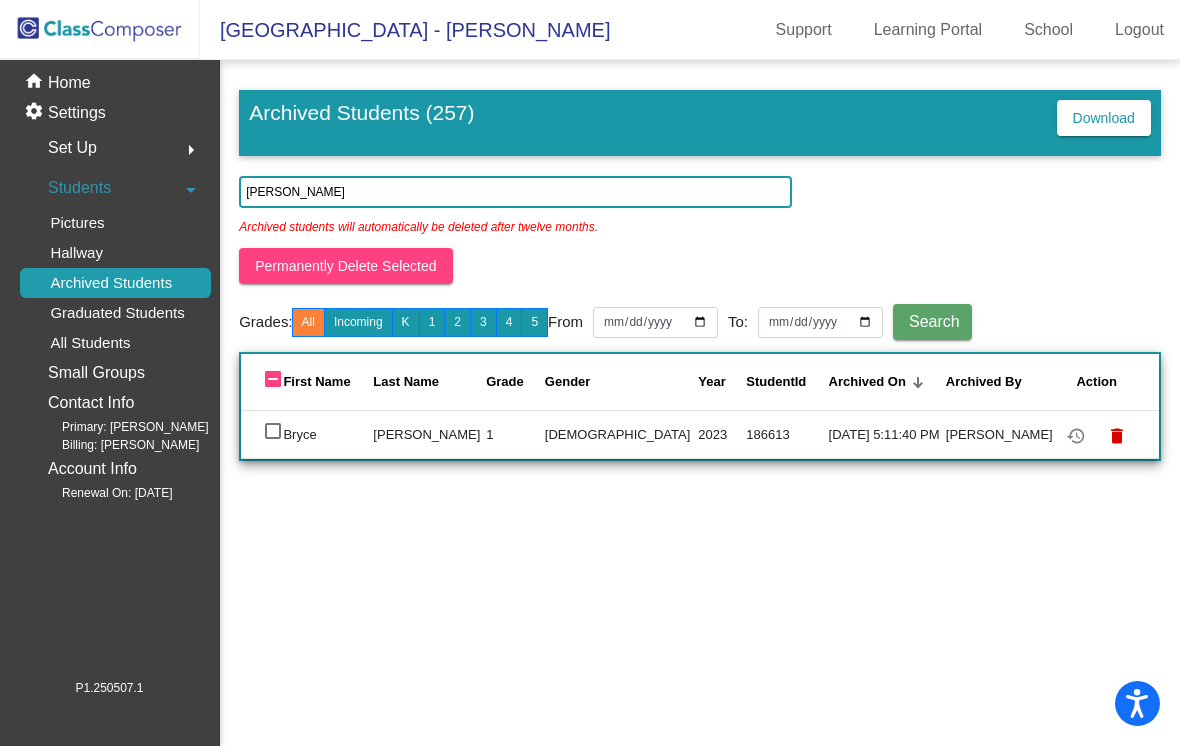 type on "[PERSON_NAME]" 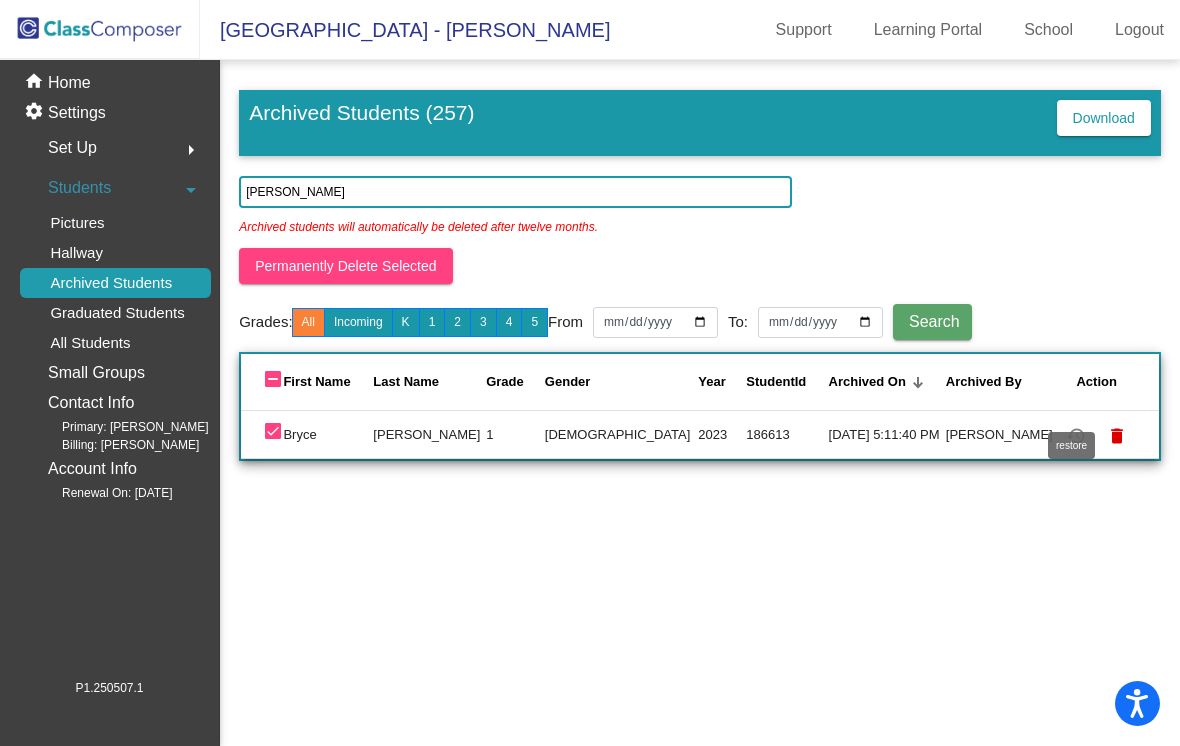 click on "restore" 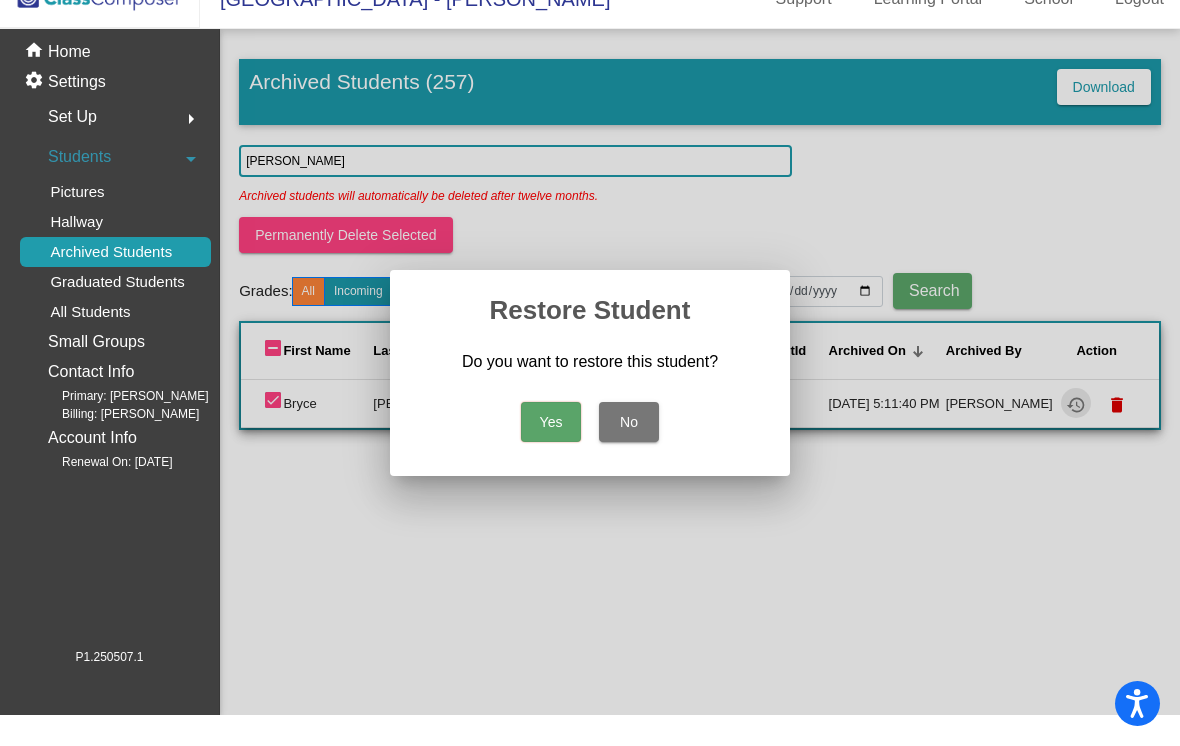 scroll, scrollTop: 0, scrollLeft: 0, axis: both 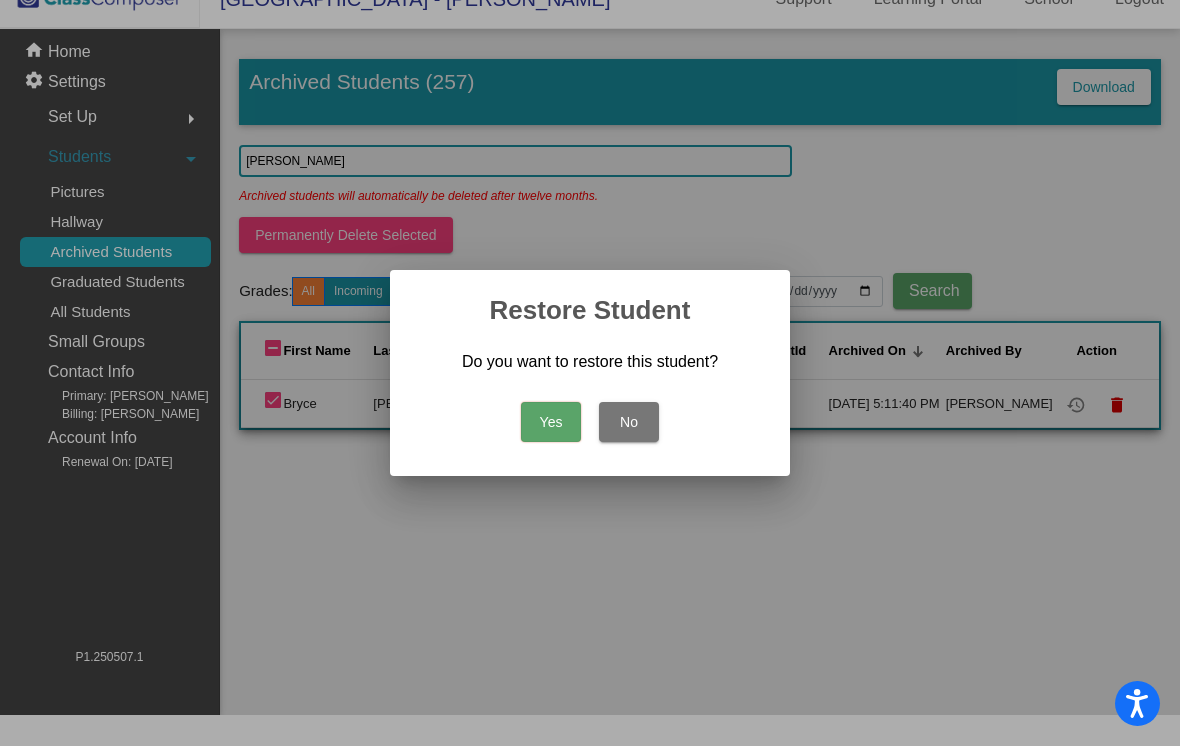 click on "Yes" at bounding box center (551, 422) 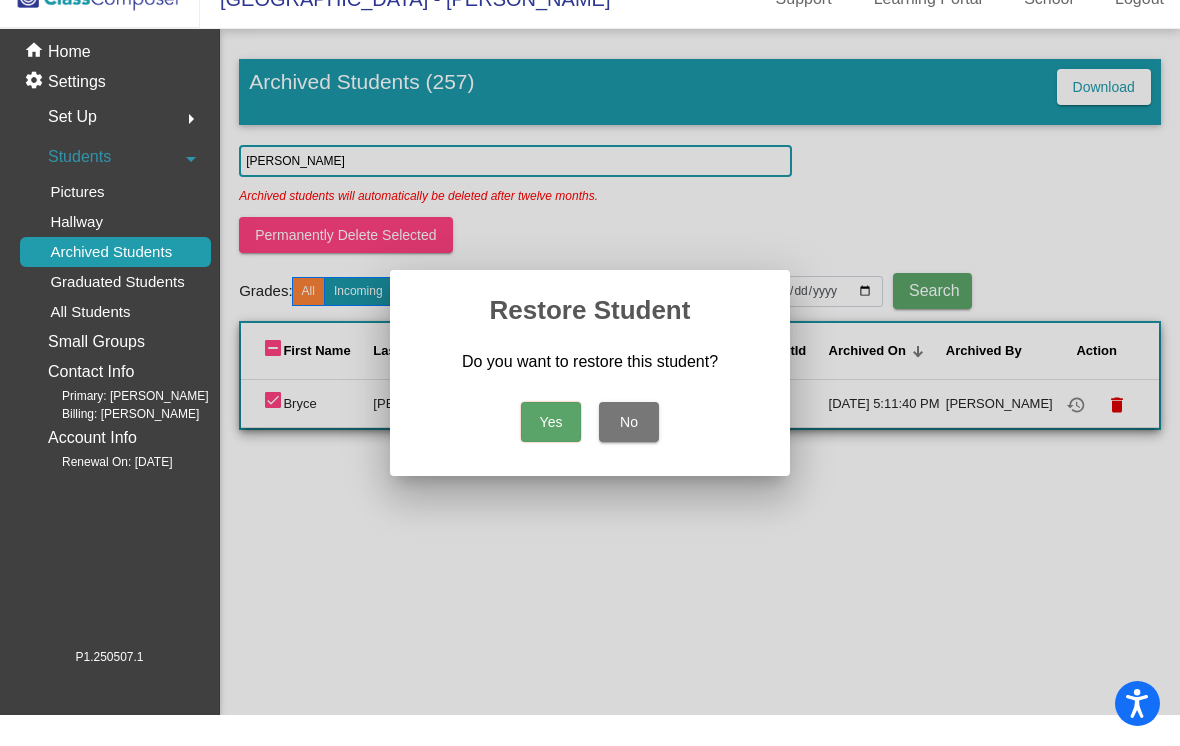 scroll, scrollTop: 31, scrollLeft: 0, axis: vertical 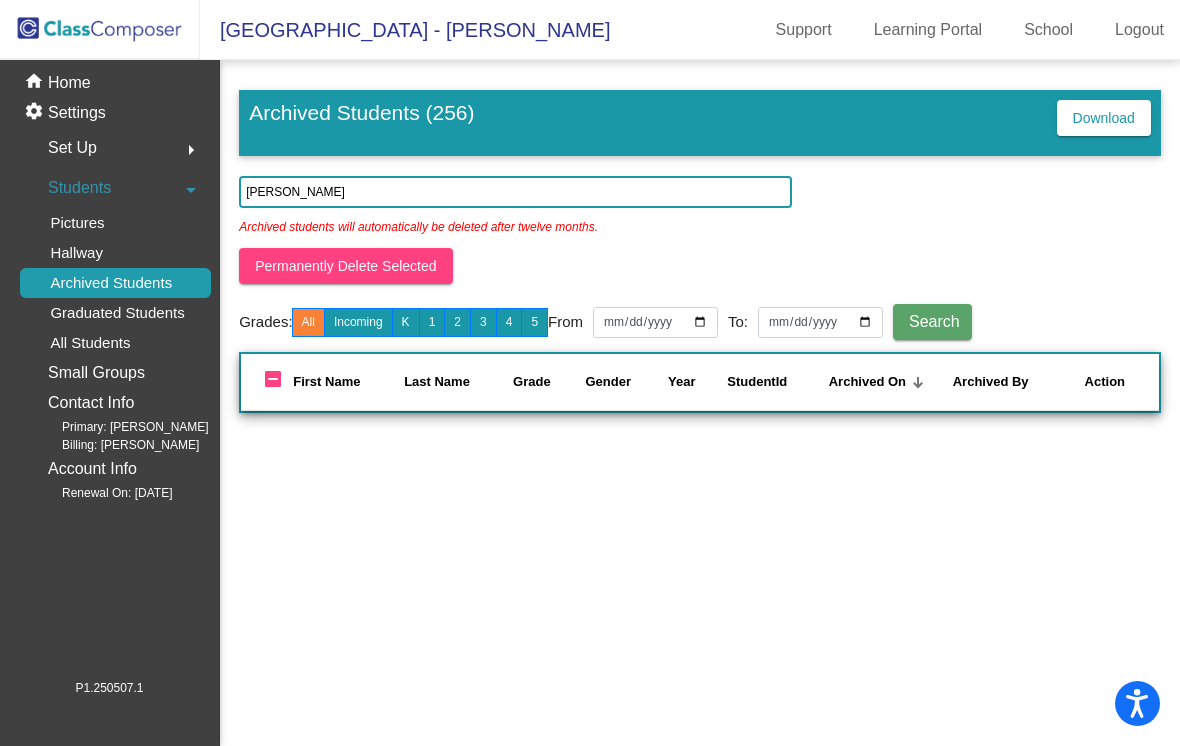 click 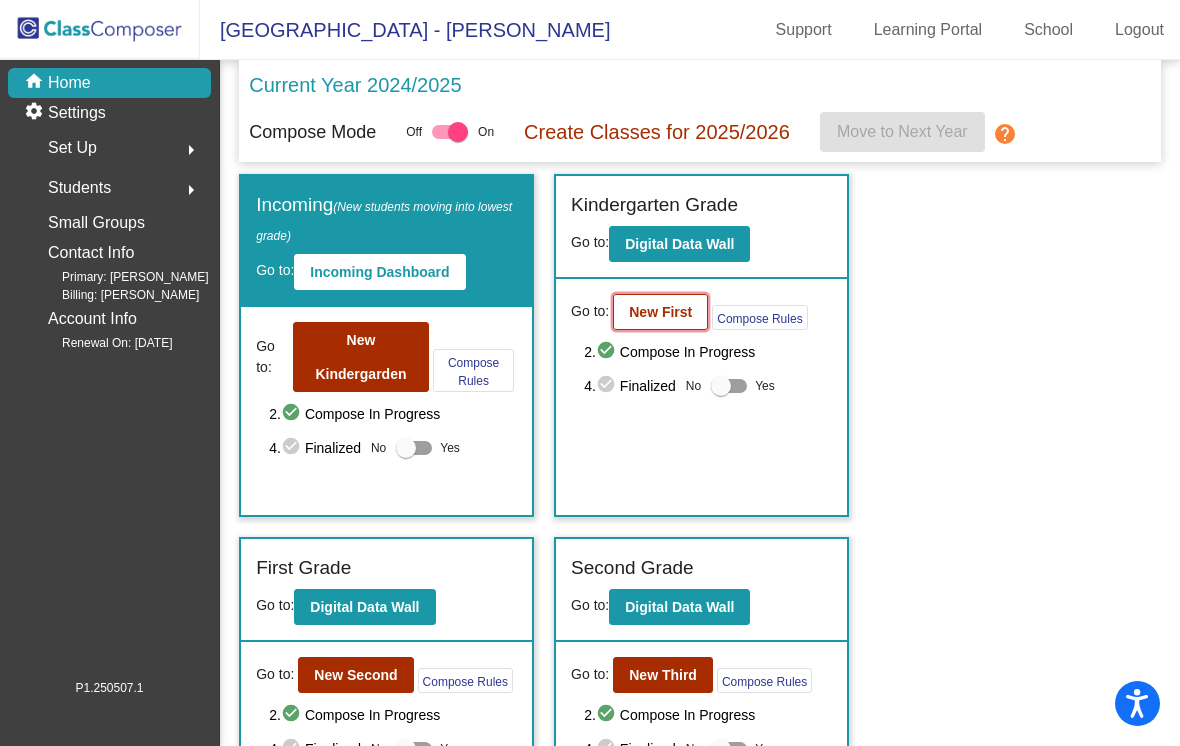 click on "New First" 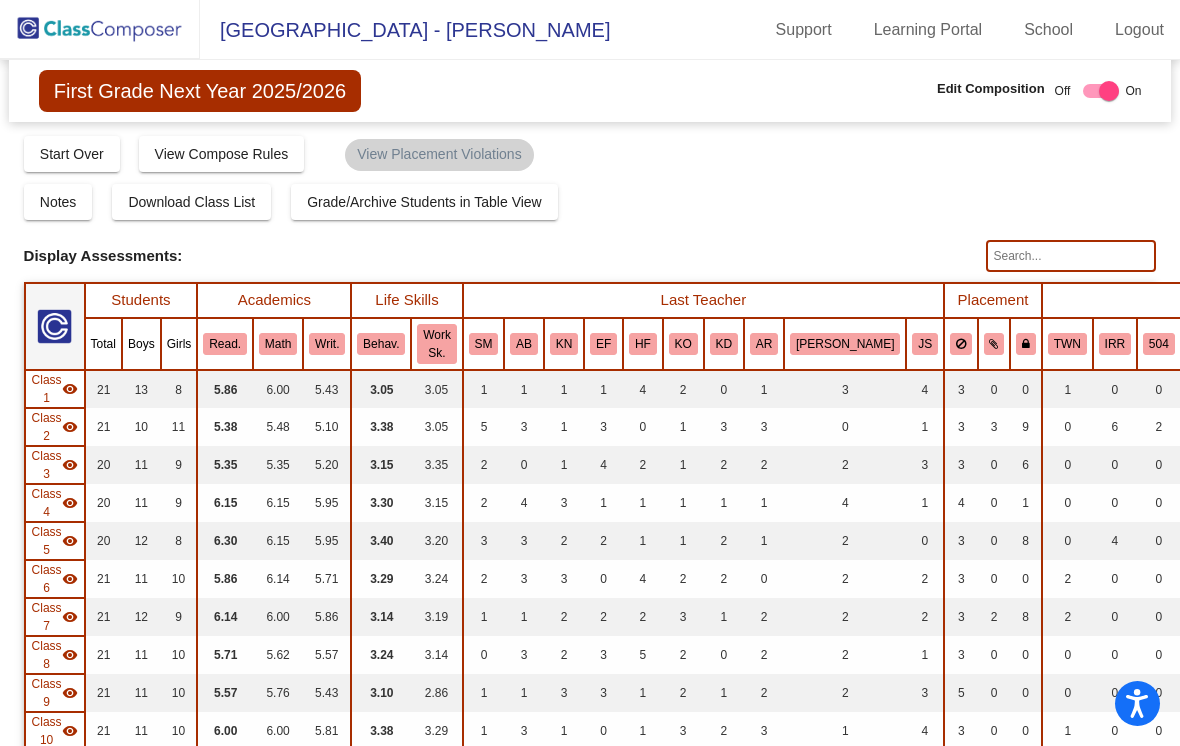 scroll, scrollTop: 0, scrollLeft: 0, axis: both 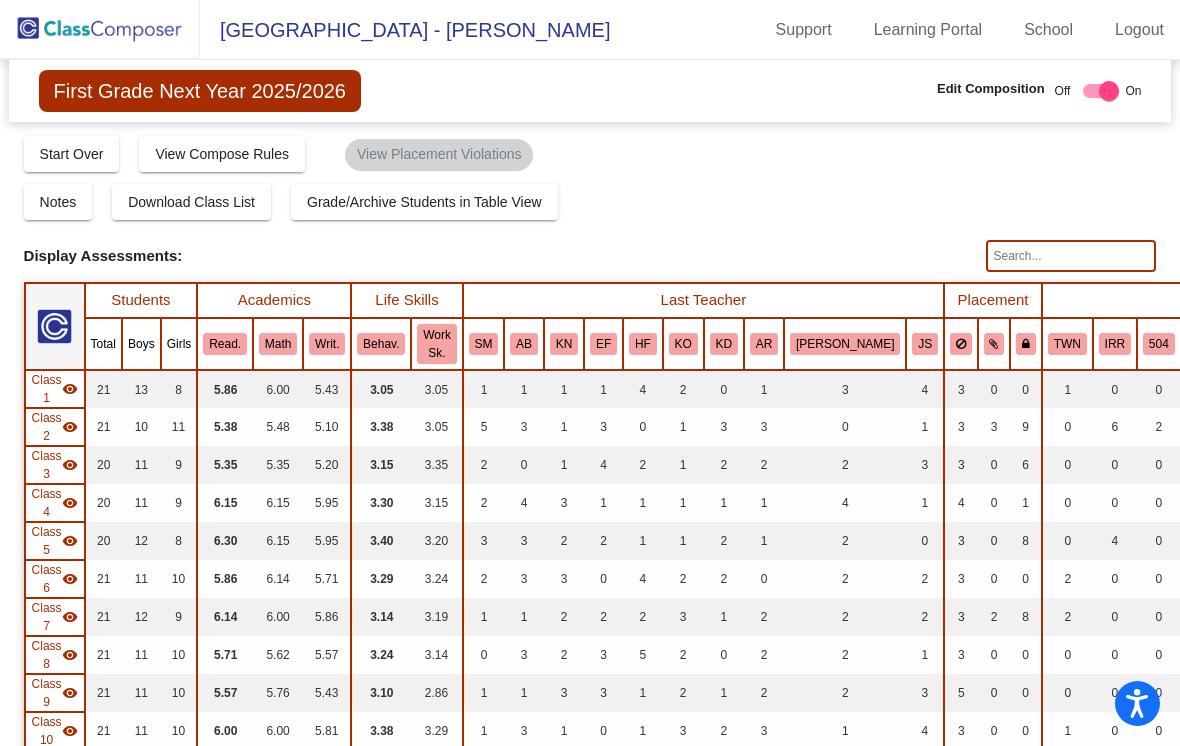 click 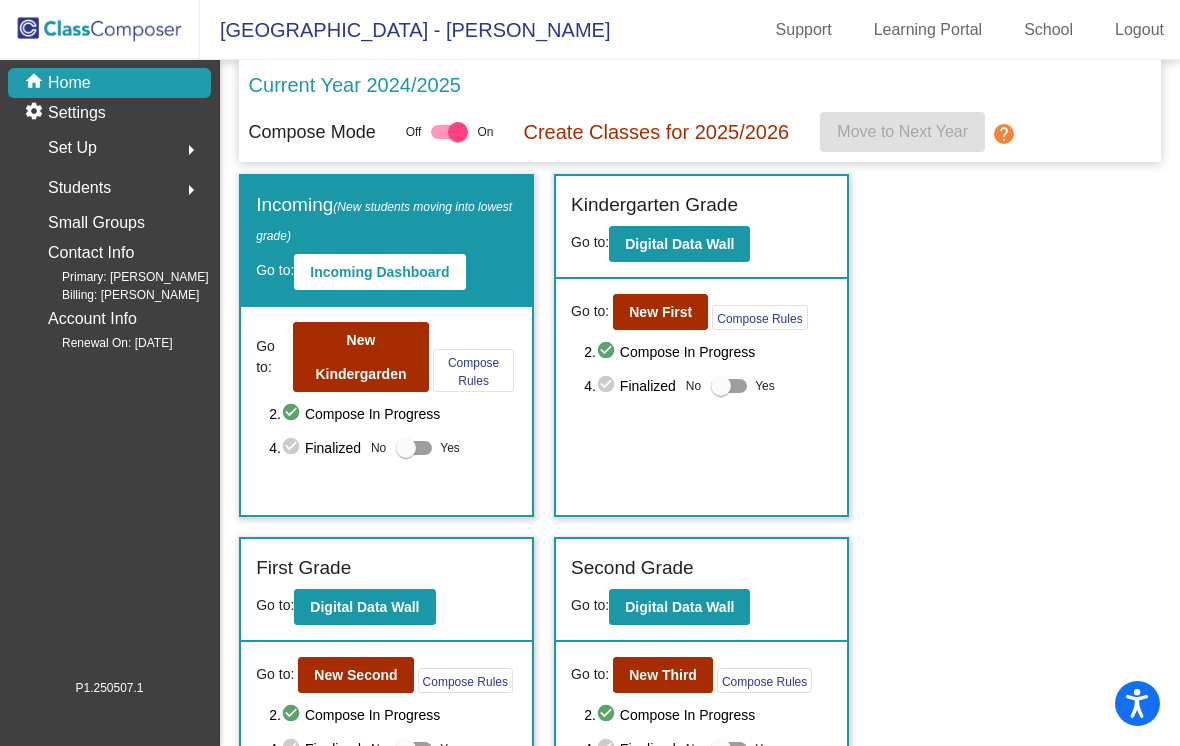 click on "Students  arrow_right" 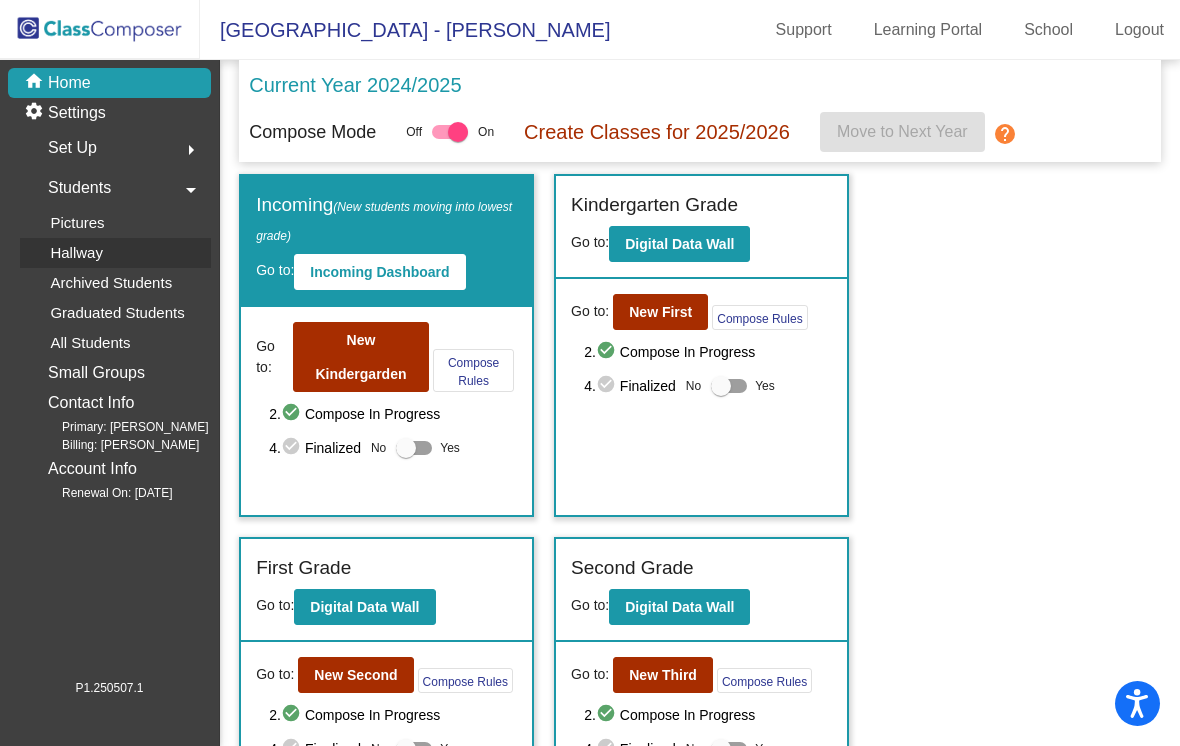click on "Hallway" 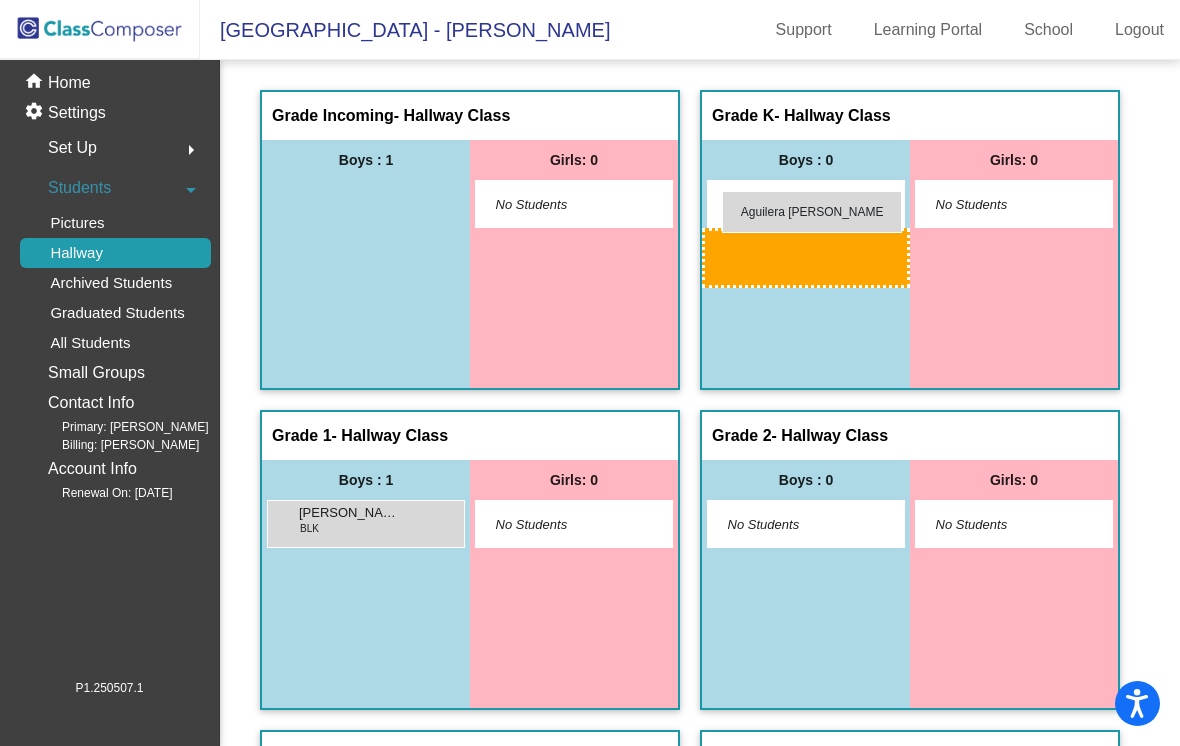 drag, startPoint x: 404, startPoint y: 179, endPoint x: 722, endPoint y: 191, distance: 318.22635 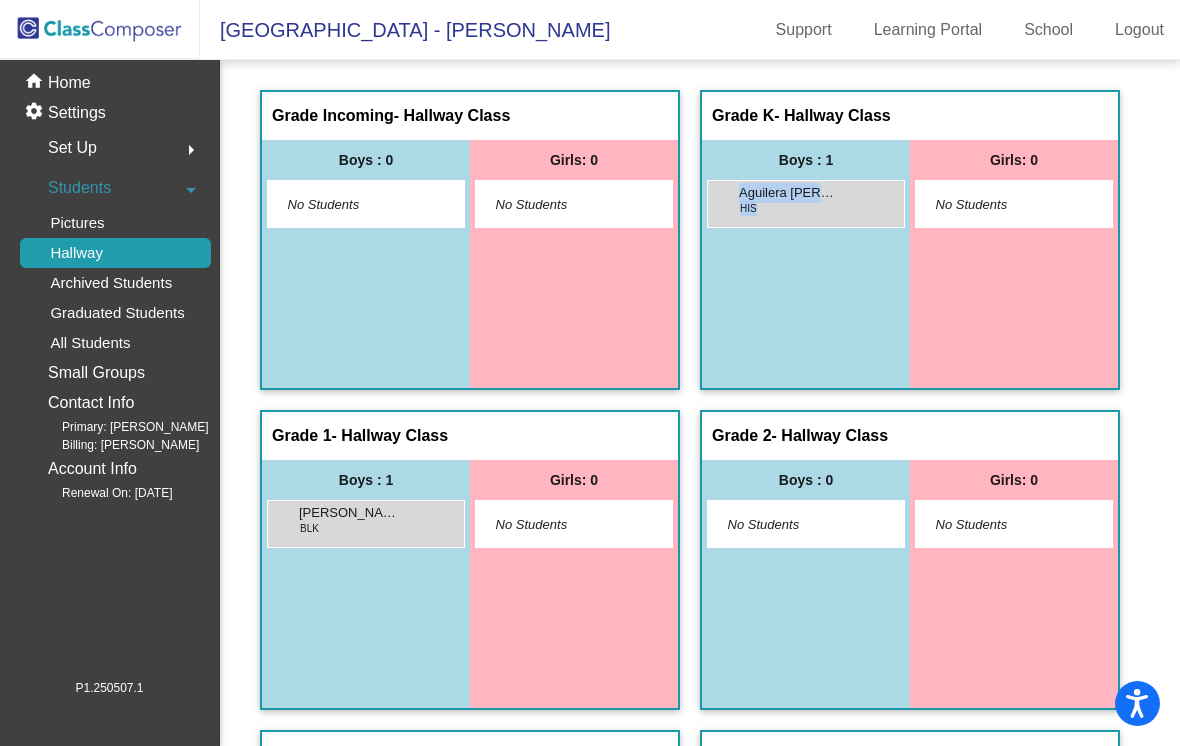 scroll, scrollTop: 0, scrollLeft: 0, axis: both 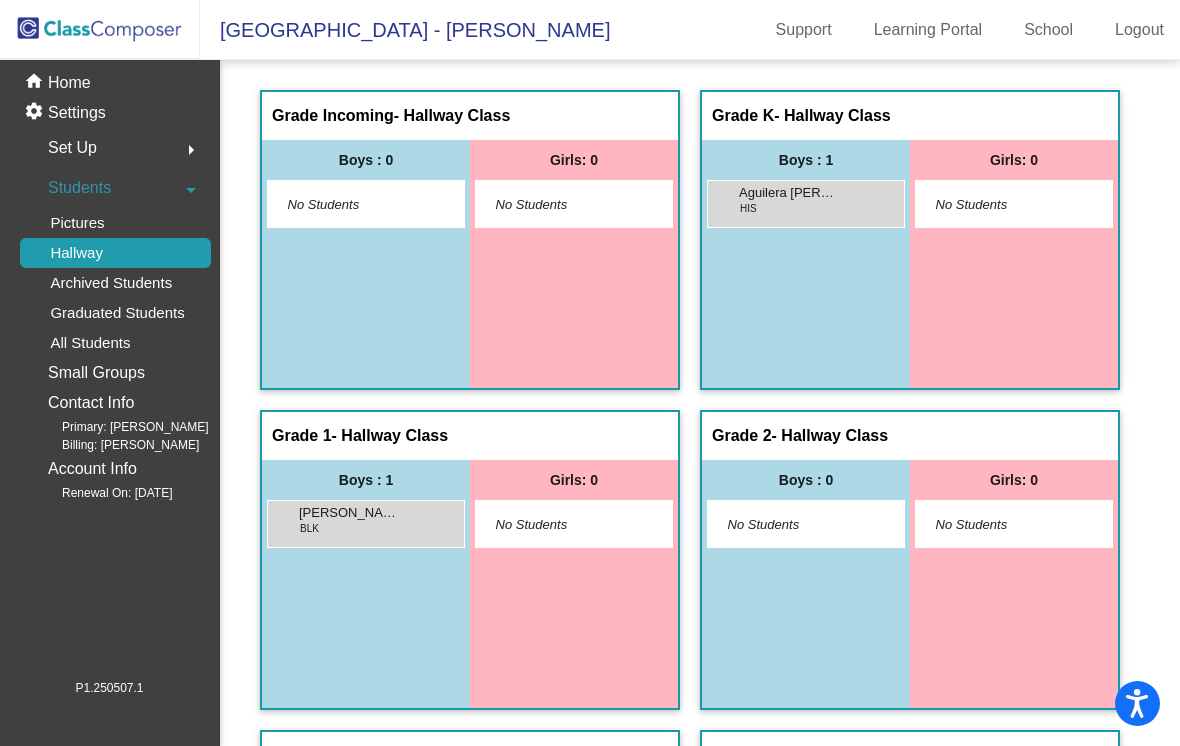 click 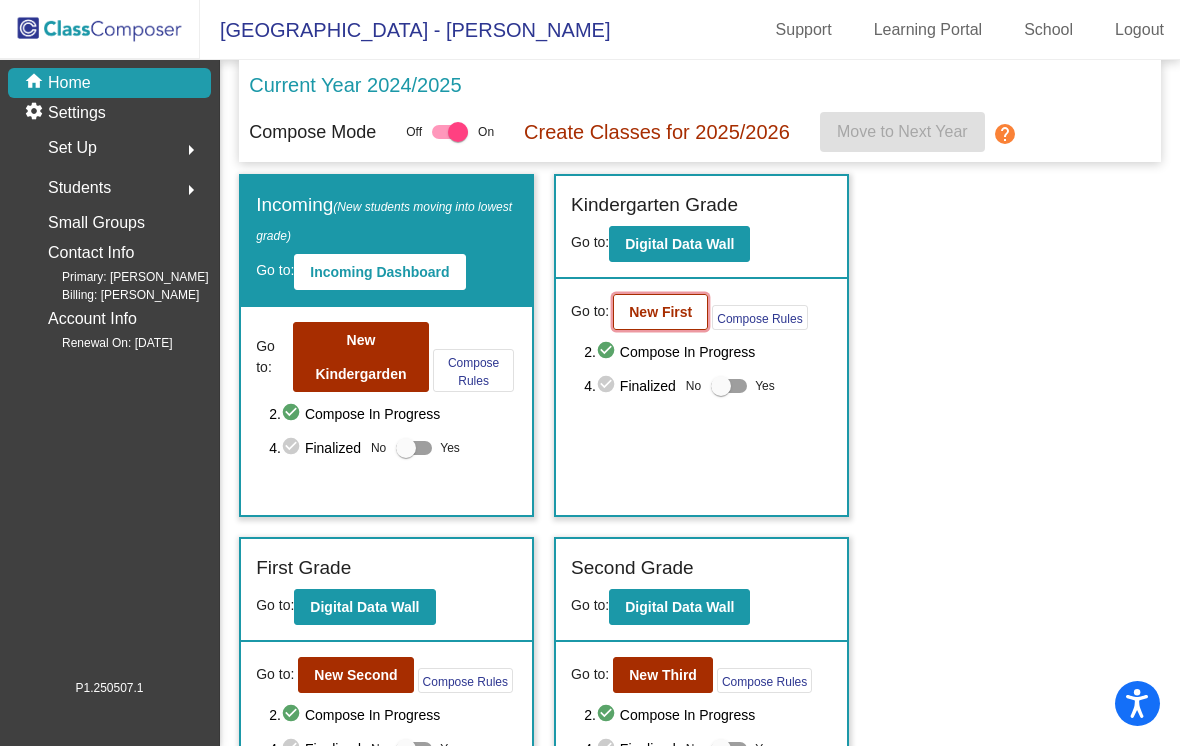 click on "New First" 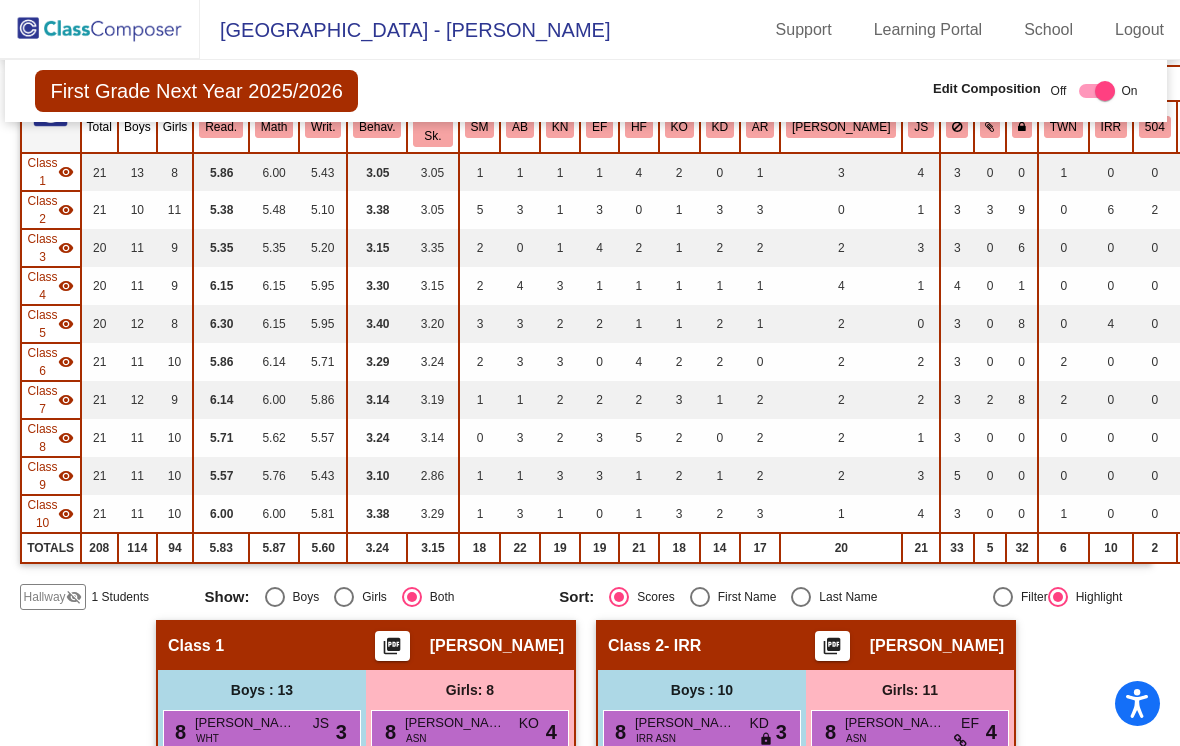 scroll, scrollTop: 219, scrollLeft: 4, axis: both 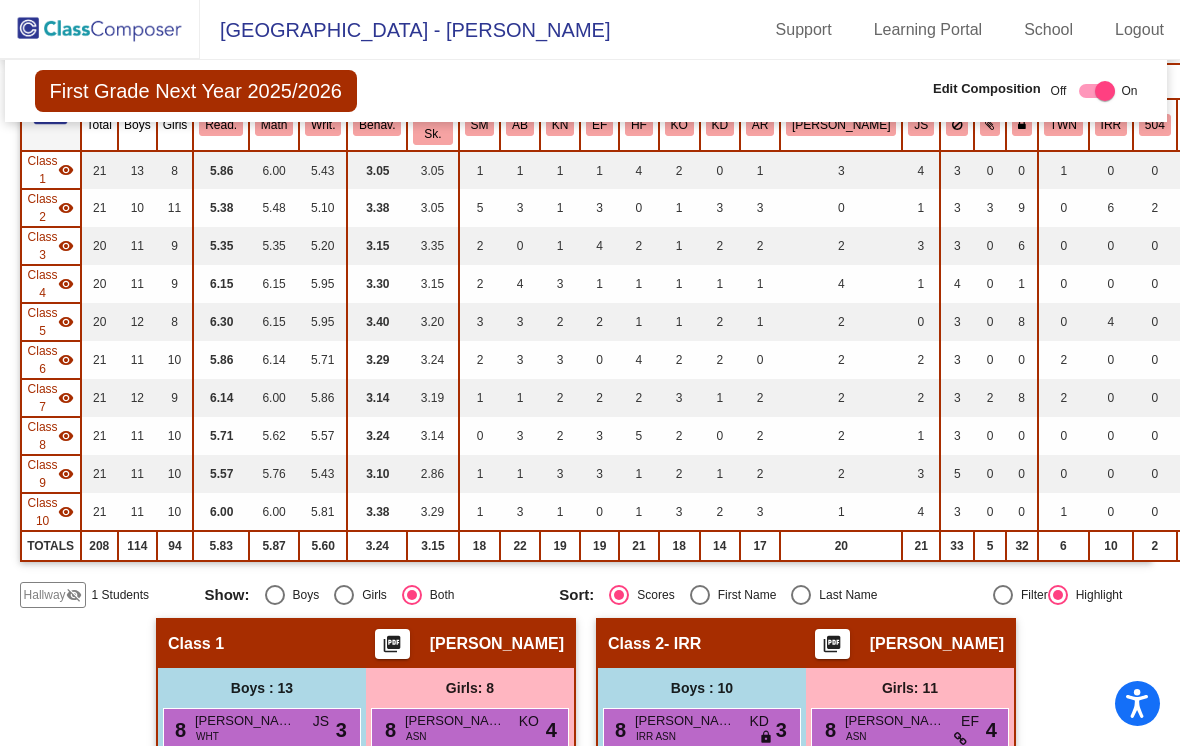 click on "Hallway" 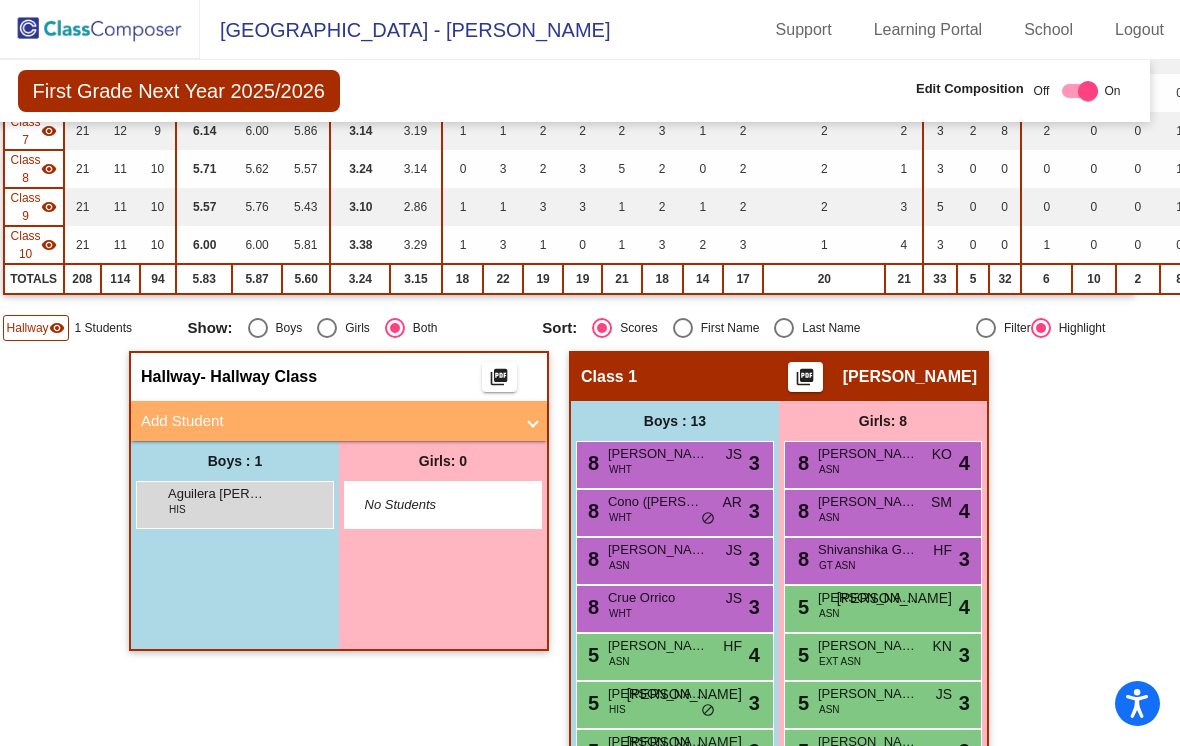 scroll, scrollTop: 503, scrollLeft: 24, axis: both 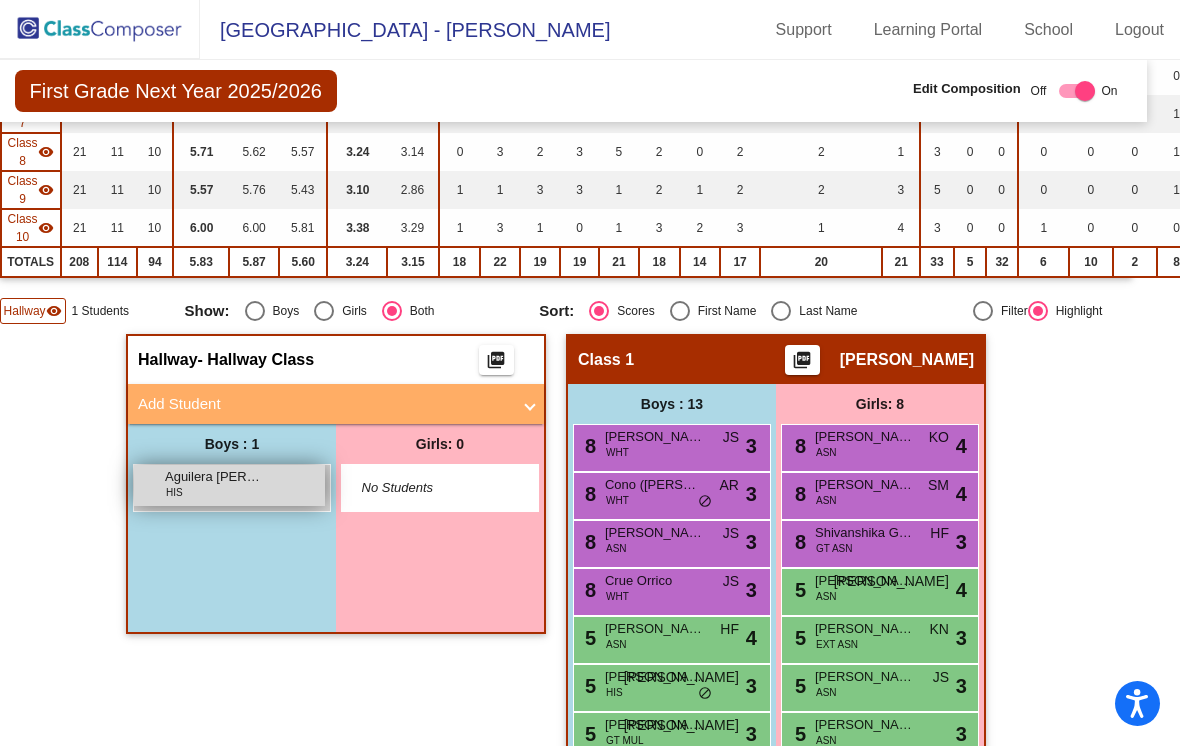 click on "[PERSON_NAME] [PERSON_NAME] HIS lock do_not_disturb_alt" at bounding box center [229, 485] 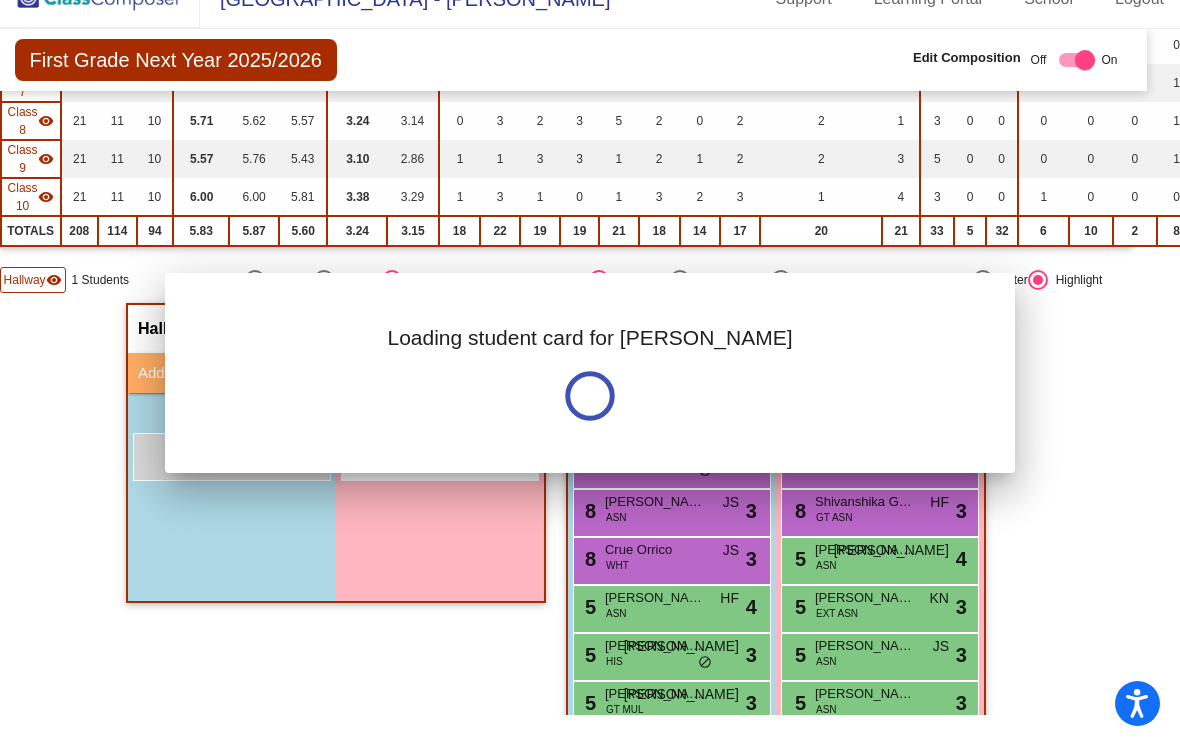 scroll, scrollTop: 0, scrollLeft: 0, axis: both 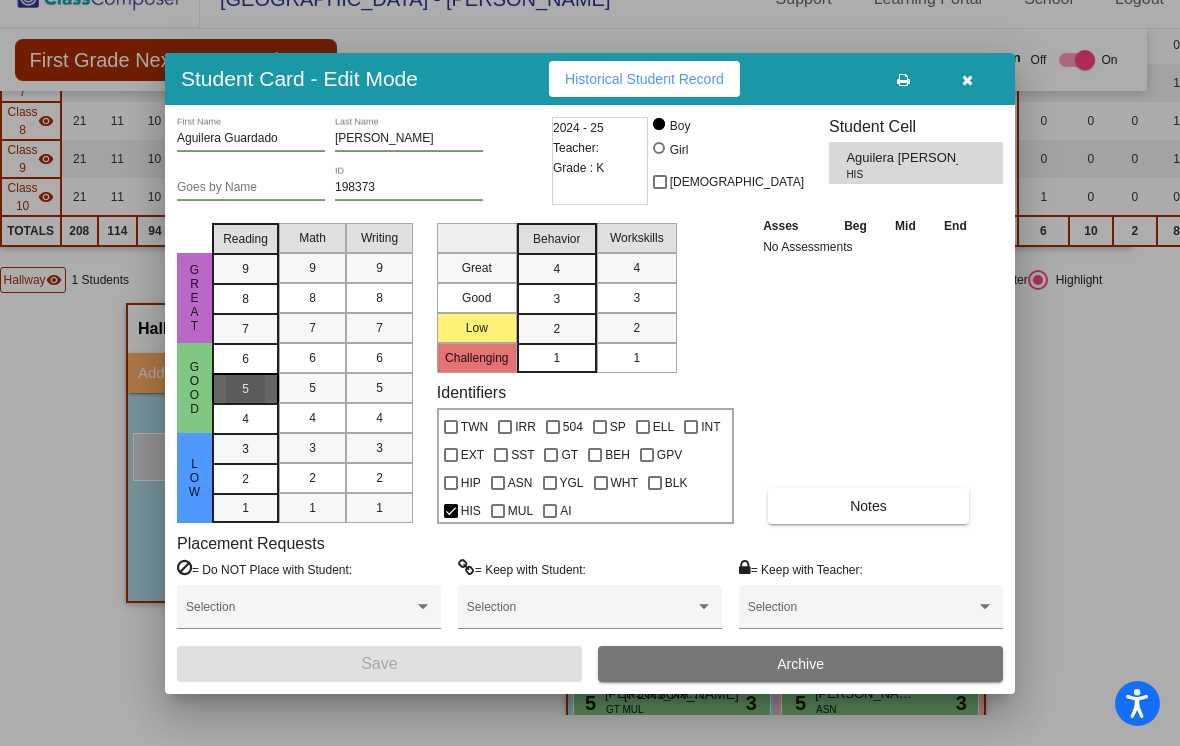 click on "5" at bounding box center [245, 359] 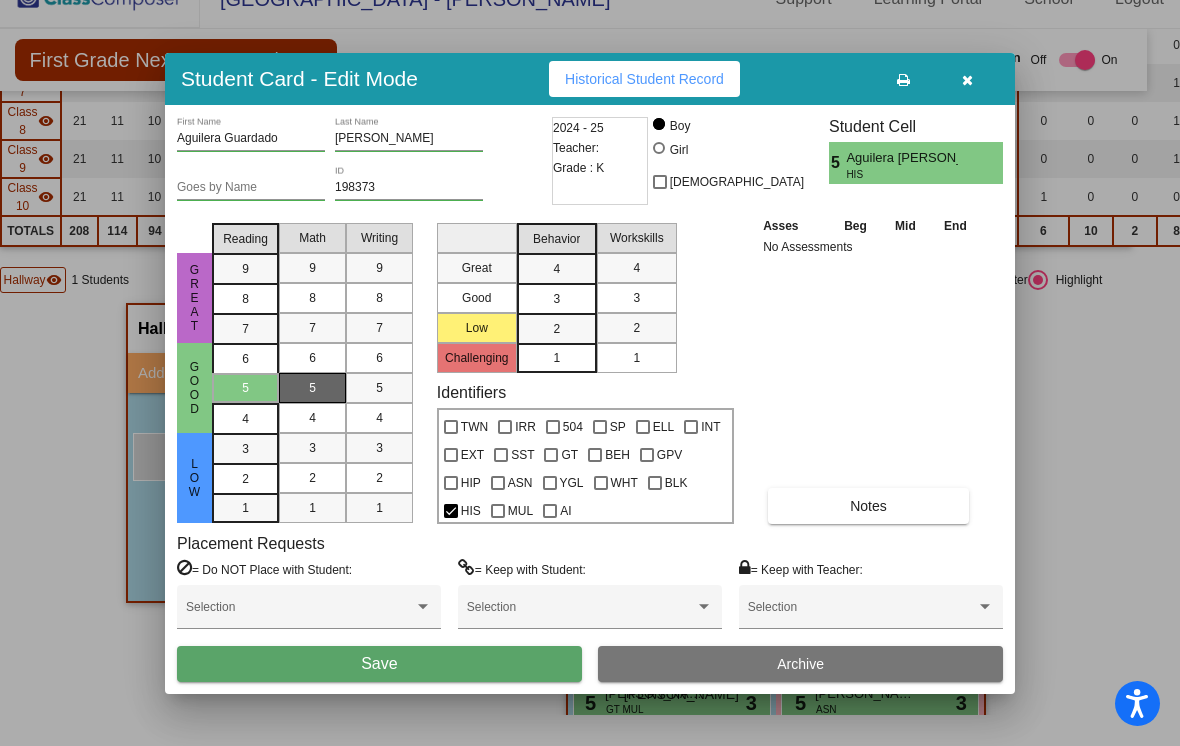 click on "5" at bounding box center (312, 388) 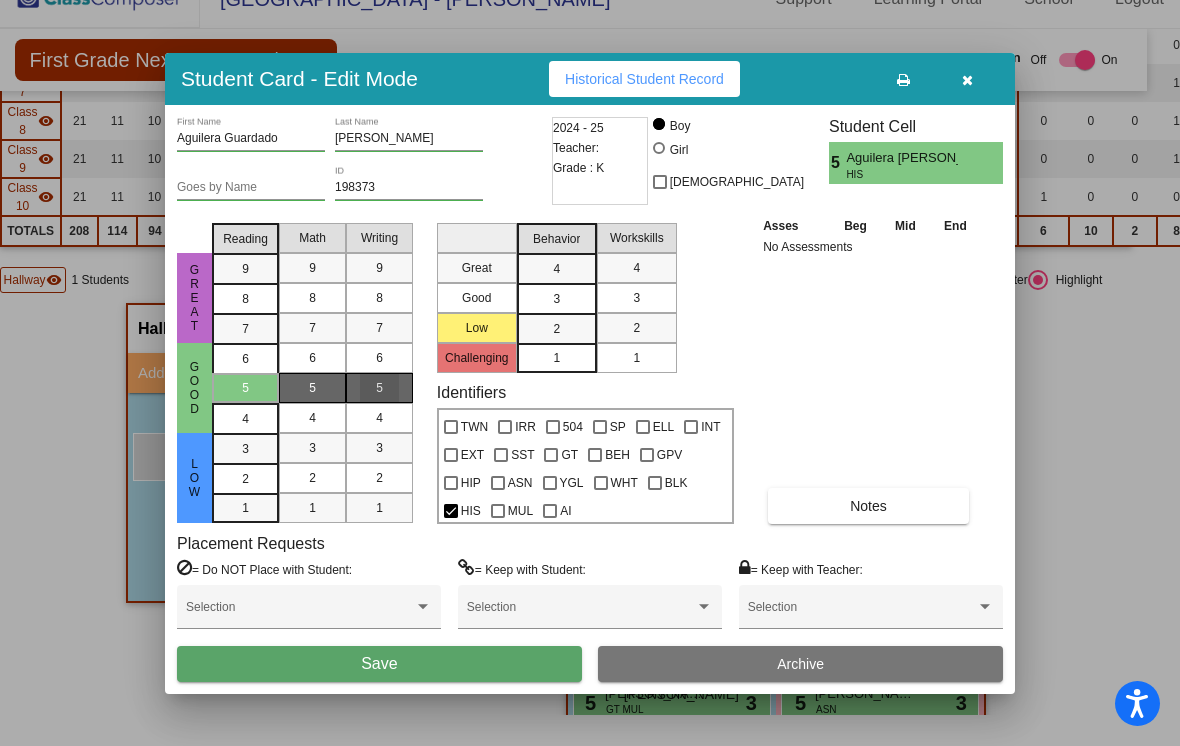 click on "5" at bounding box center [379, 388] 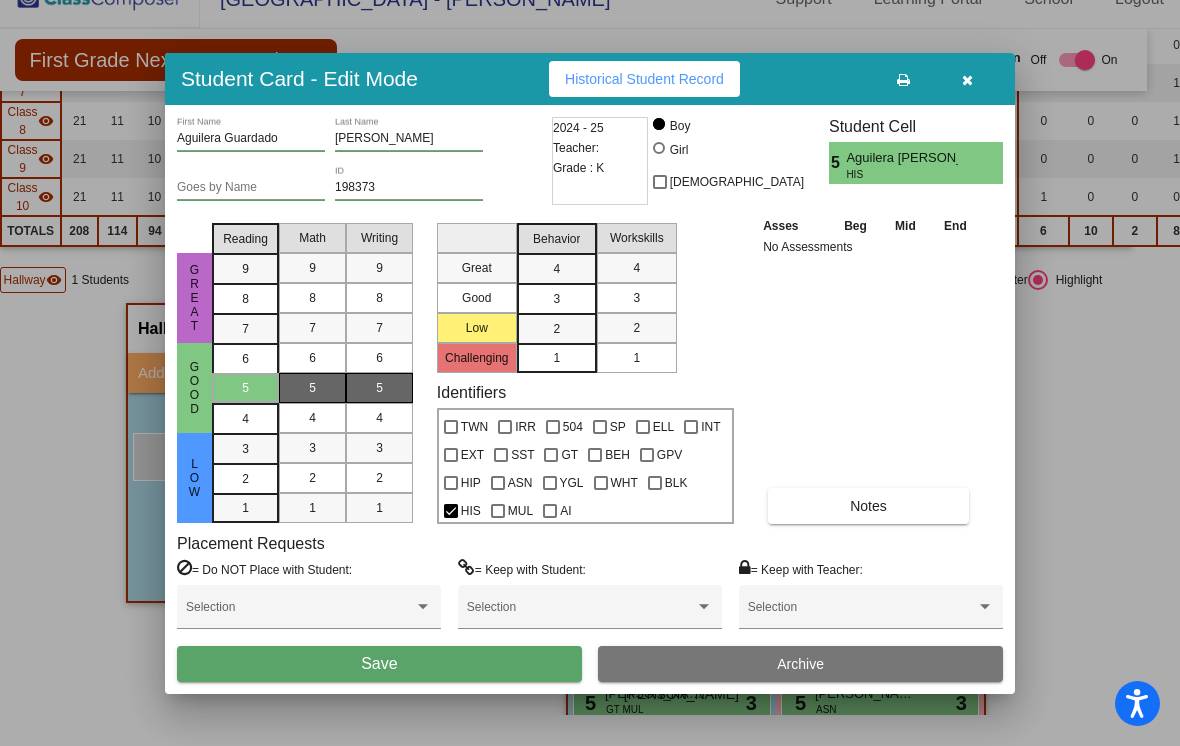 click on "3" at bounding box center (556, 269) 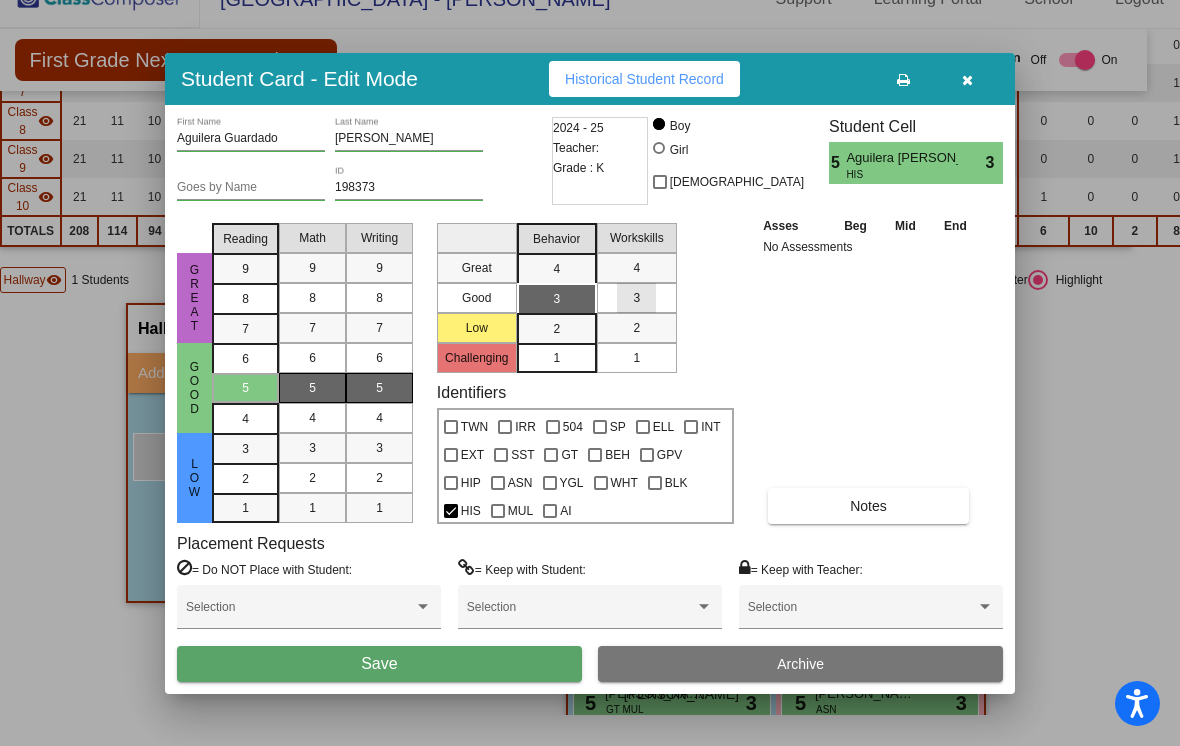click on "3" at bounding box center (637, 298) 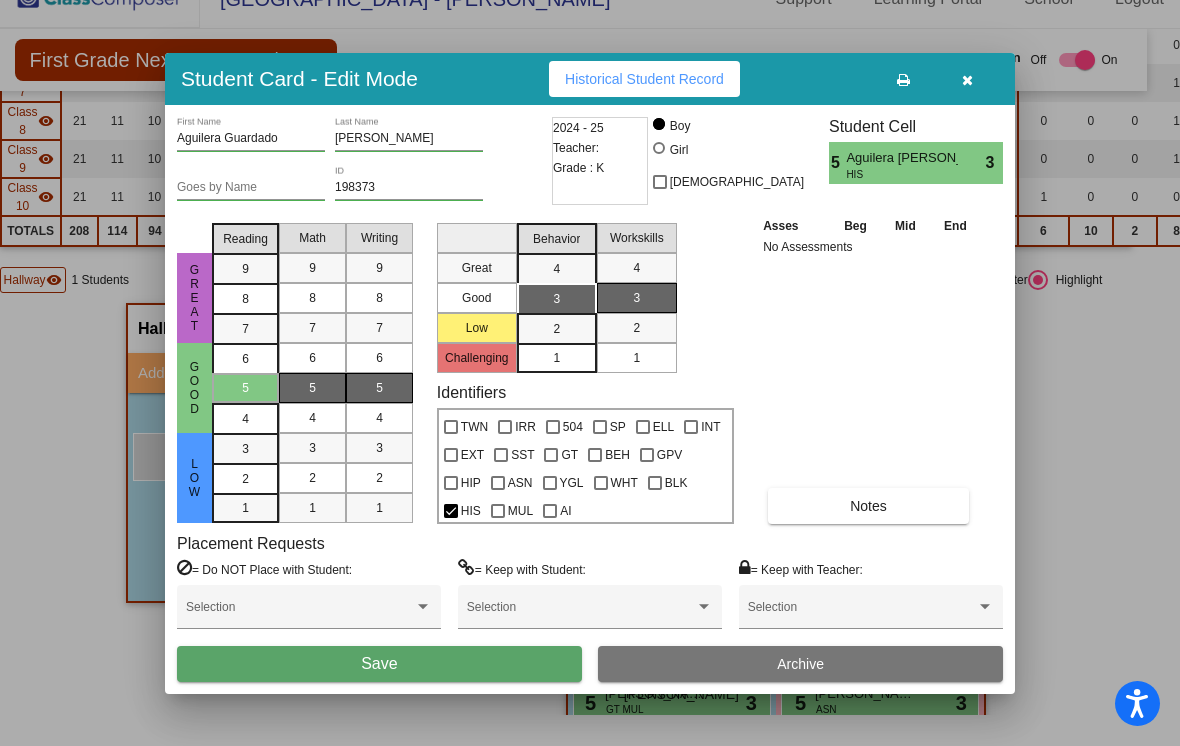 click on "Save" at bounding box center (379, 664) 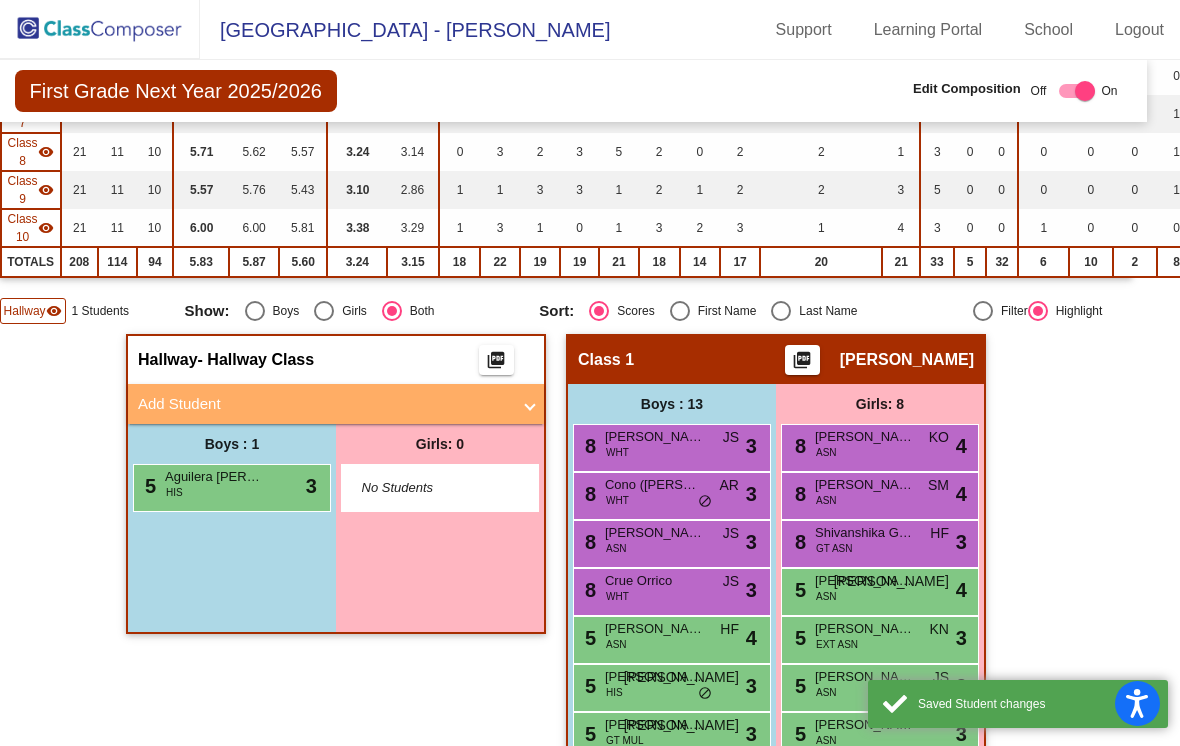 scroll, scrollTop: 31, scrollLeft: 0, axis: vertical 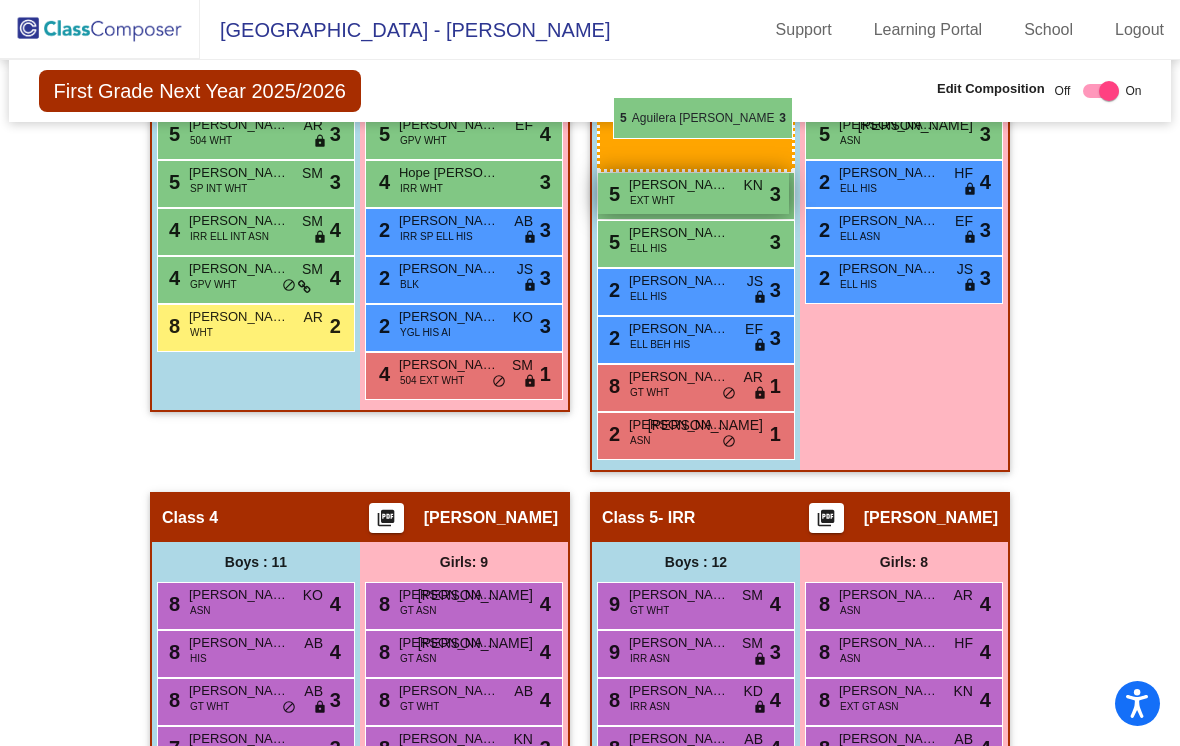 drag, startPoint x: 219, startPoint y: 165, endPoint x: 613, endPoint y: 97, distance: 399.82495 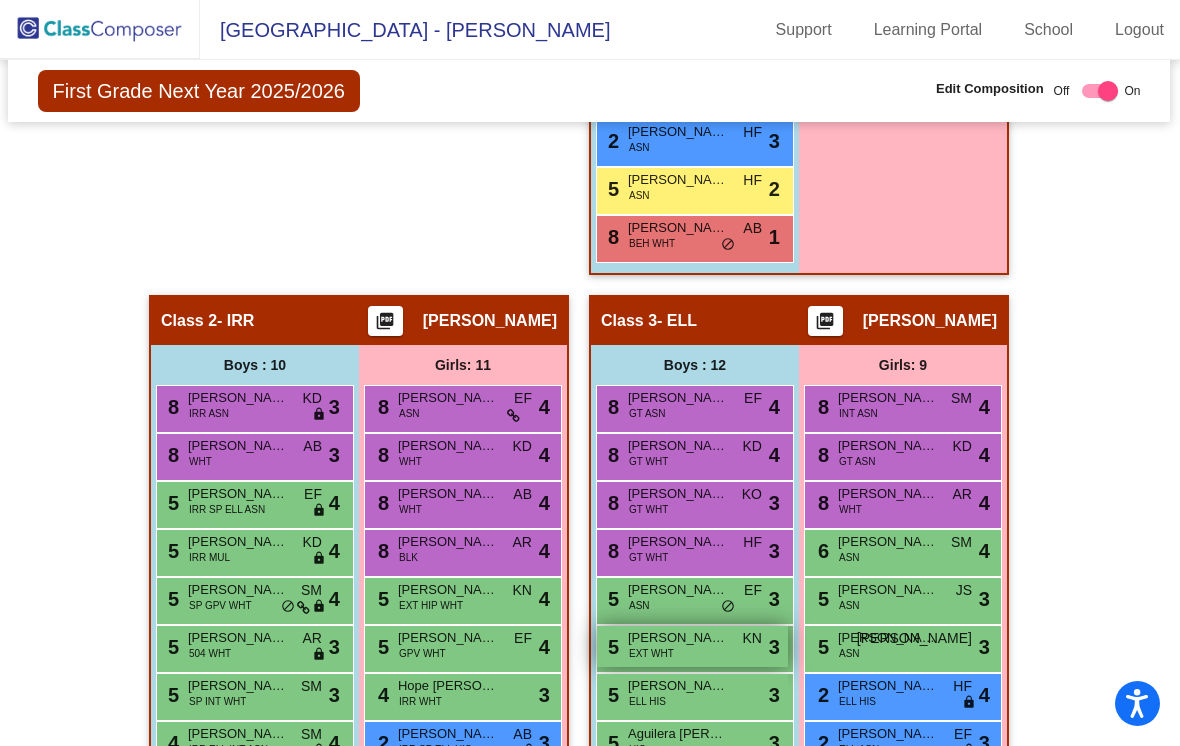 scroll, scrollTop: 1287, scrollLeft: 1, axis: both 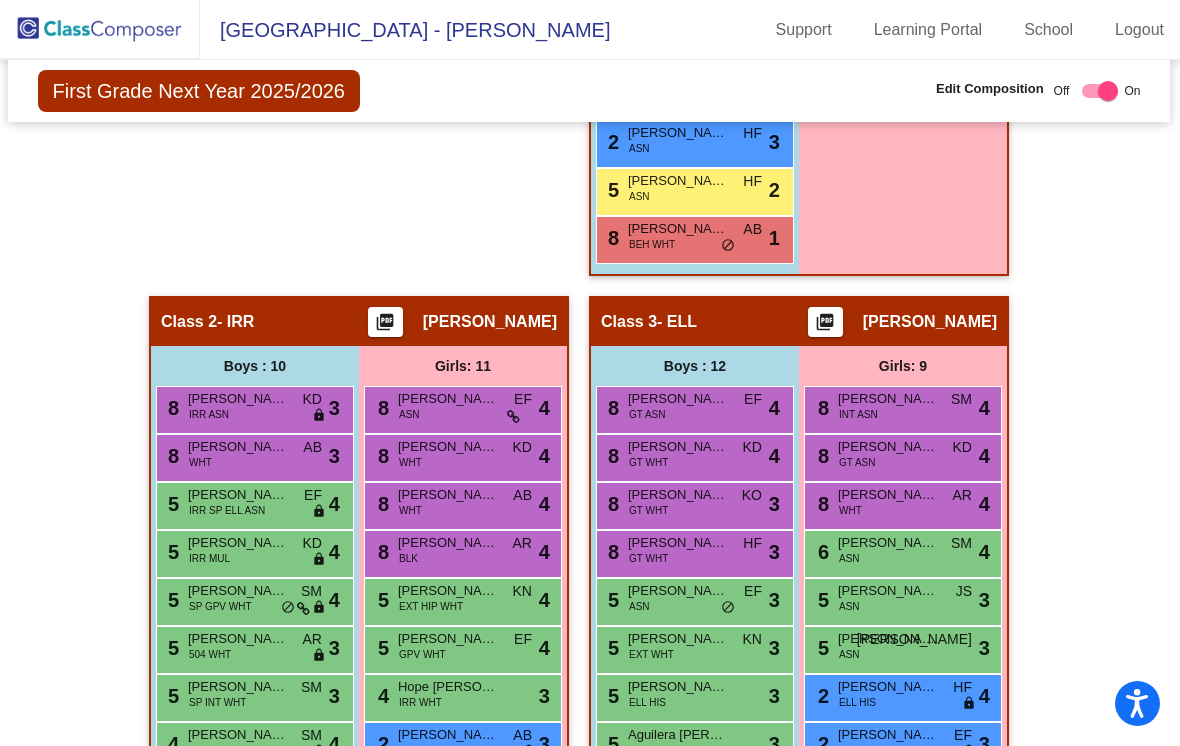 click 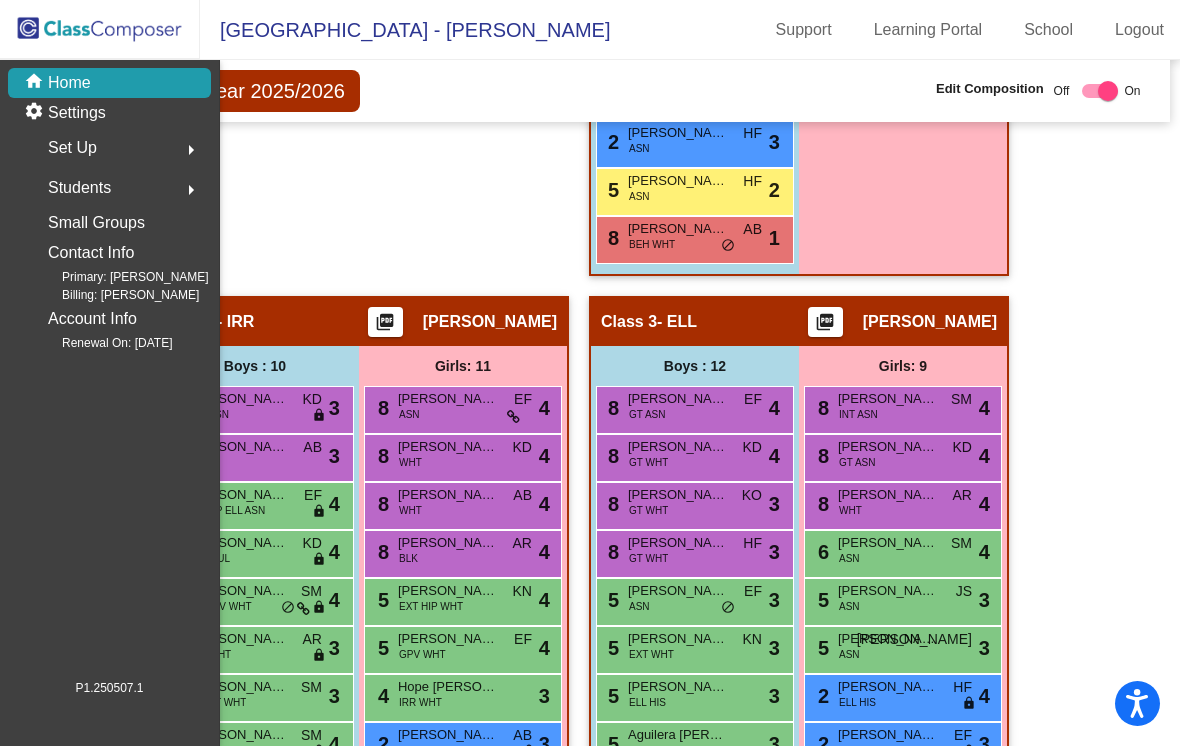 scroll, scrollTop: 0, scrollLeft: 0, axis: both 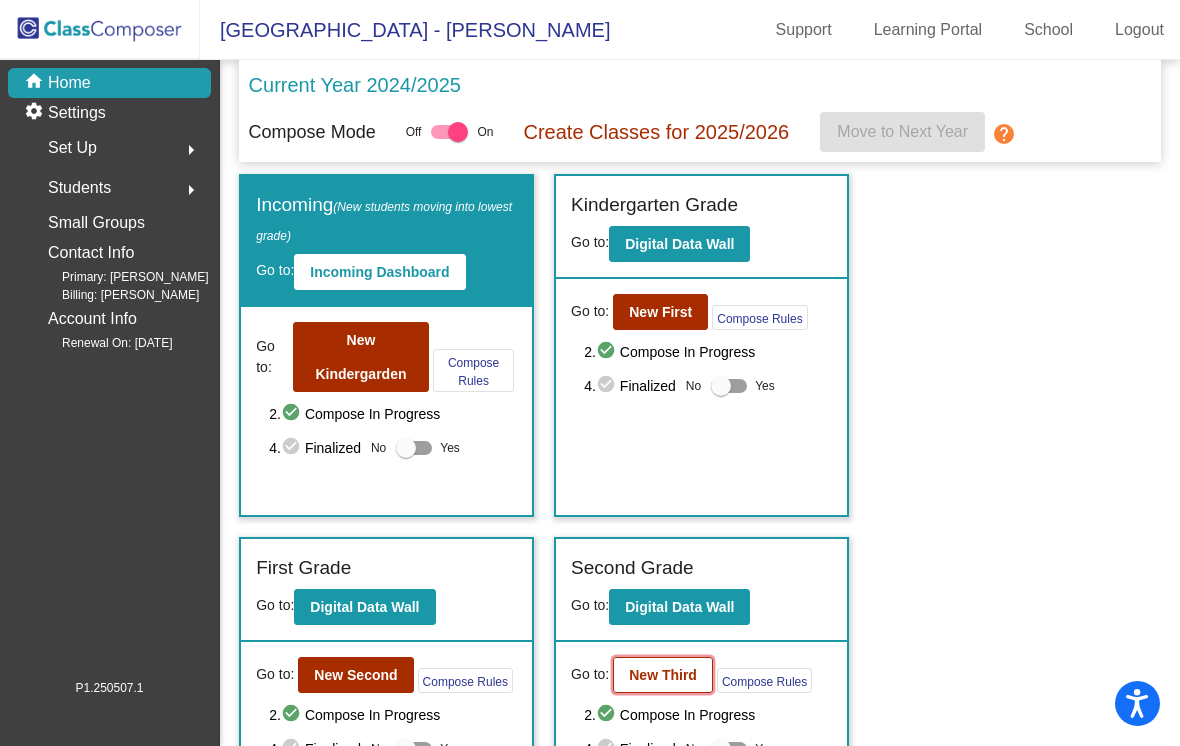 click on "New Third" 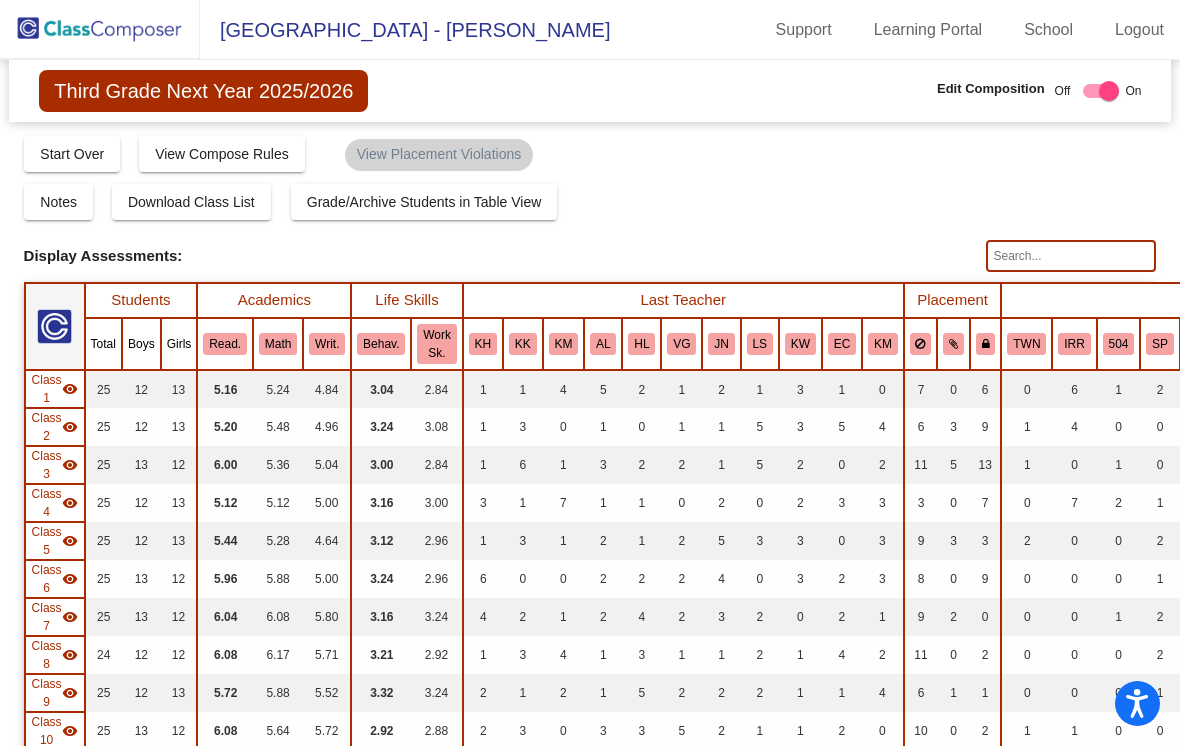 scroll, scrollTop: 0, scrollLeft: 0, axis: both 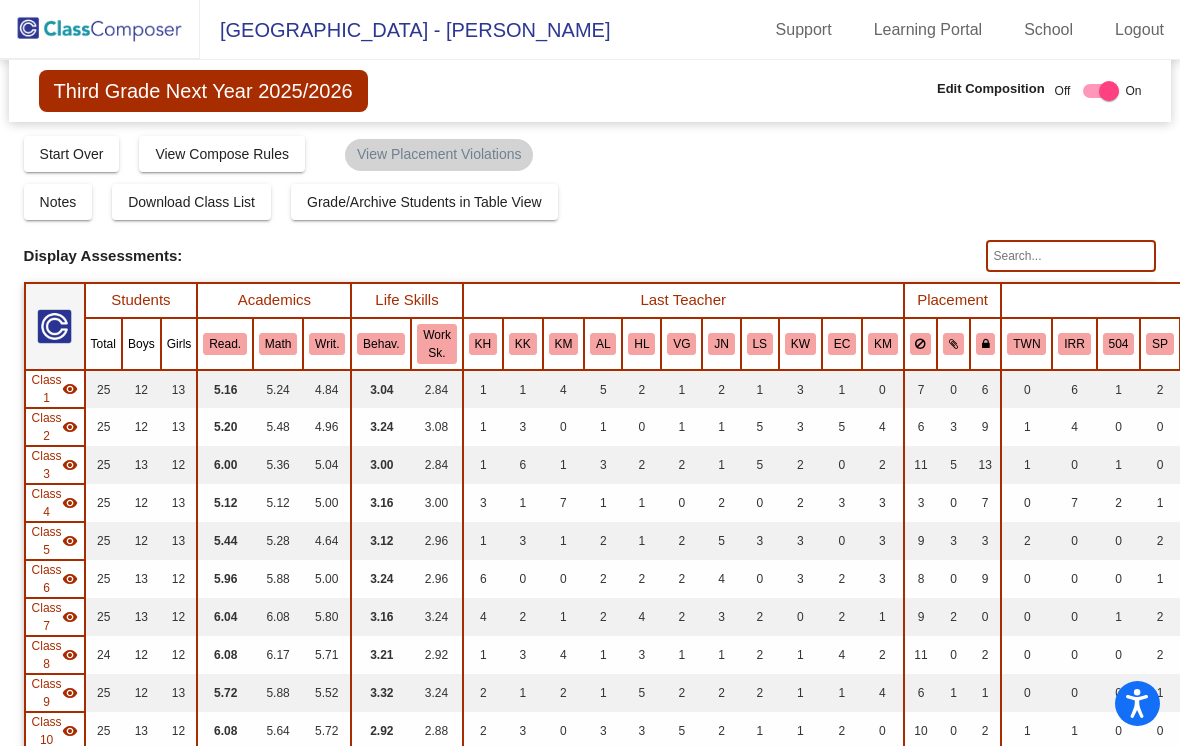 click 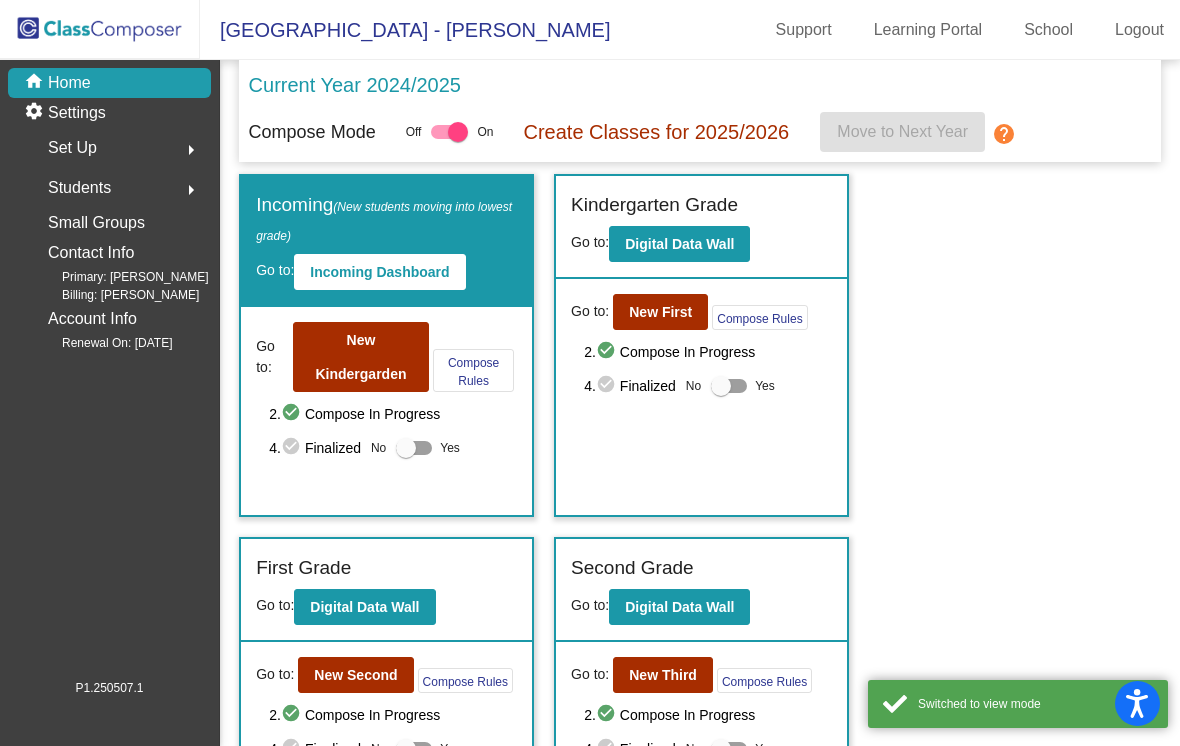 click on "Students" 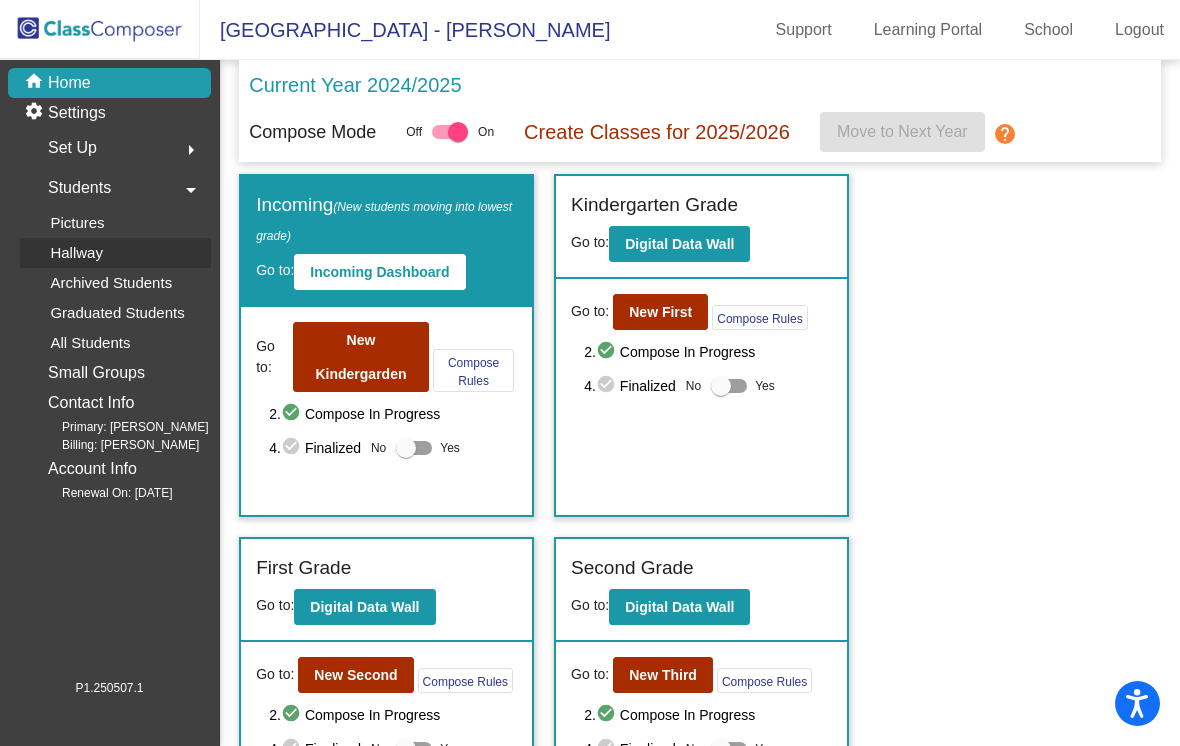click on "Hallway" 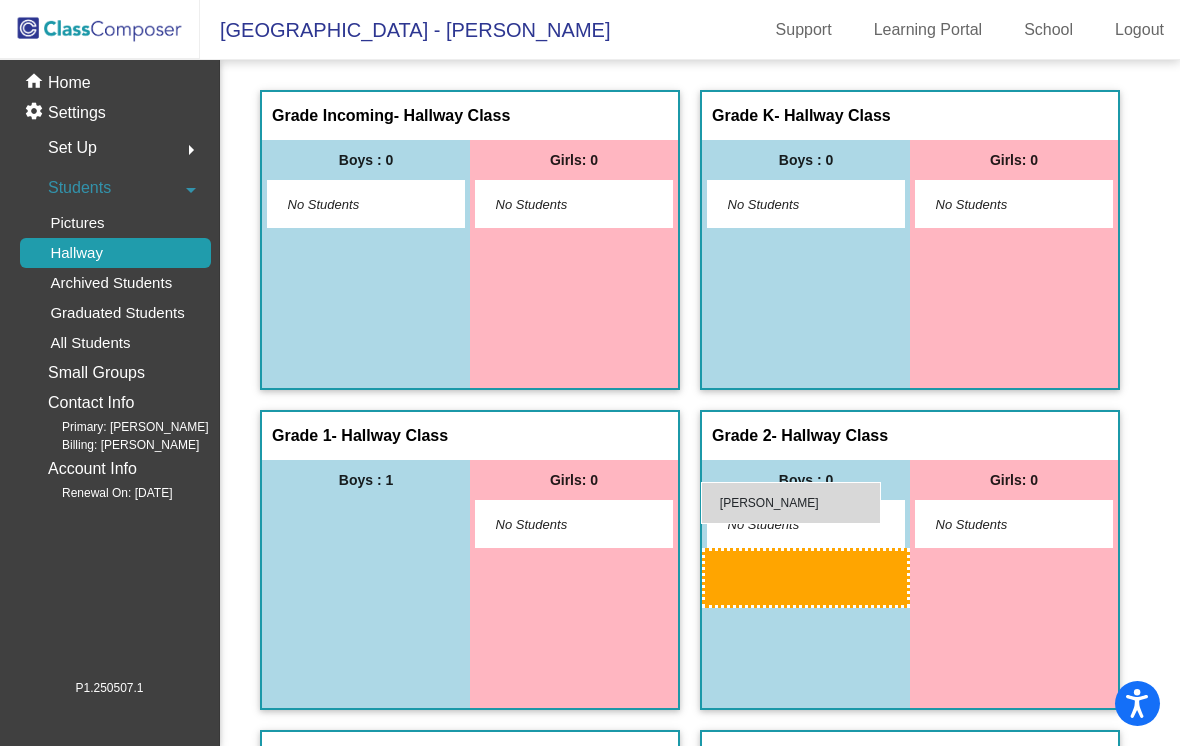 drag, startPoint x: 346, startPoint y: 490, endPoint x: 701, endPoint y: 482, distance: 355.09012 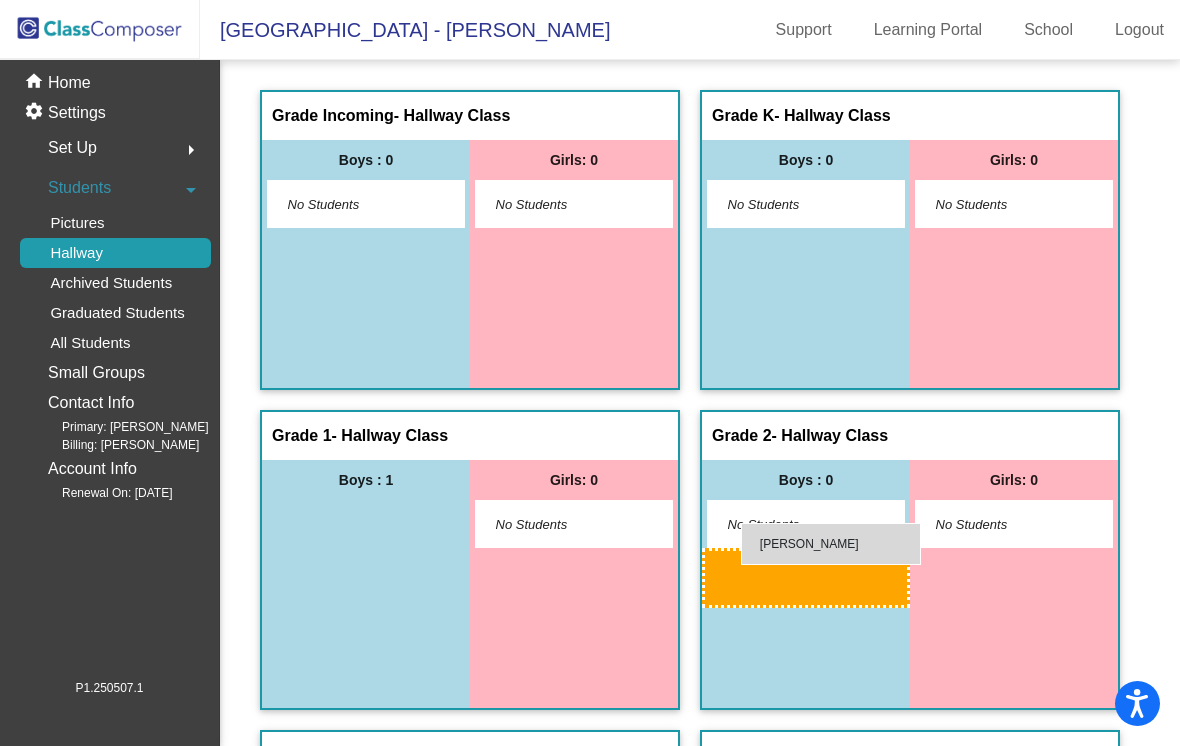 drag, startPoint x: 389, startPoint y: 494, endPoint x: 741, endPoint y: 522, distance: 353.11188 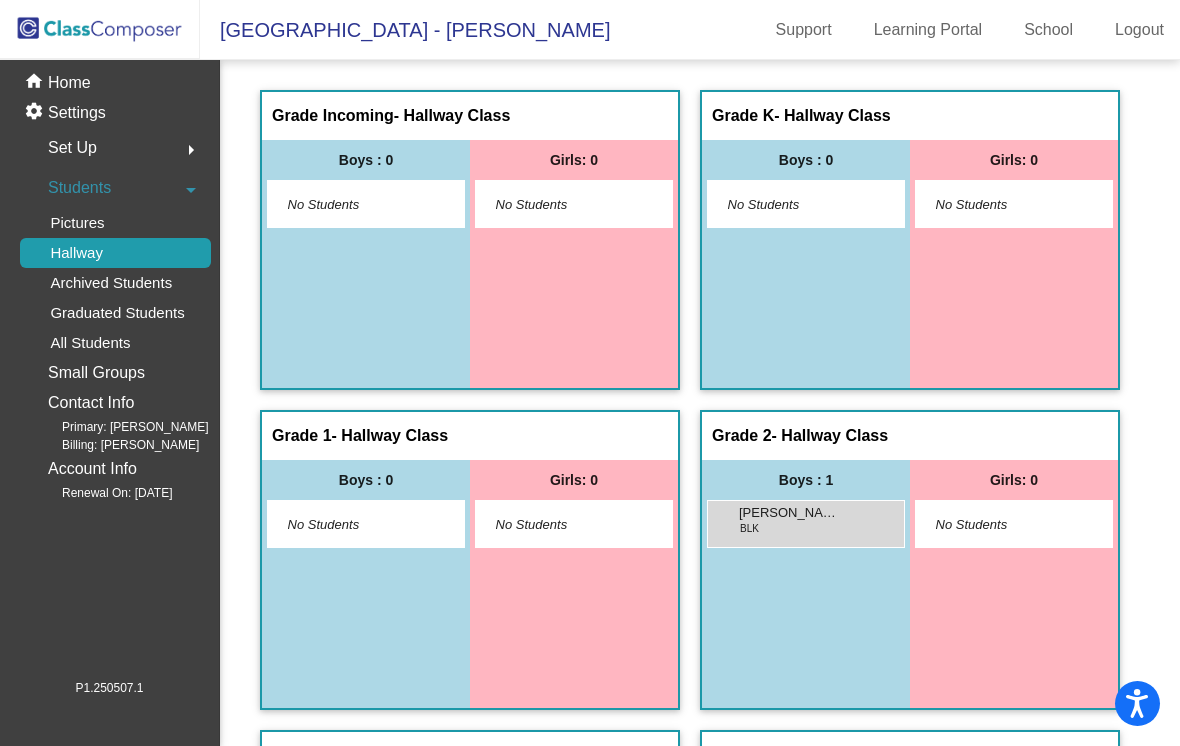 click 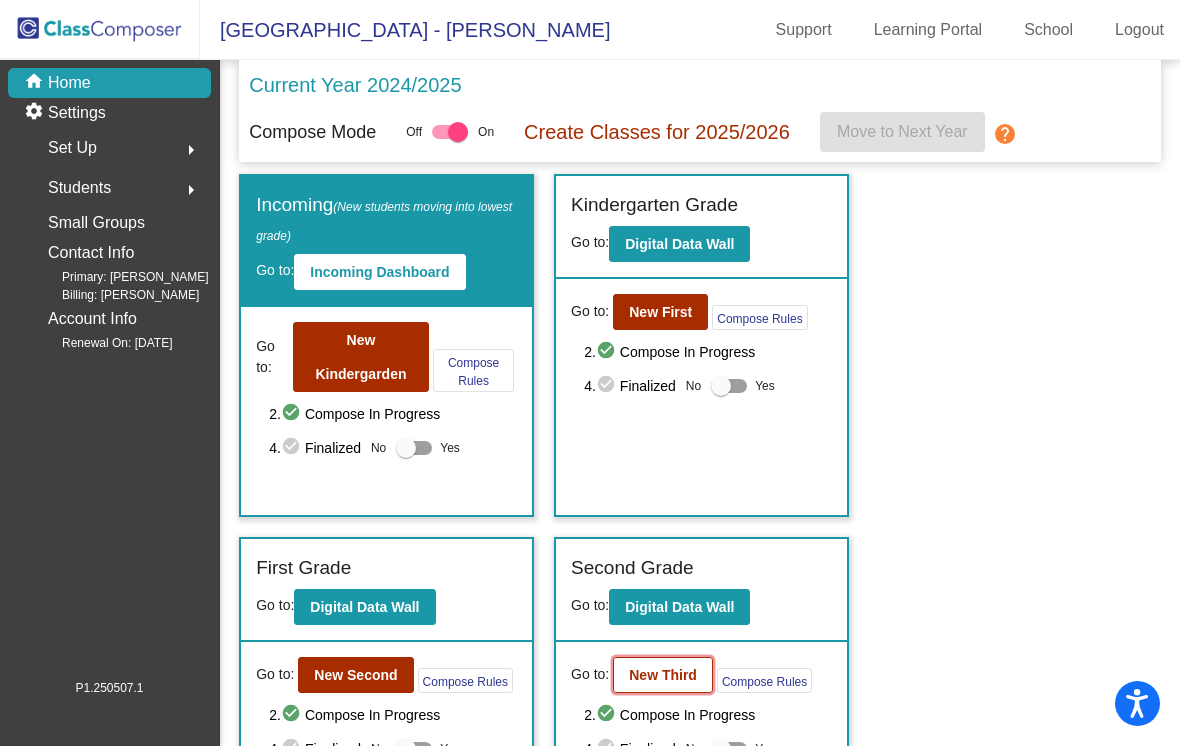 click on "New Third" 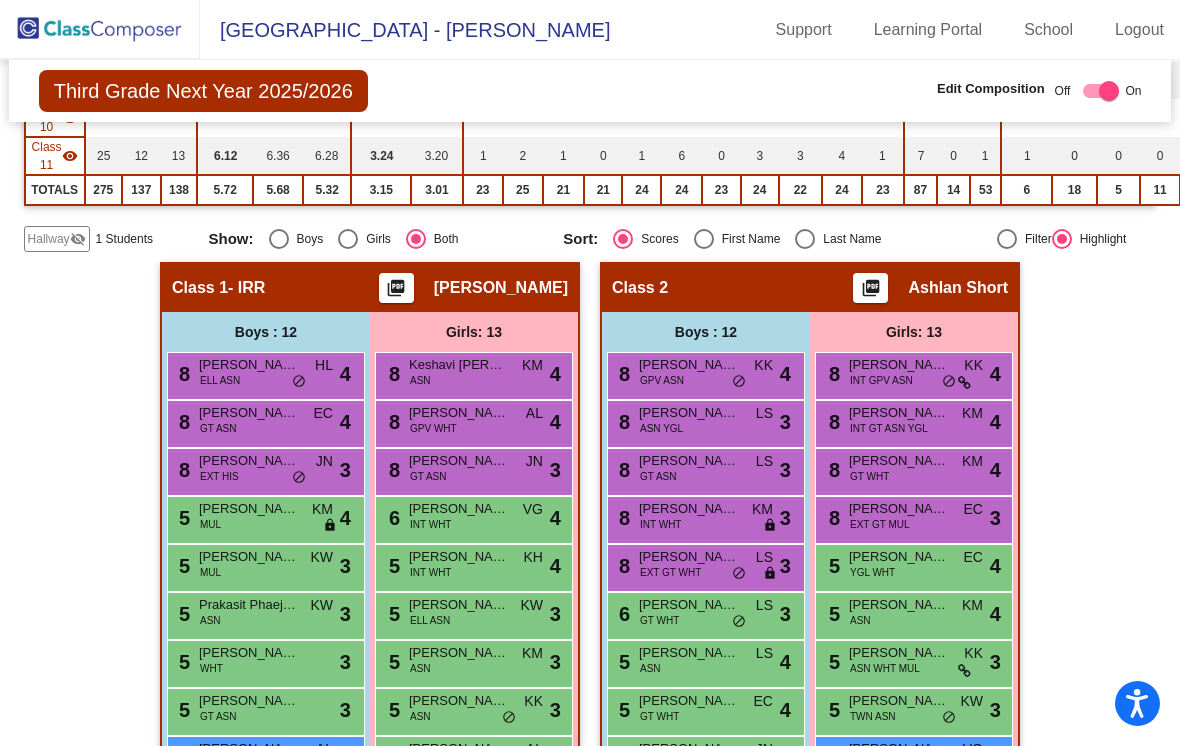 scroll, scrollTop: 619, scrollLeft: 0, axis: vertical 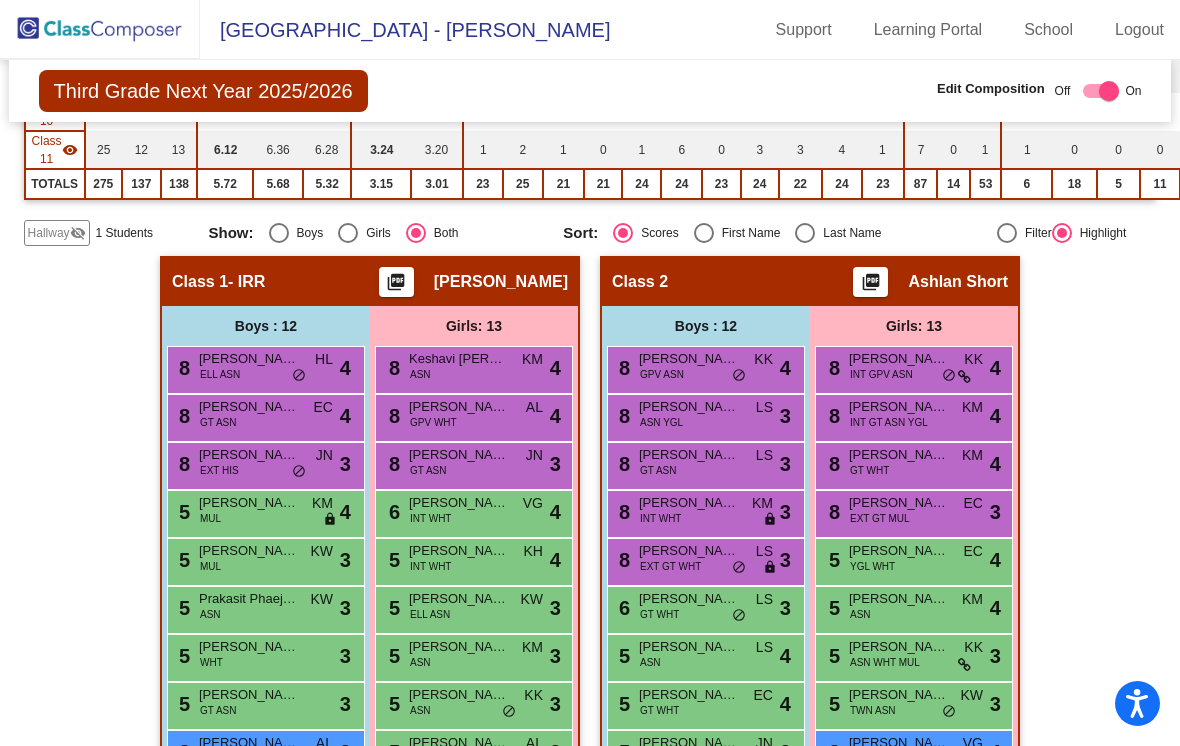 click on "Hallway" 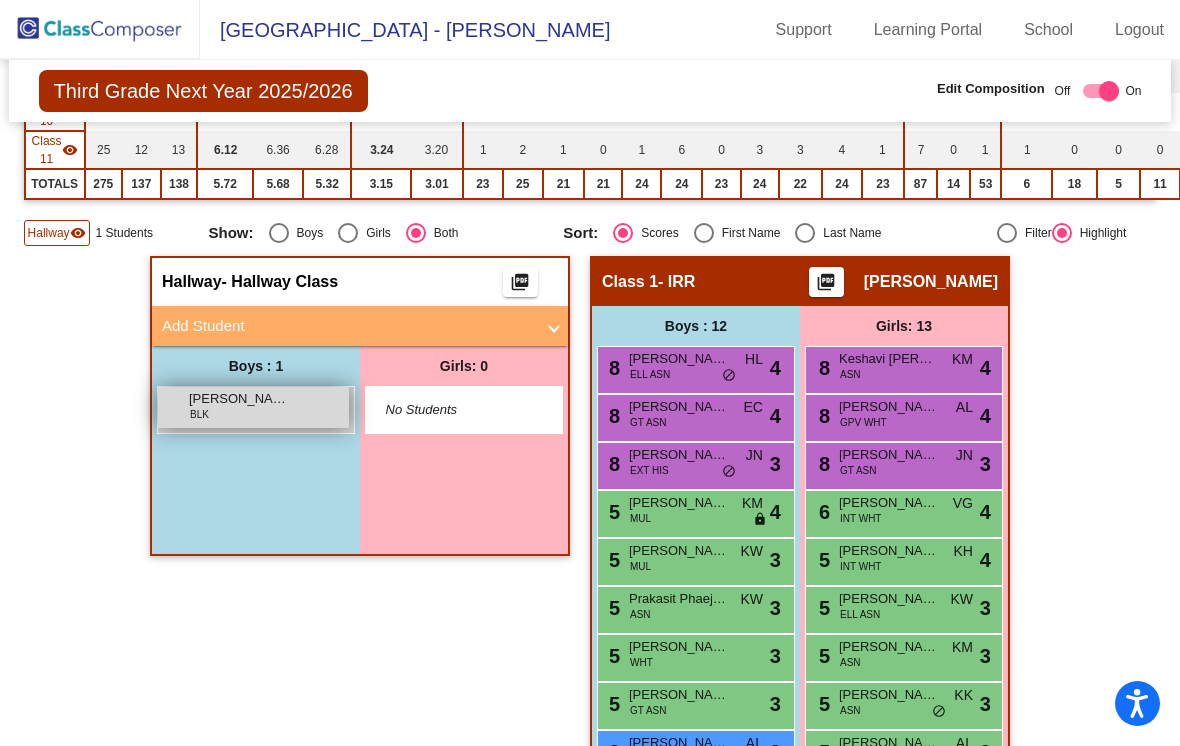 click on "[PERSON_NAME] BLK lock do_not_disturb_alt" at bounding box center [253, 407] 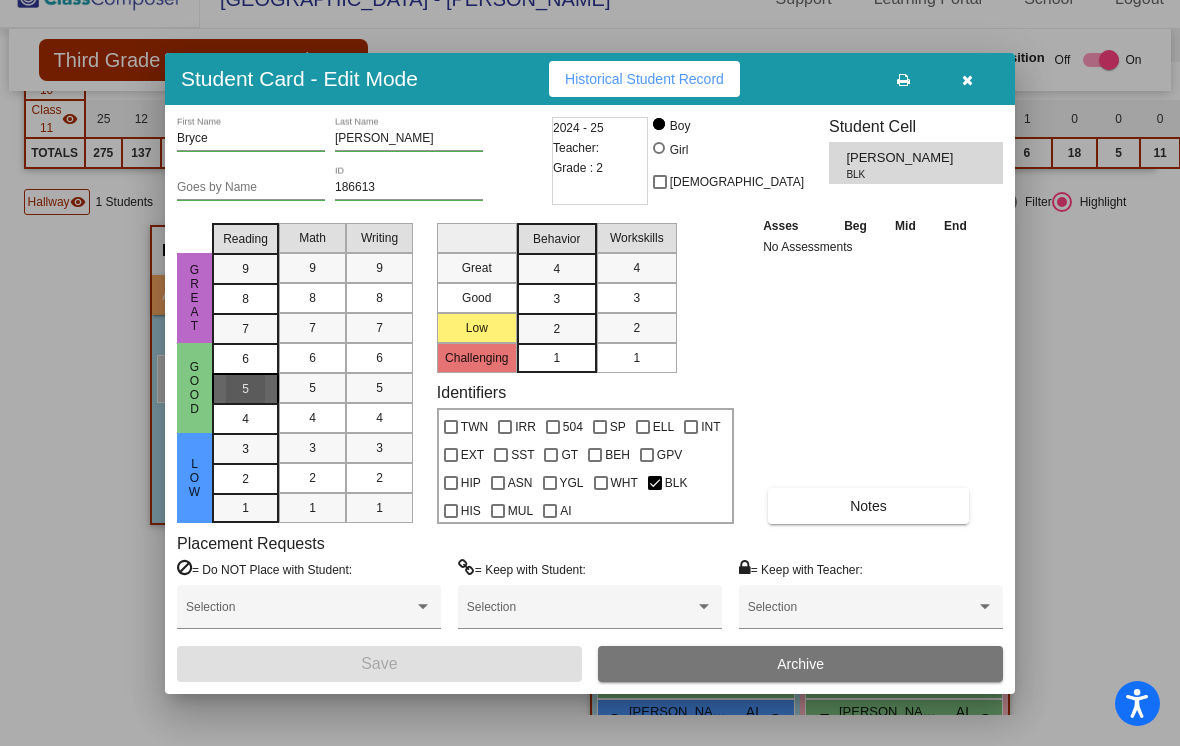 drag, startPoint x: 249, startPoint y: 394, endPoint x: 273, endPoint y: 394, distance: 24 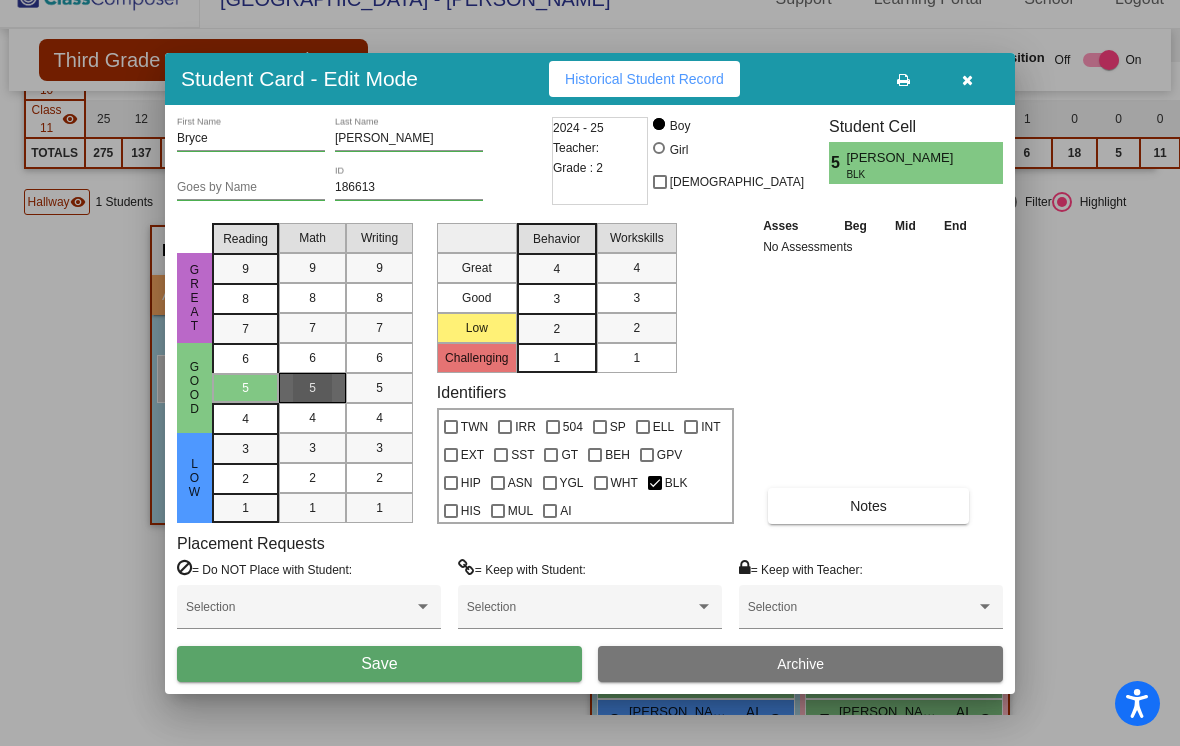 drag, startPoint x: 283, startPoint y: 396, endPoint x: 301, endPoint y: 396, distance: 18 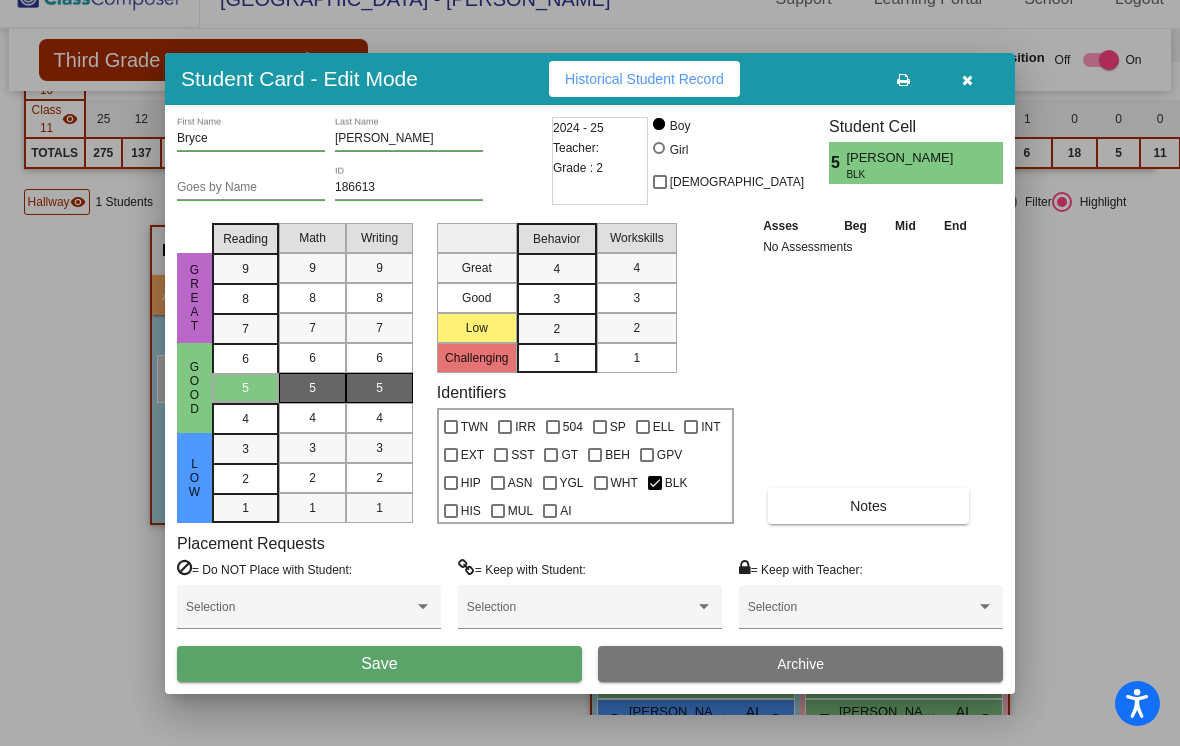 click on "5" at bounding box center (379, 388) 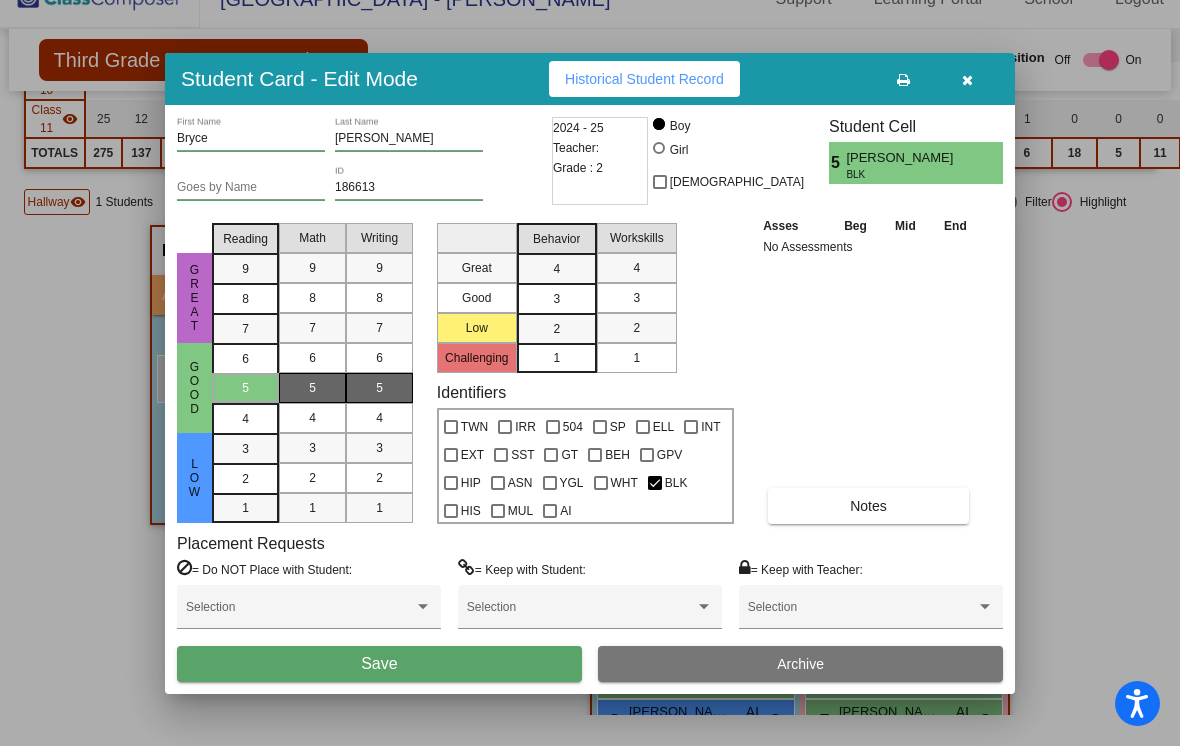click on "3" at bounding box center (556, 269) 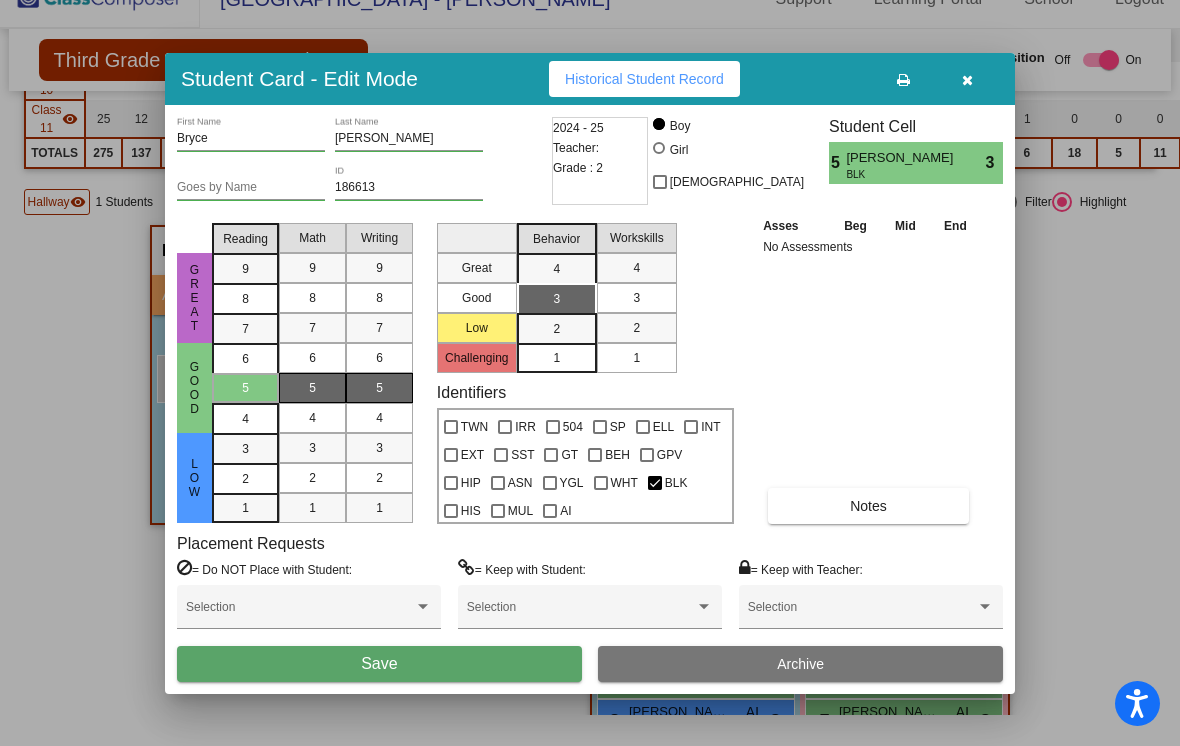click on "3" at bounding box center [636, 298] 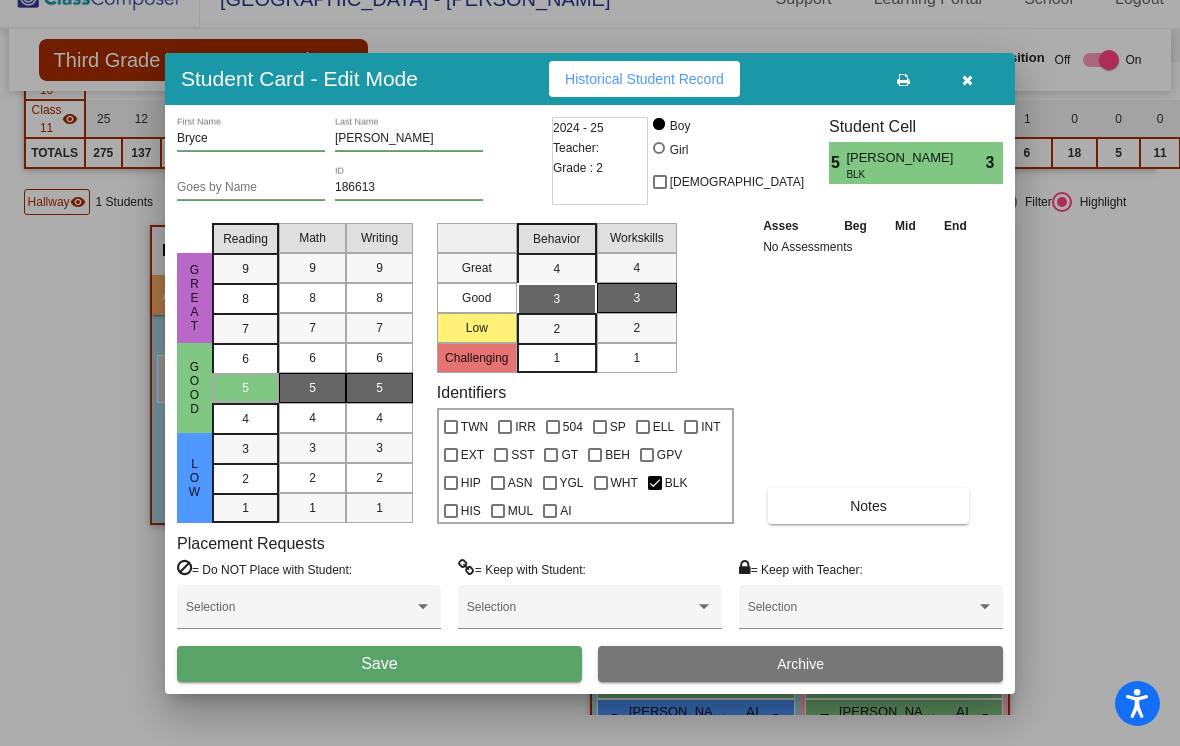 click on "Save" at bounding box center (379, 664) 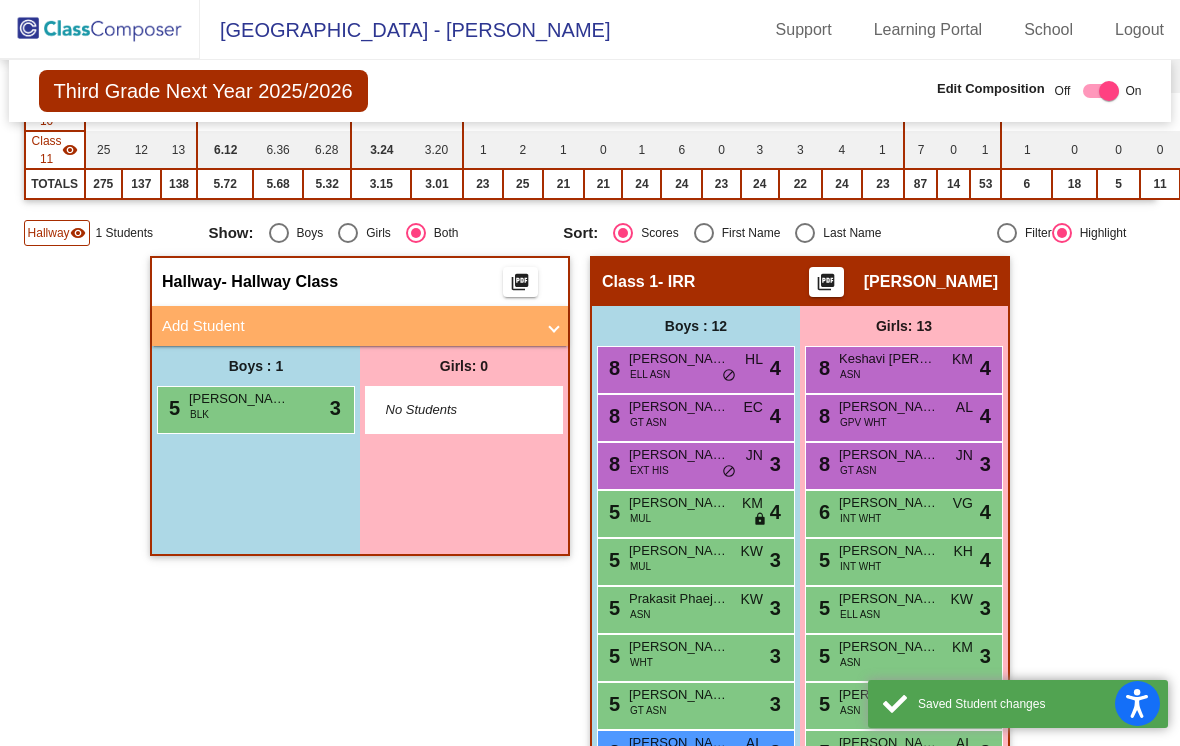 scroll, scrollTop: 31, scrollLeft: 0, axis: vertical 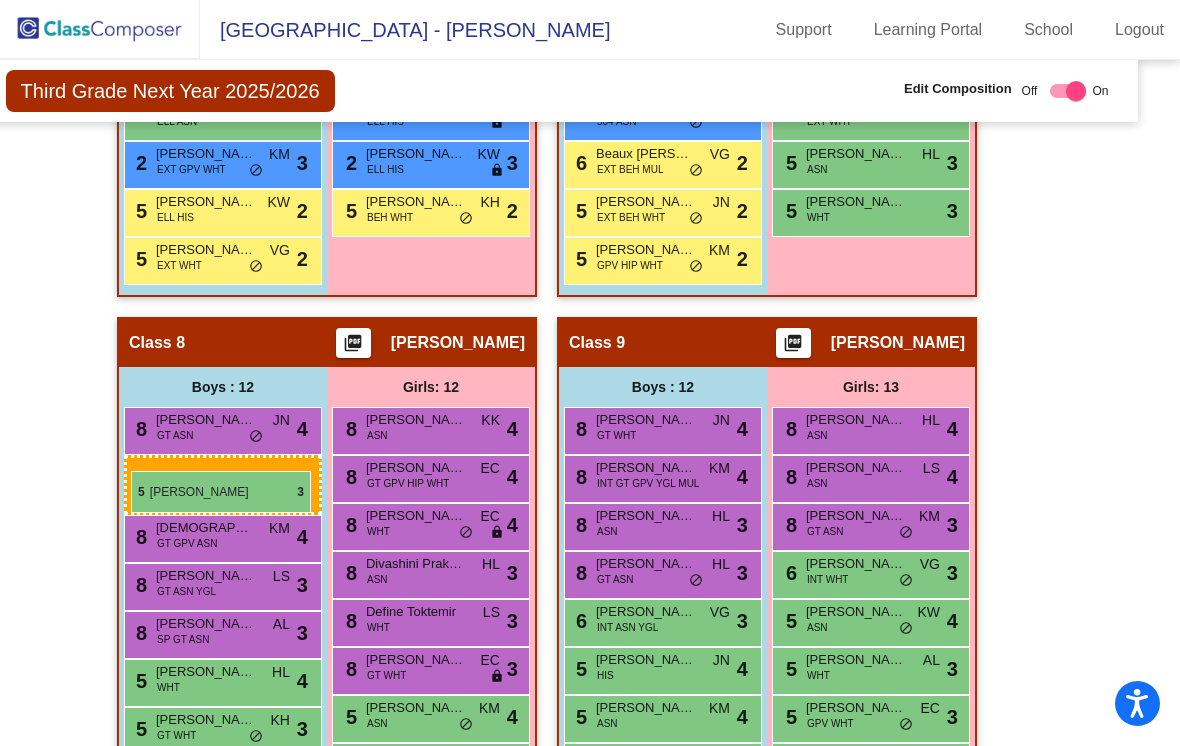 drag, startPoint x: 233, startPoint y: 132, endPoint x: 128, endPoint y: 468, distance: 352.02414 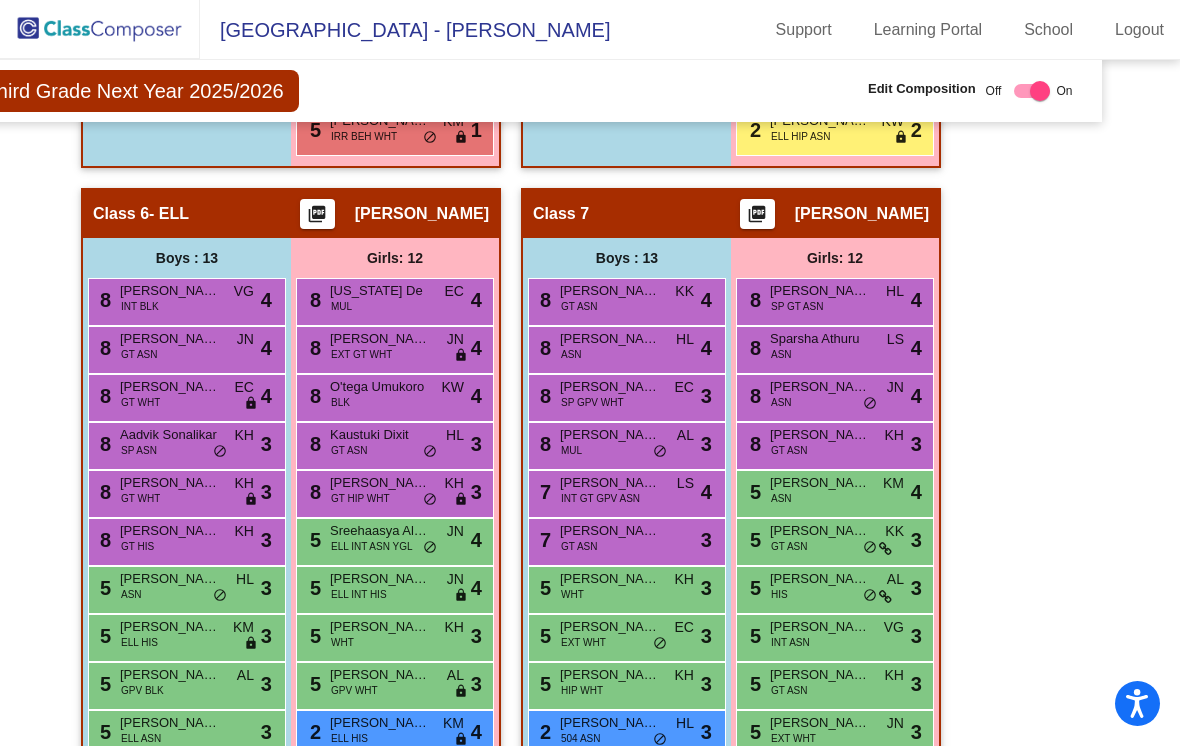 click 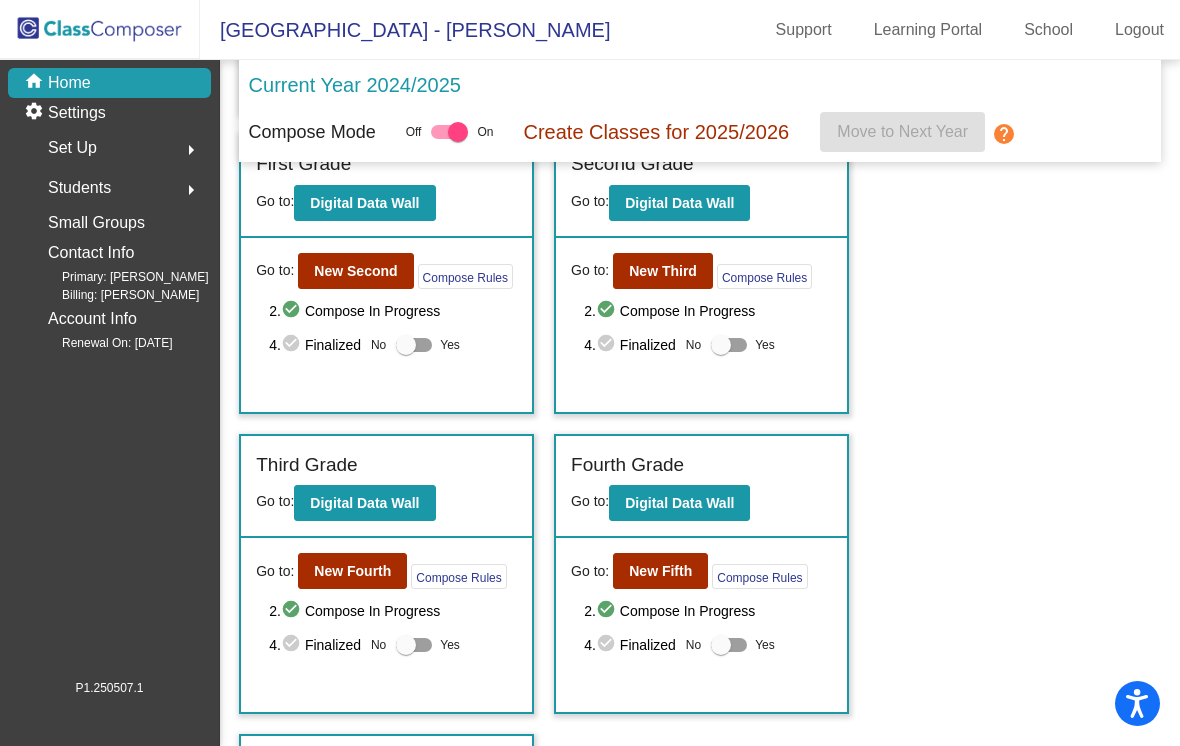 scroll, scrollTop: 401, scrollLeft: 0, axis: vertical 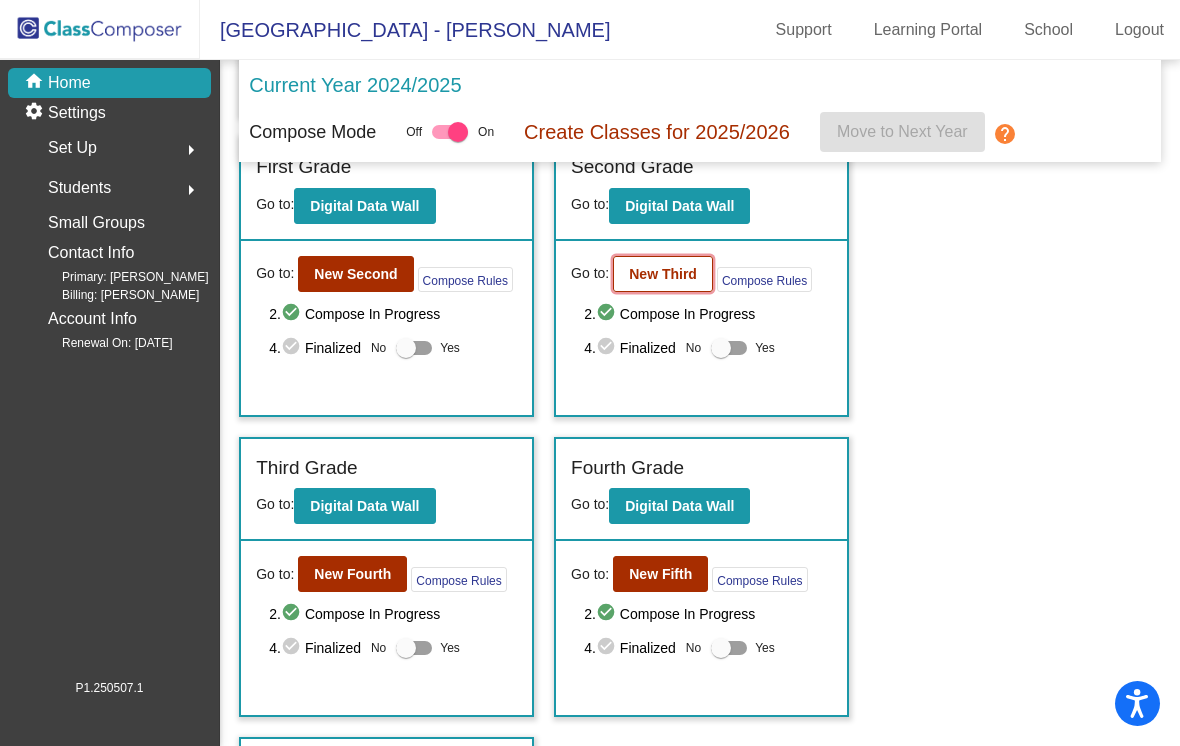 click on "New Third" 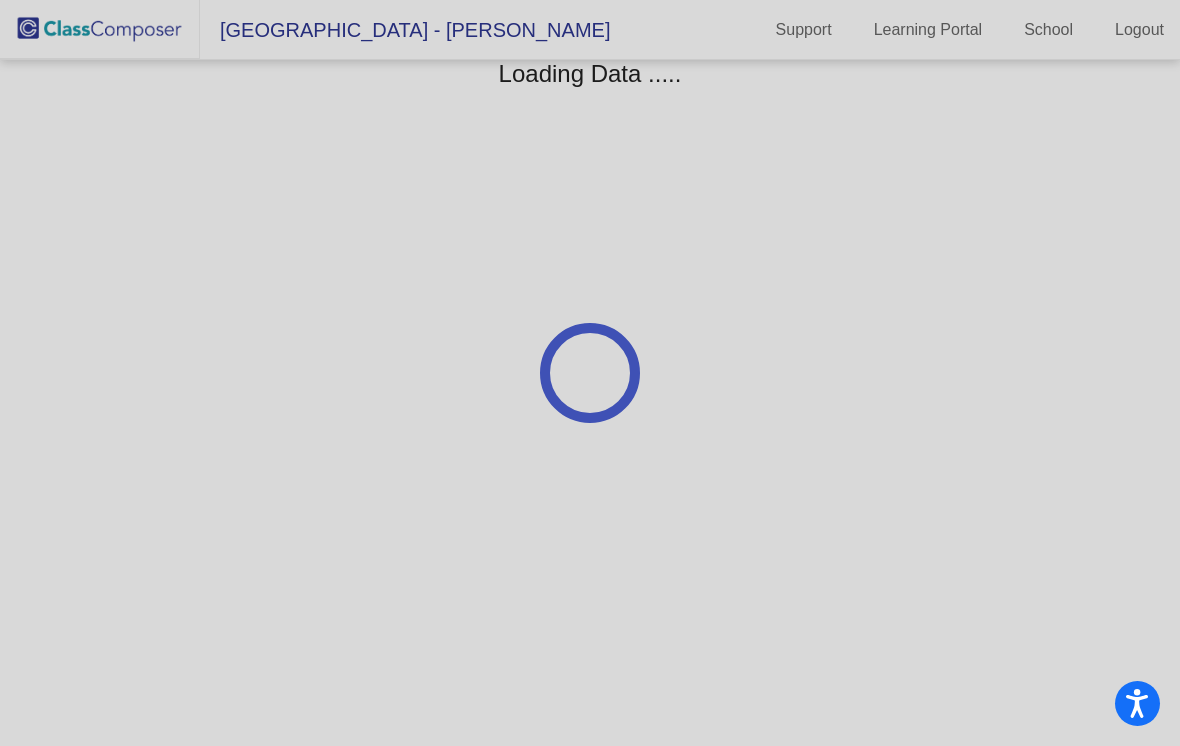 scroll, scrollTop: 0, scrollLeft: 0, axis: both 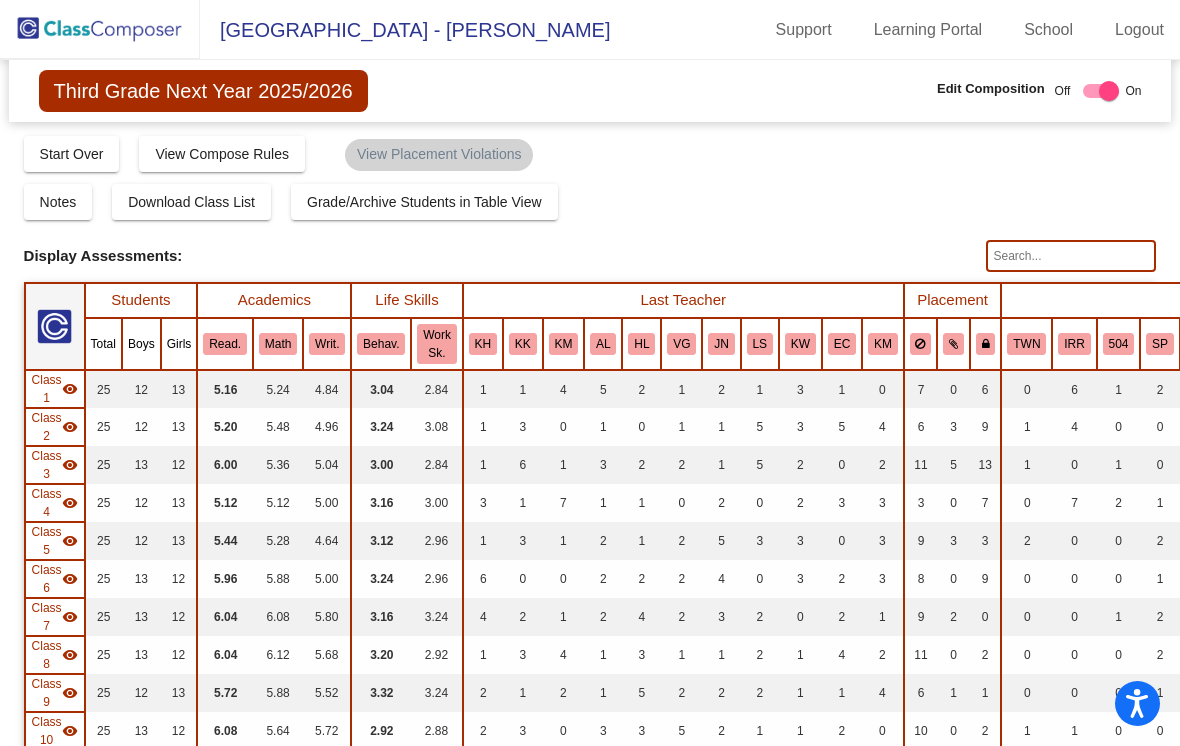 click 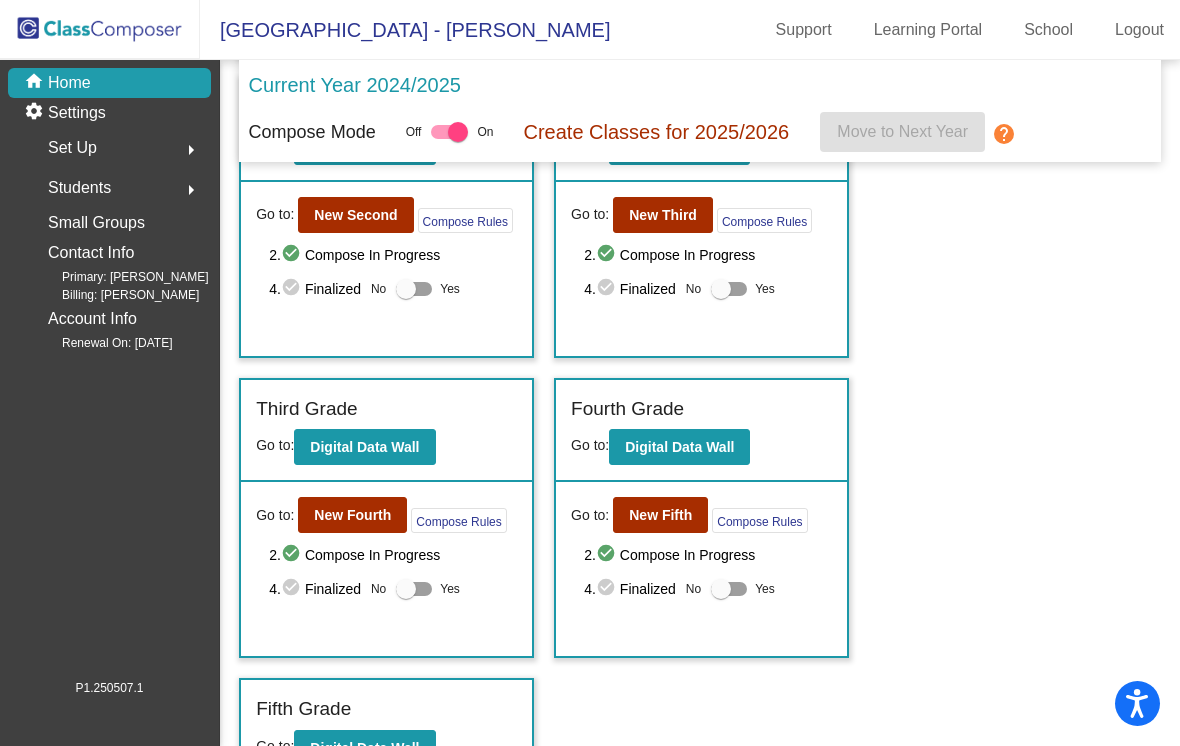 scroll, scrollTop: 459, scrollLeft: 0, axis: vertical 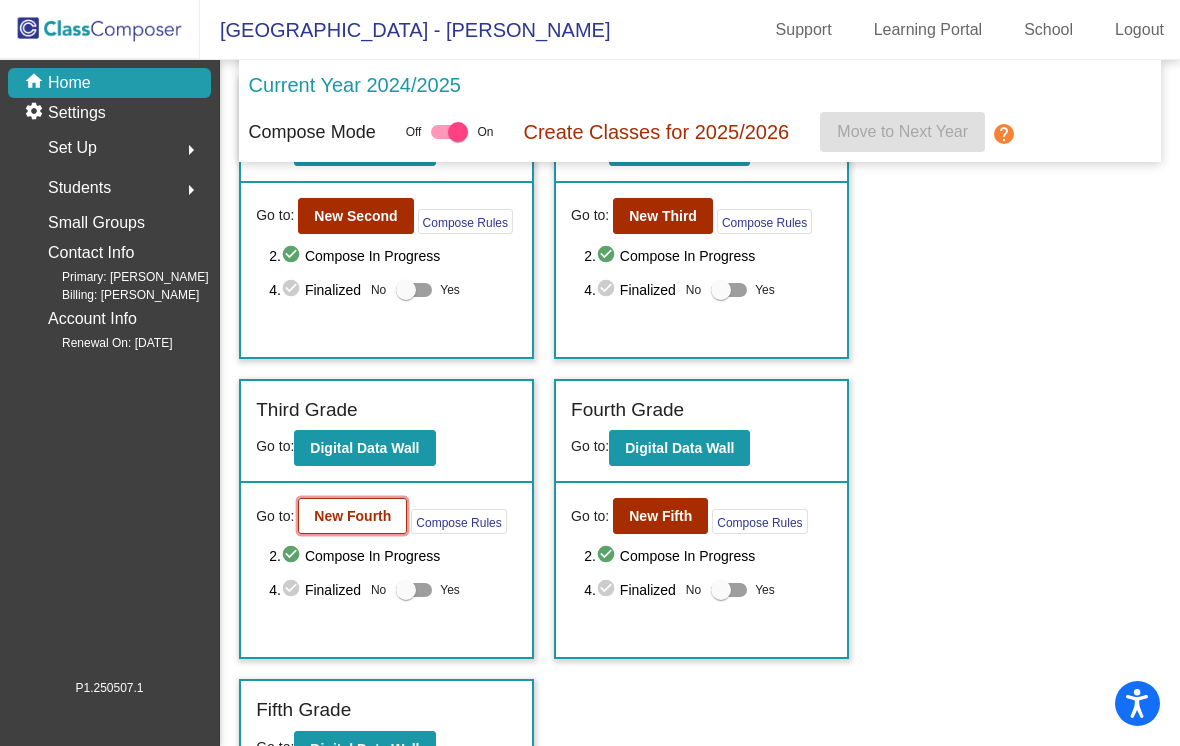 click on "New Fourth" 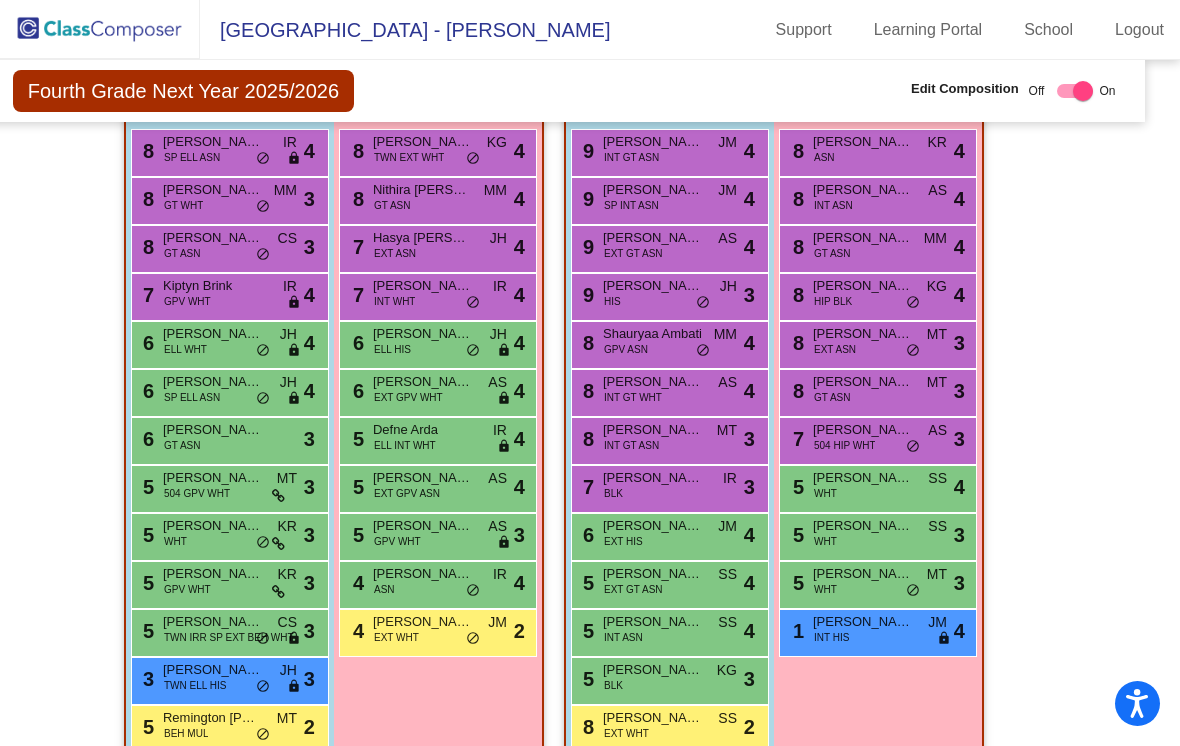 scroll, scrollTop: 3138, scrollLeft: 31, axis: both 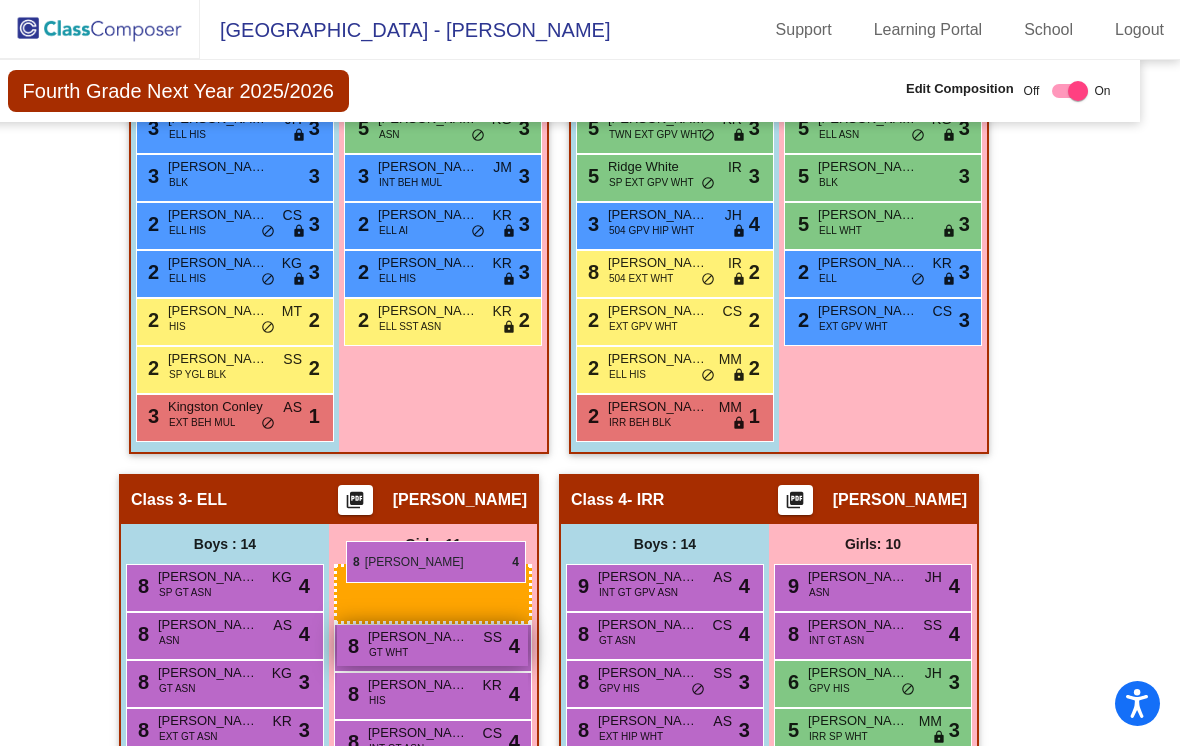 drag, startPoint x: 836, startPoint y: 250, endPoint x: 345, endPoint y: 541, distance: 570.7556 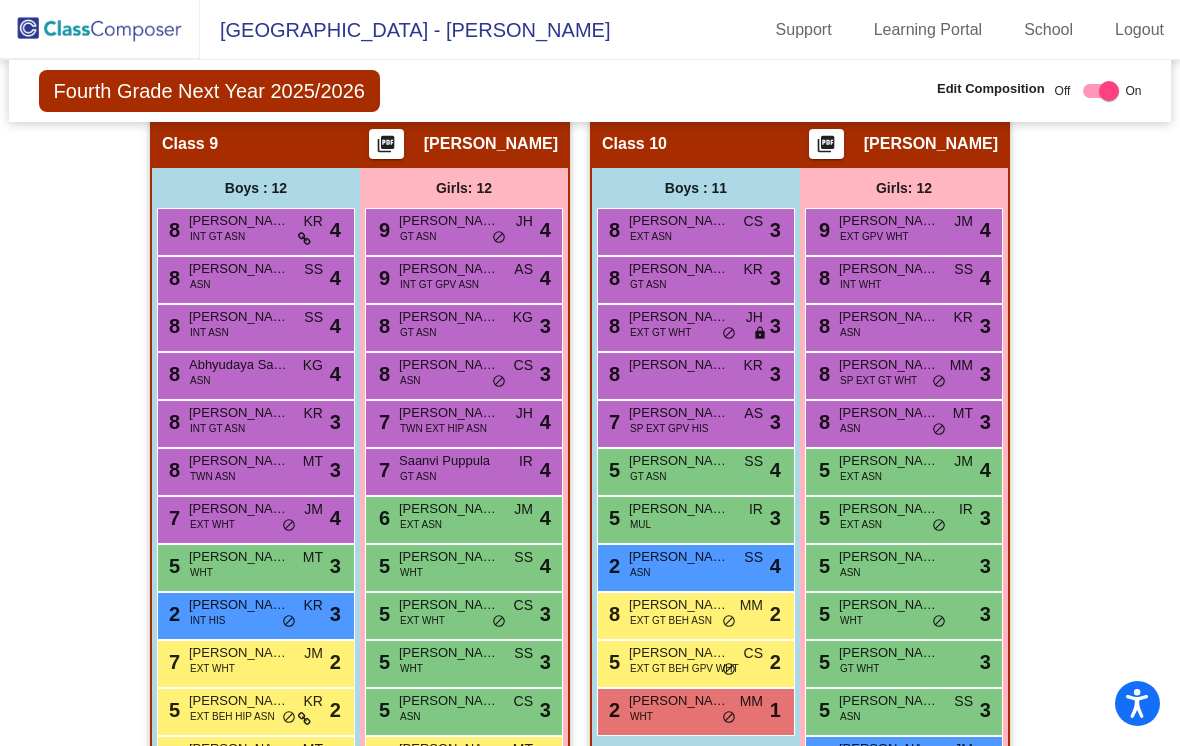 scroll, scrollTop: 3835, scrollLeft: 0, axis: vertical 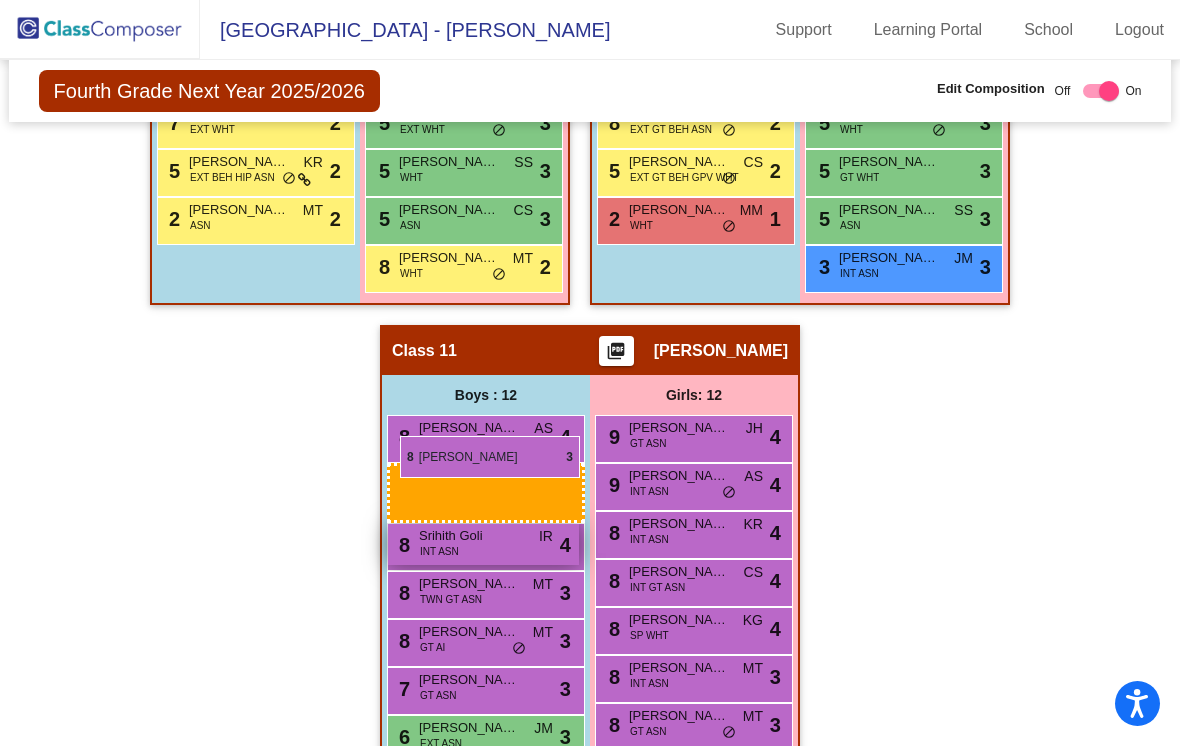 drag, startPoint x: 248, startPoint y: 435, endPoint x: 400, endPoint y: 435, distance: 152 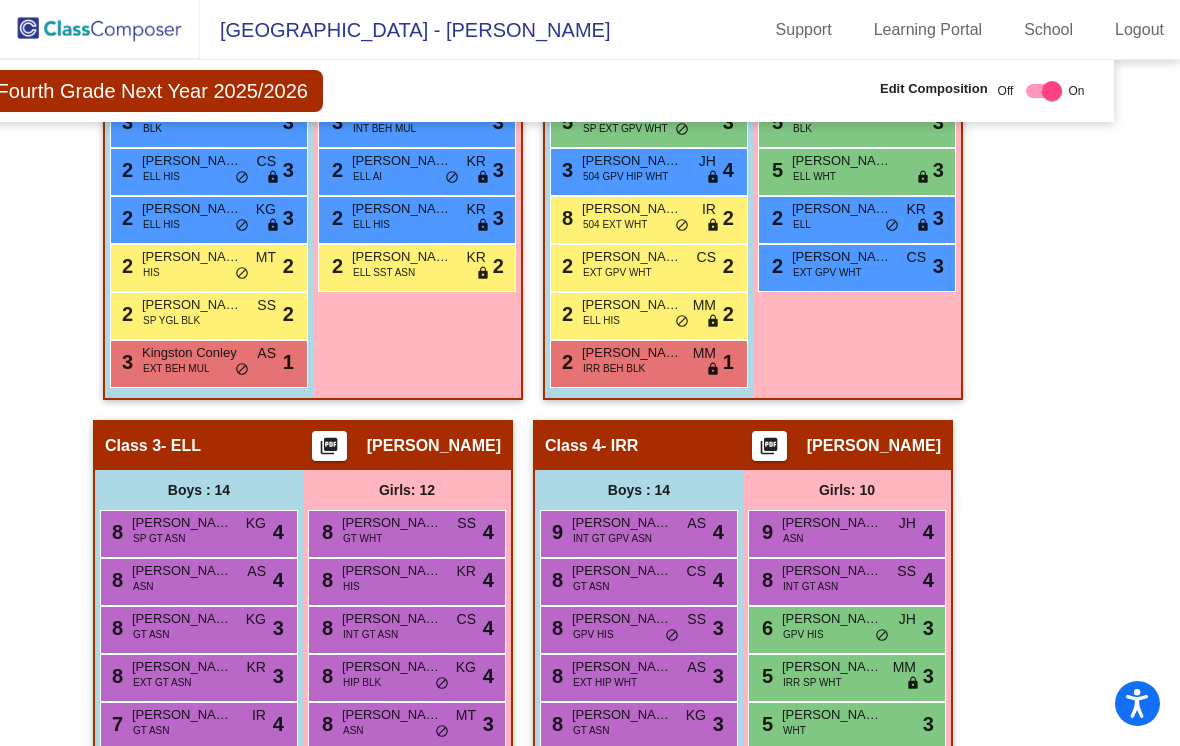 scroll, scrollTop: 1200, scrollLeft: 57, axis: both 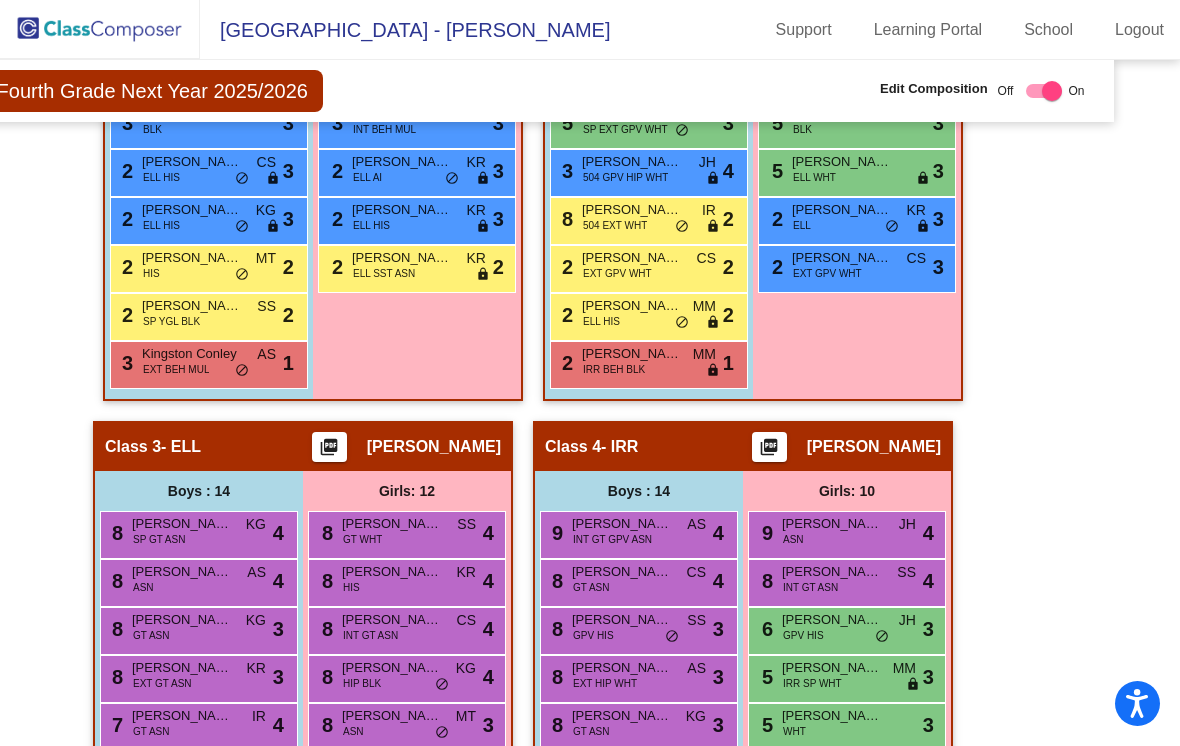 click 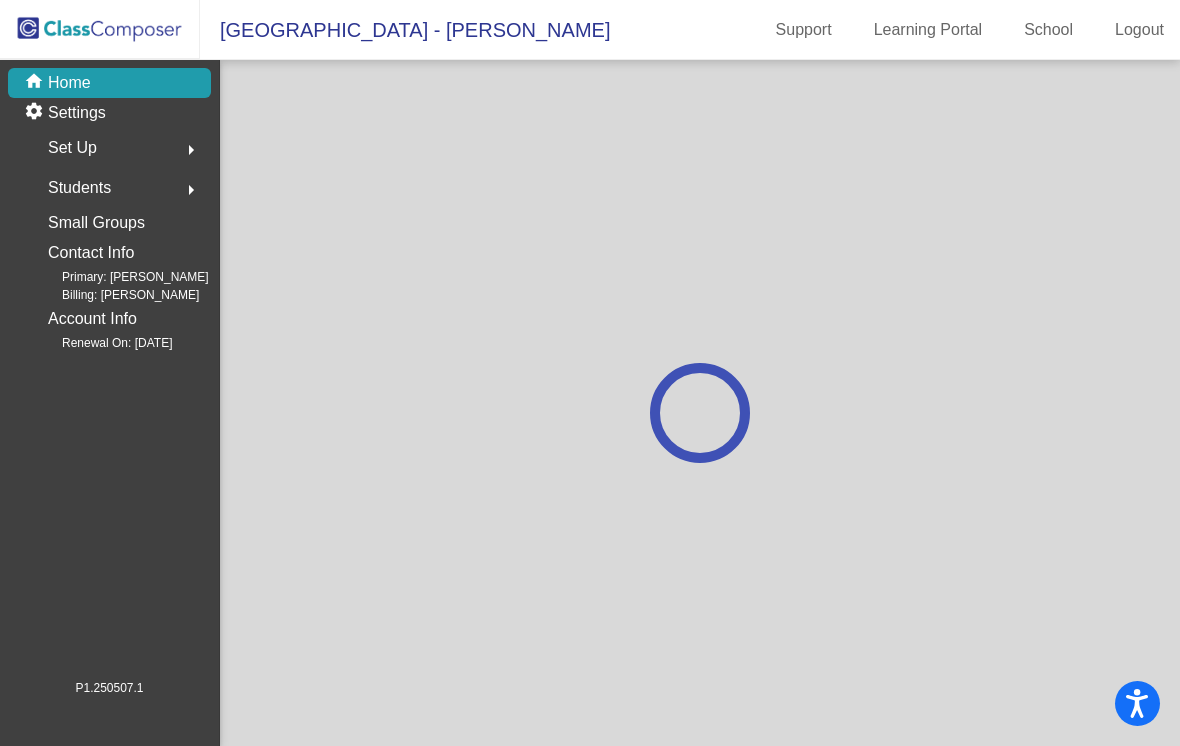 scroll, scrollTop: 0, scrollLeft: 0, axis: both 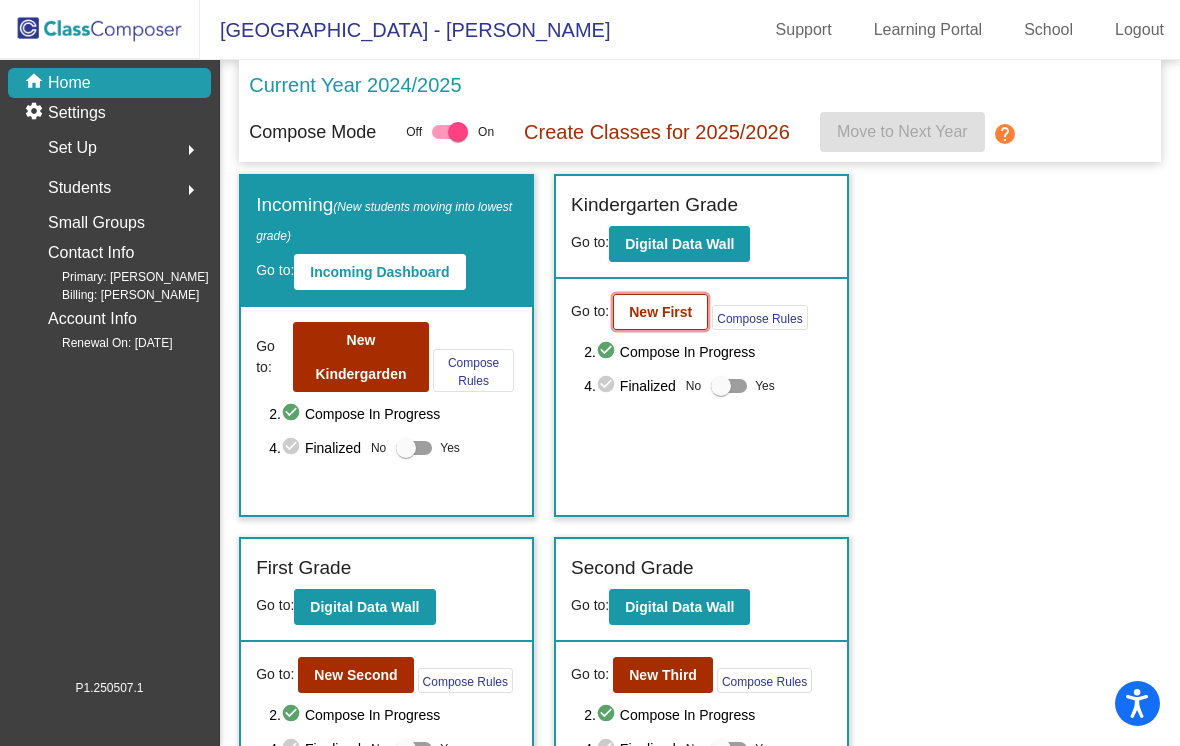 click on "New First" 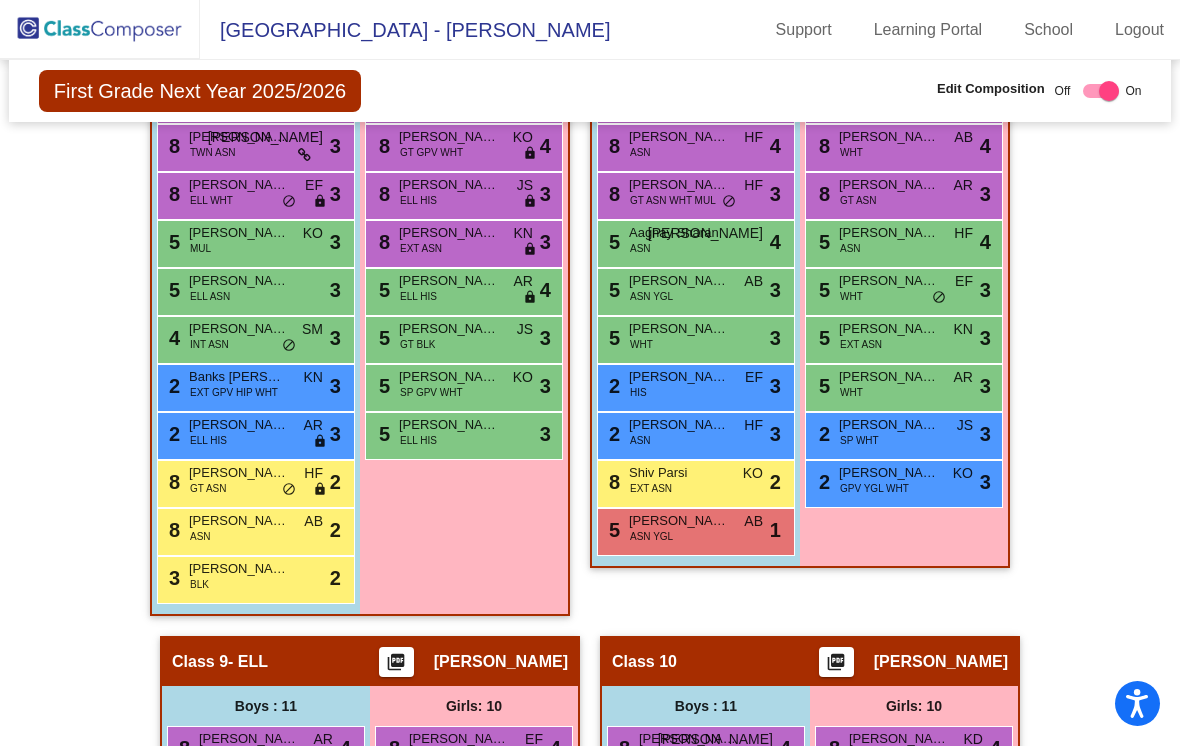scroll, scrollTop: 3042, scrollLeft: 1, axis: both 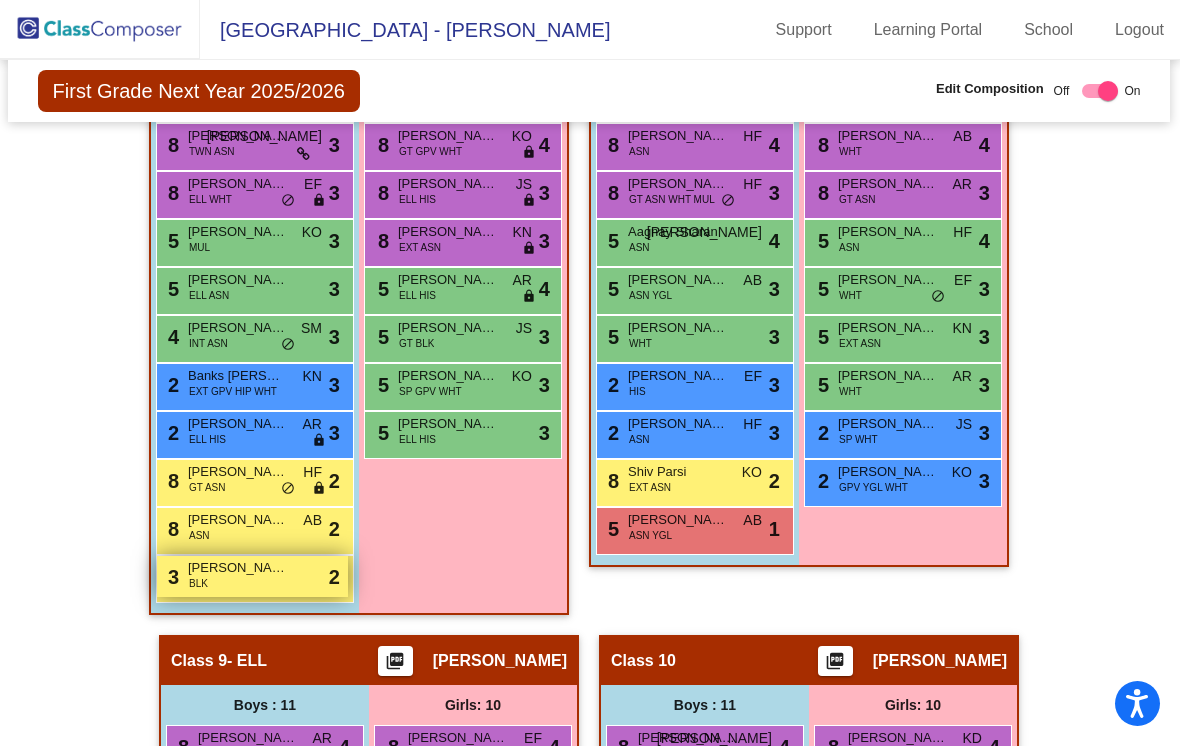 click on "[DATE][PERSON_NAME] BLK lock do_not_disturb_alt 2" at bounding box center (252, 576) 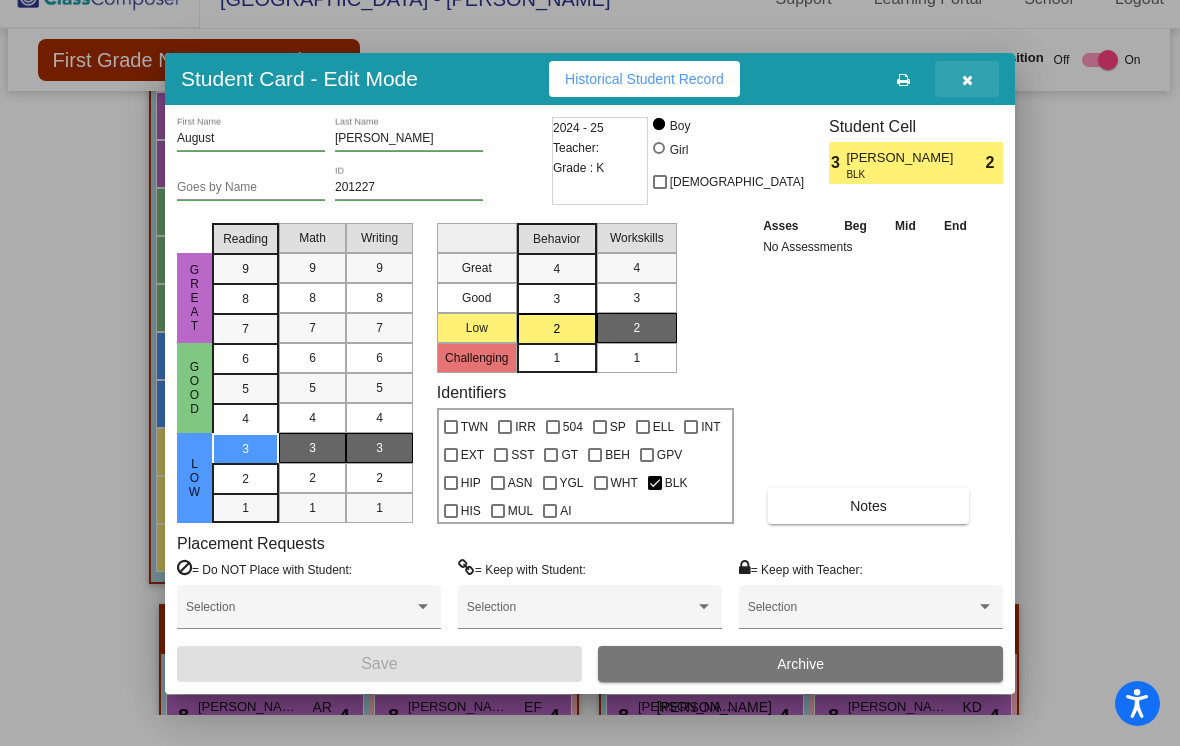 click at bounding box center (967, 80) 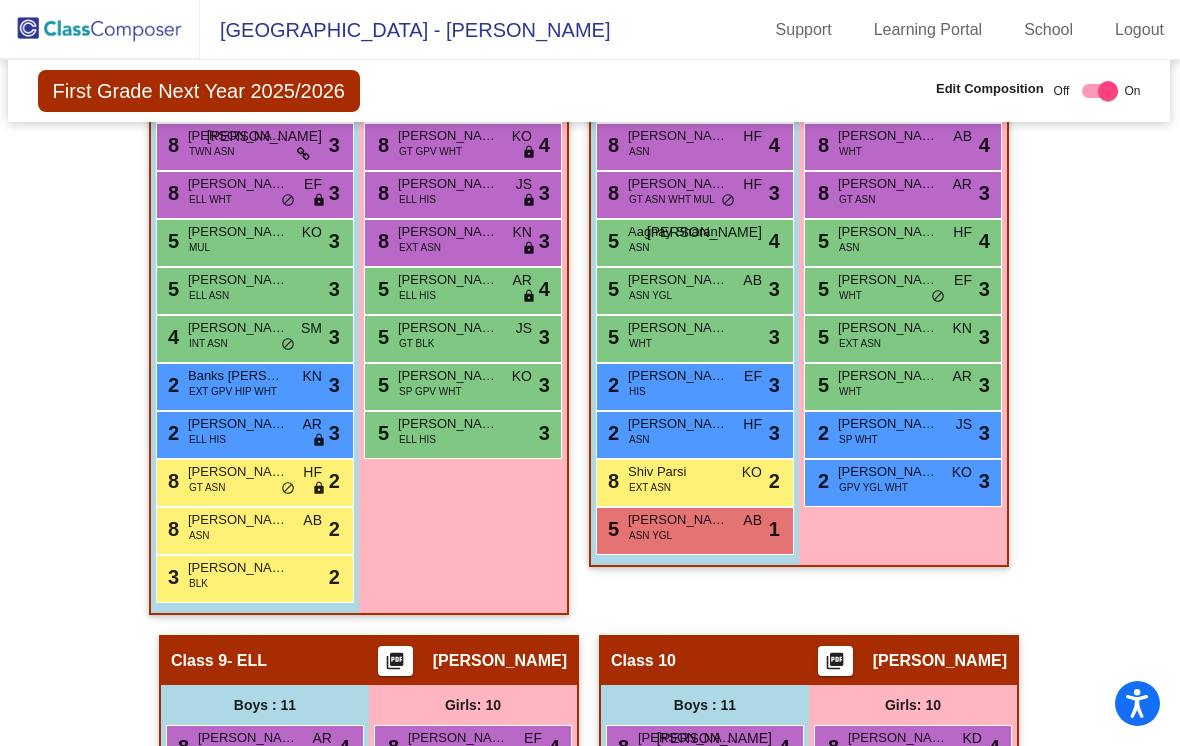 scroll, scrollTop: 31, scrollLeft: 0, axis: vertical 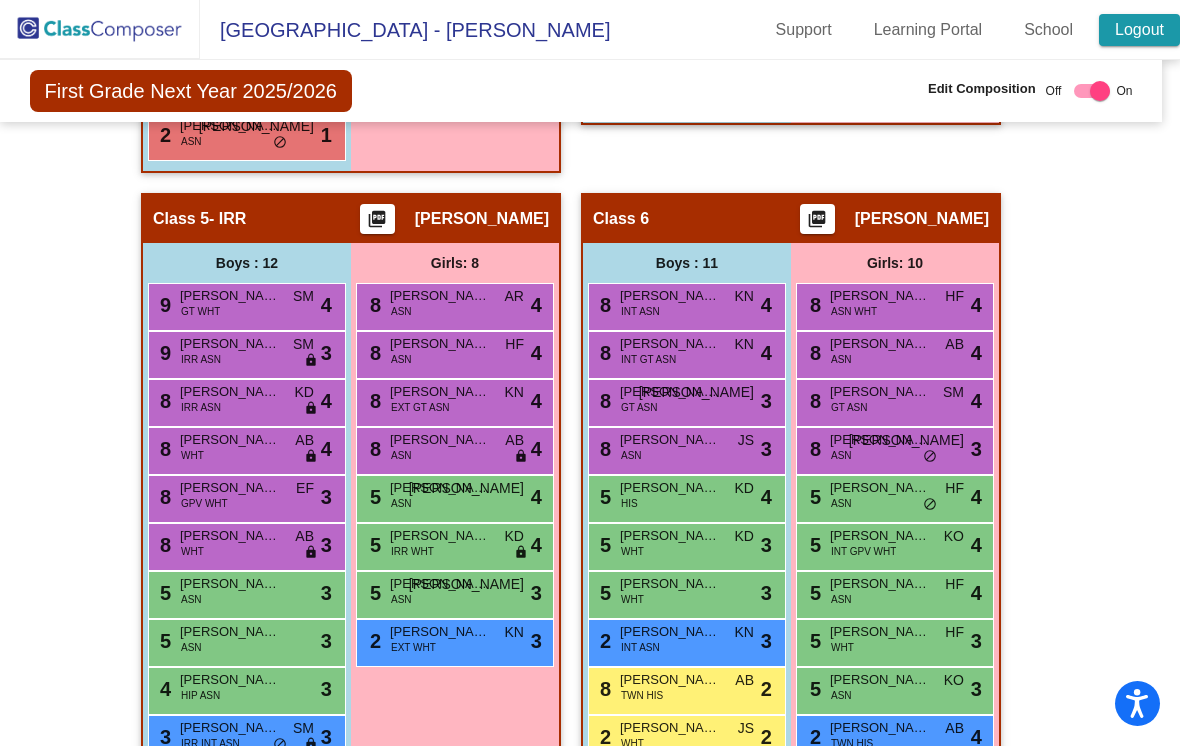 click on "Logout" 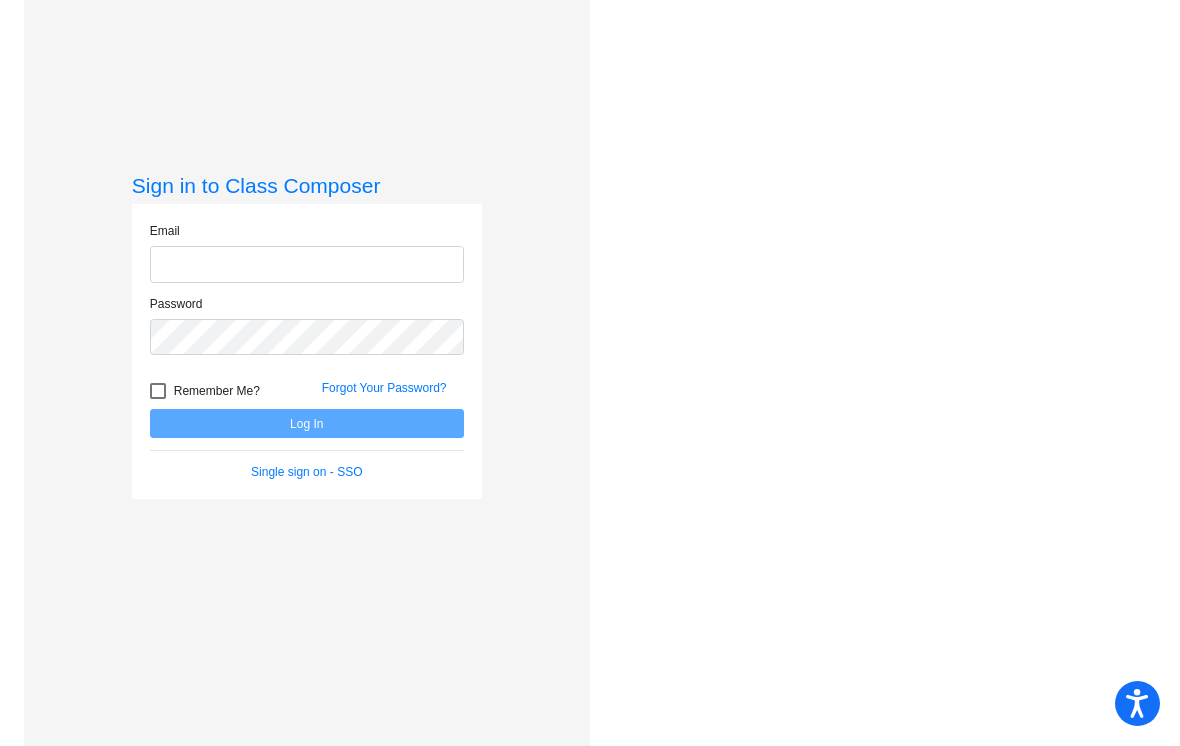 scroll, scrollTop: 0, scrollLeft: 0, axis: both 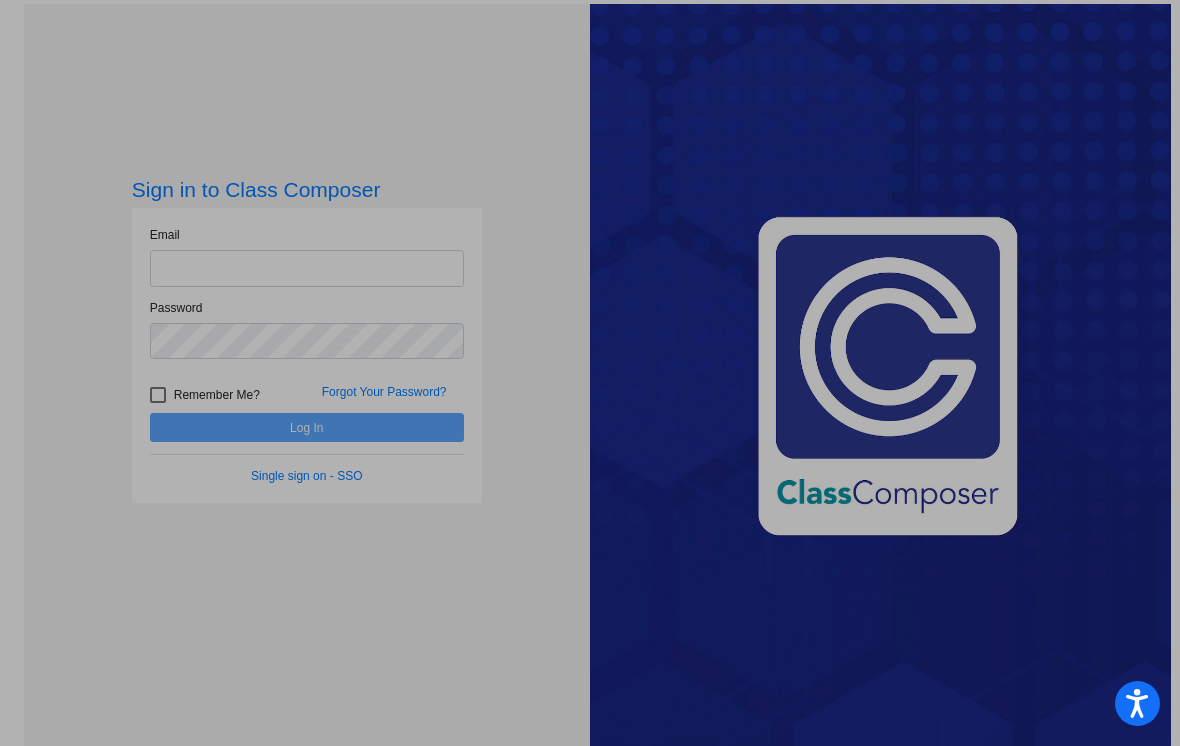click on "Sign in to Class Composer Email Password   Remember Me? Forgot Your Password?  Log In   Single sign on - SSO" 